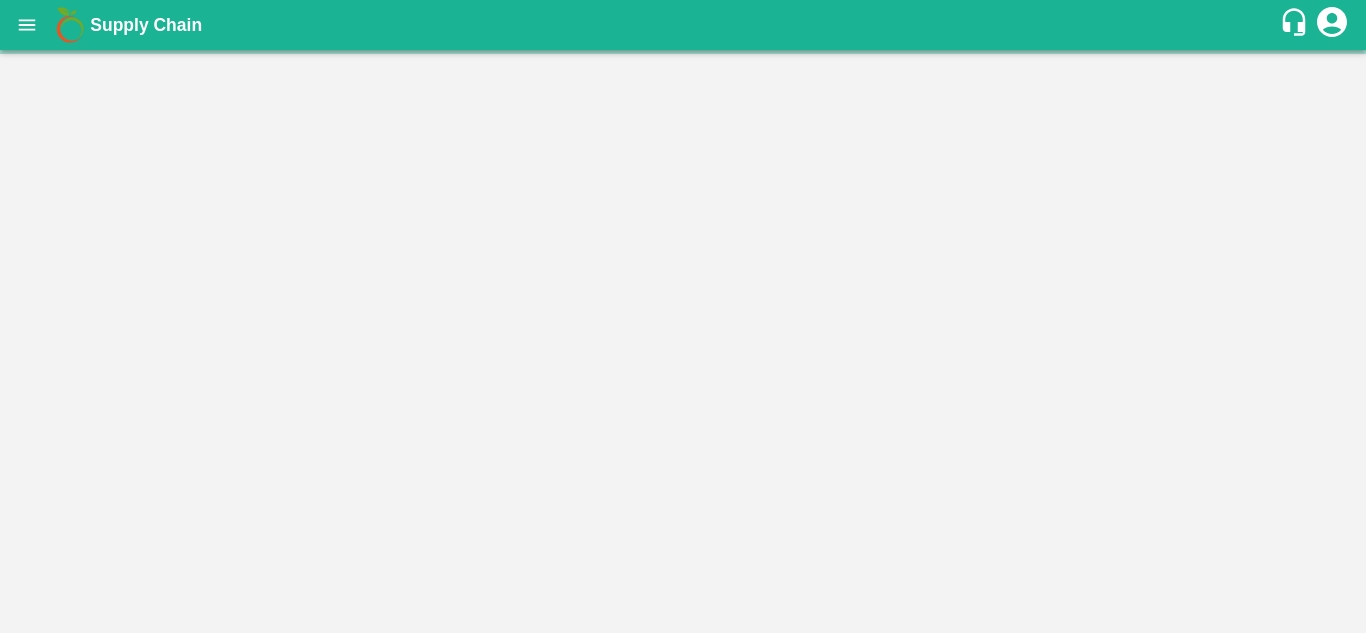 scroll, scrollTop: 0, scrollLeft: 0, axis: both 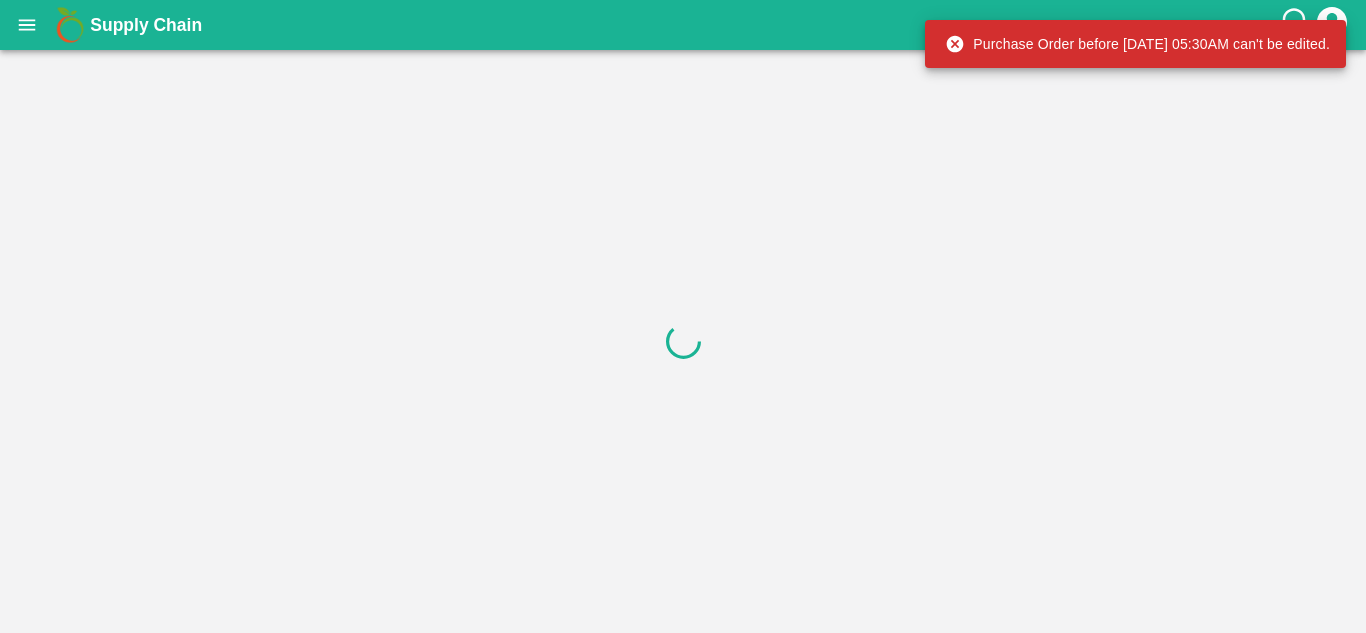 click 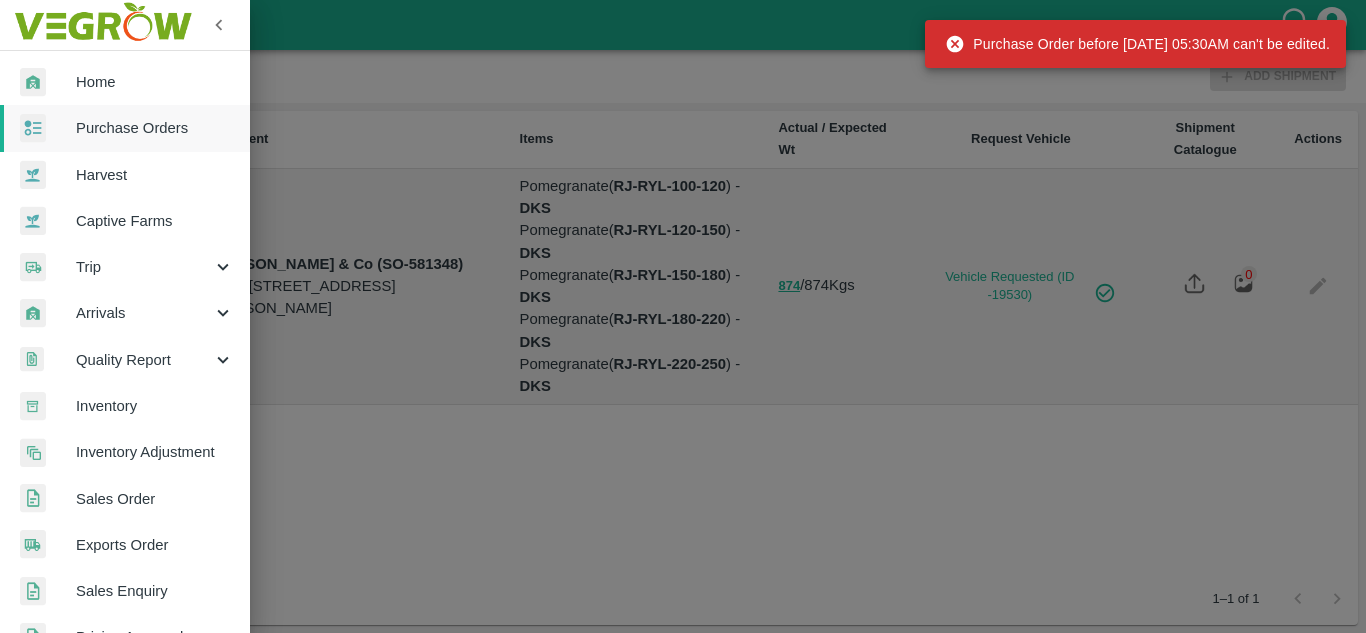 click on "Purchase Orders" at bounding box center (155, 128) 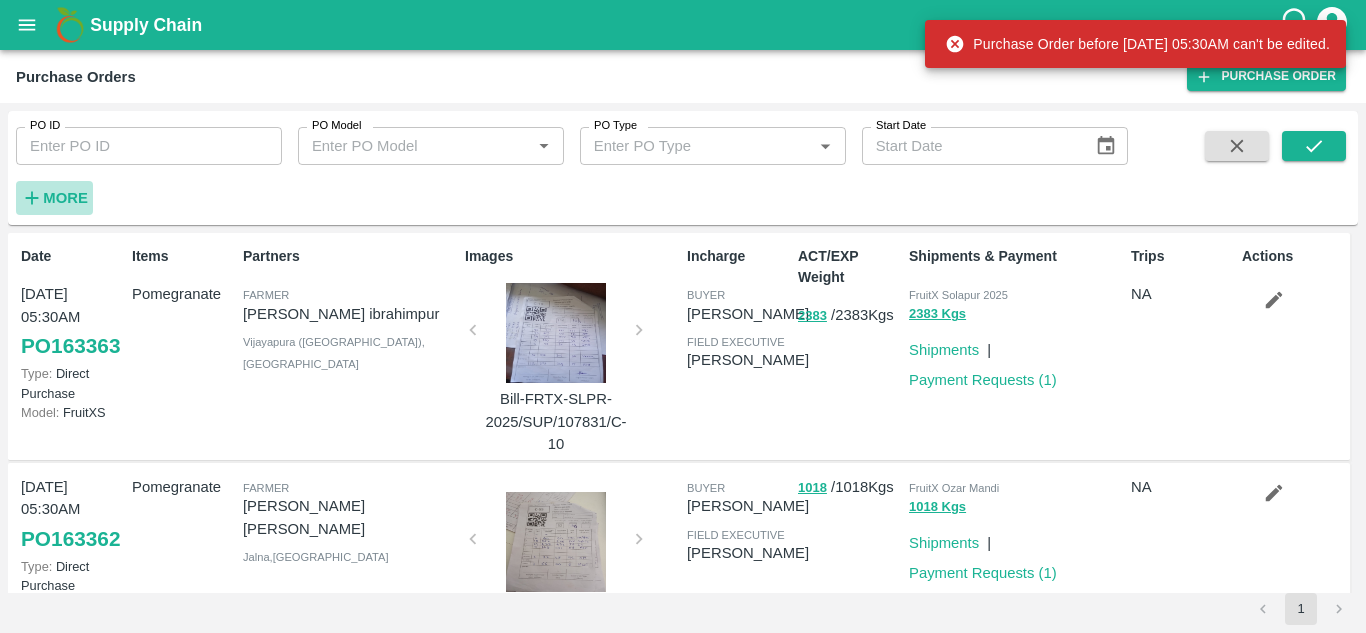 click on "More" at bounding box center [54, 198] 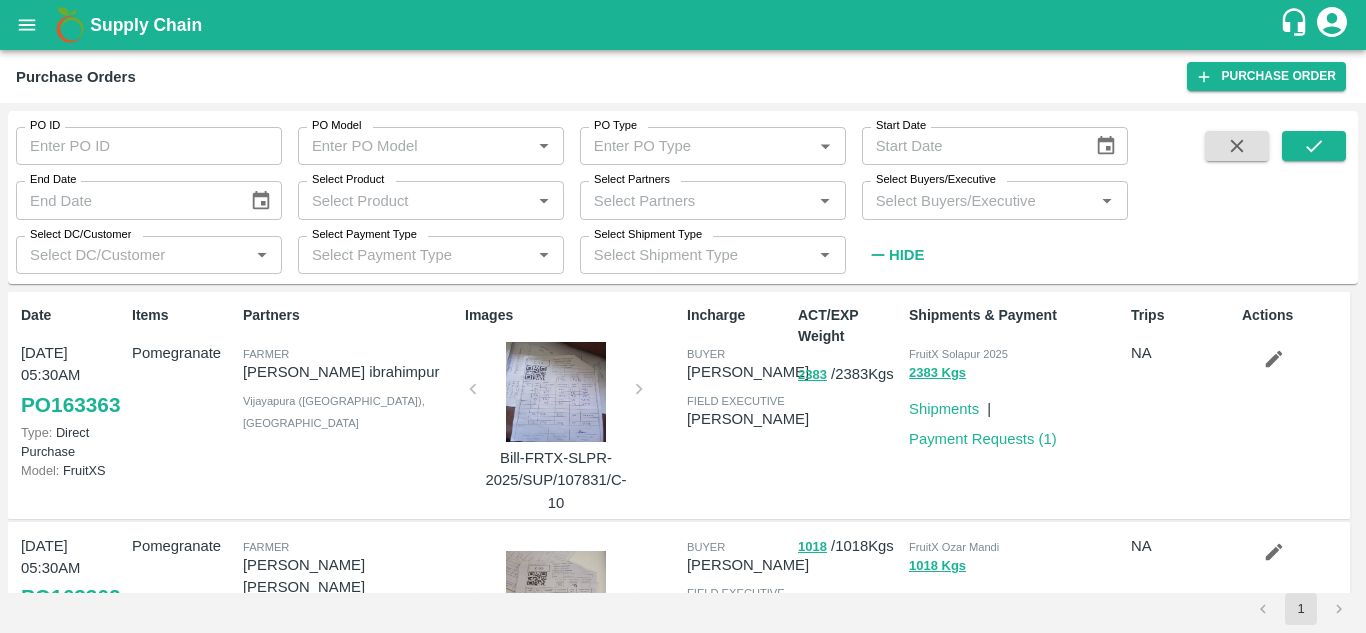 click on "Select Buyers/Executive" at bounding box center (978, 200) 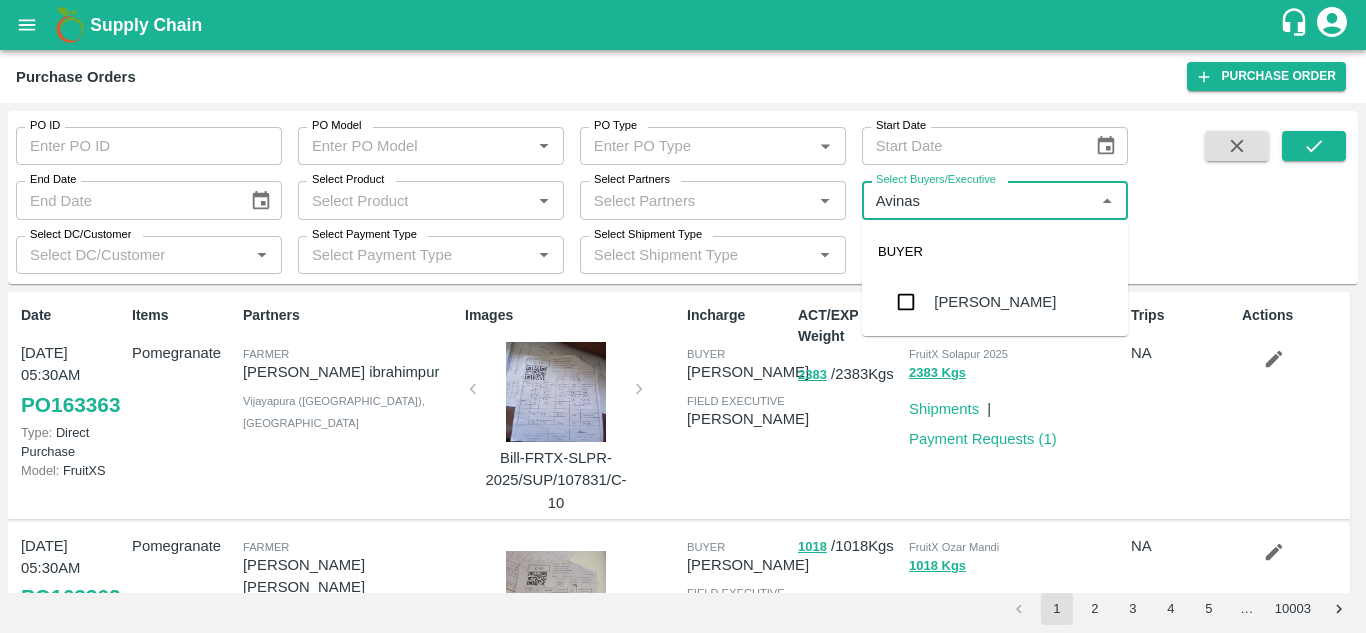 type on "Avinash" 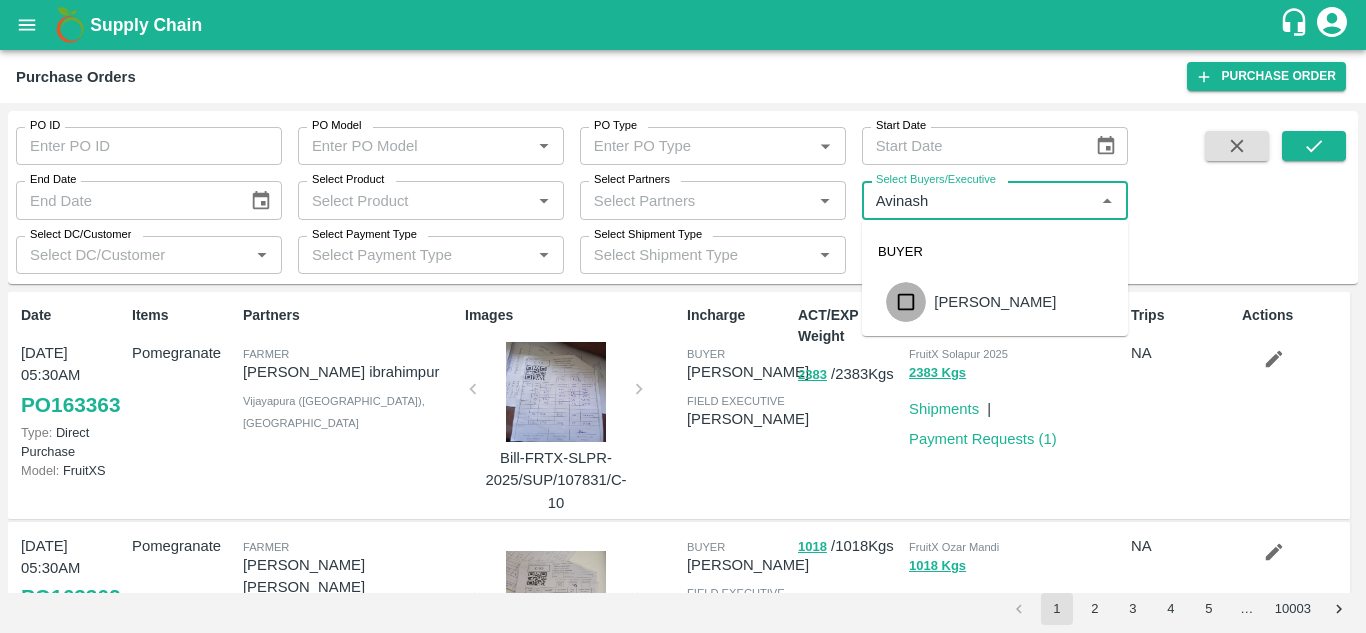 click at bounding box center [906, 302] 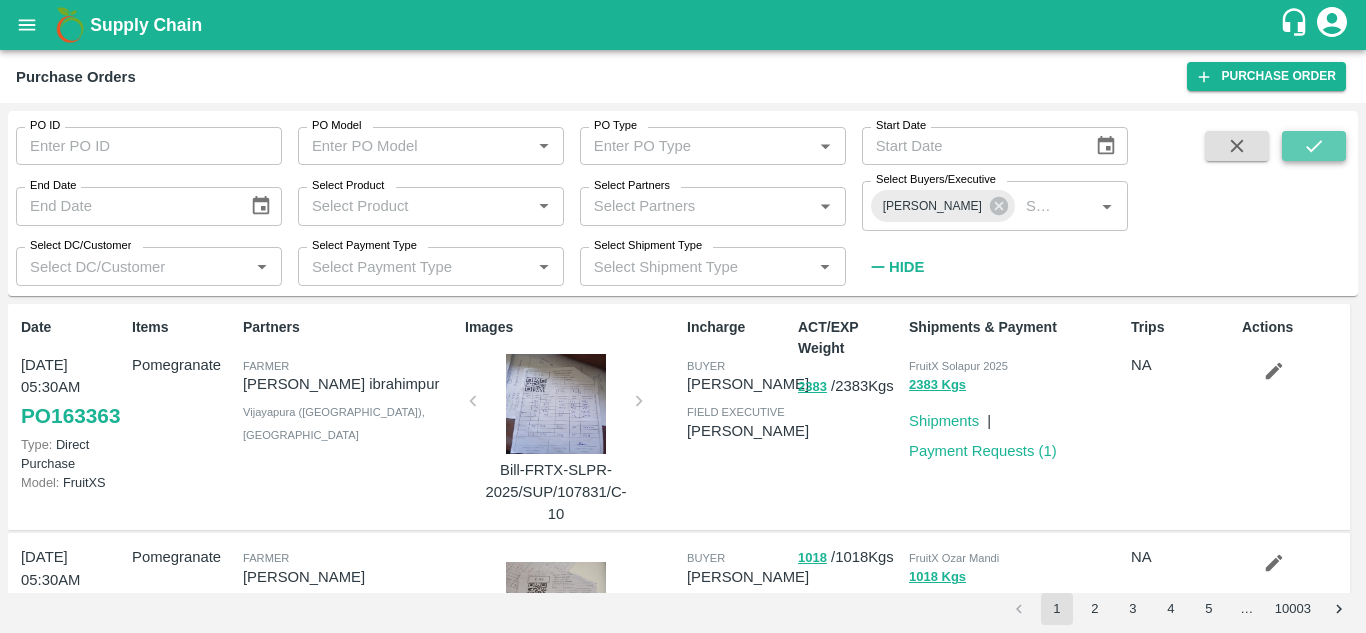 click 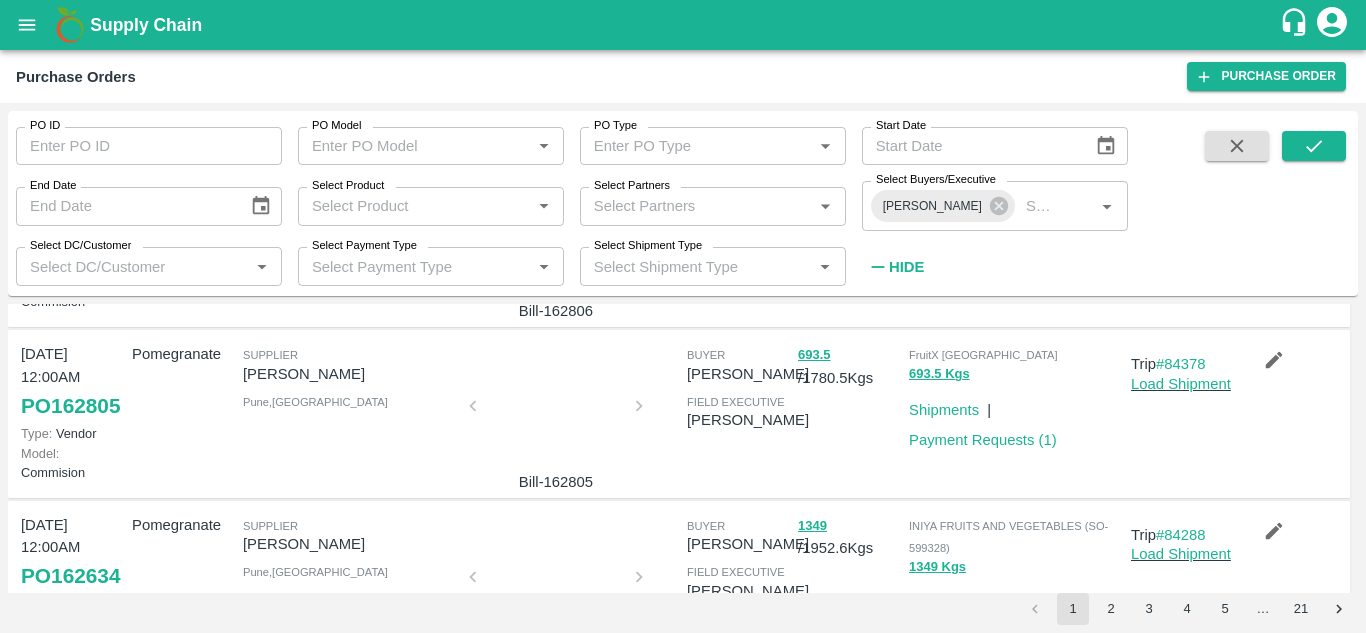 scroll, scrollTop: 1320, scrollLeft: 0, axis: vertical 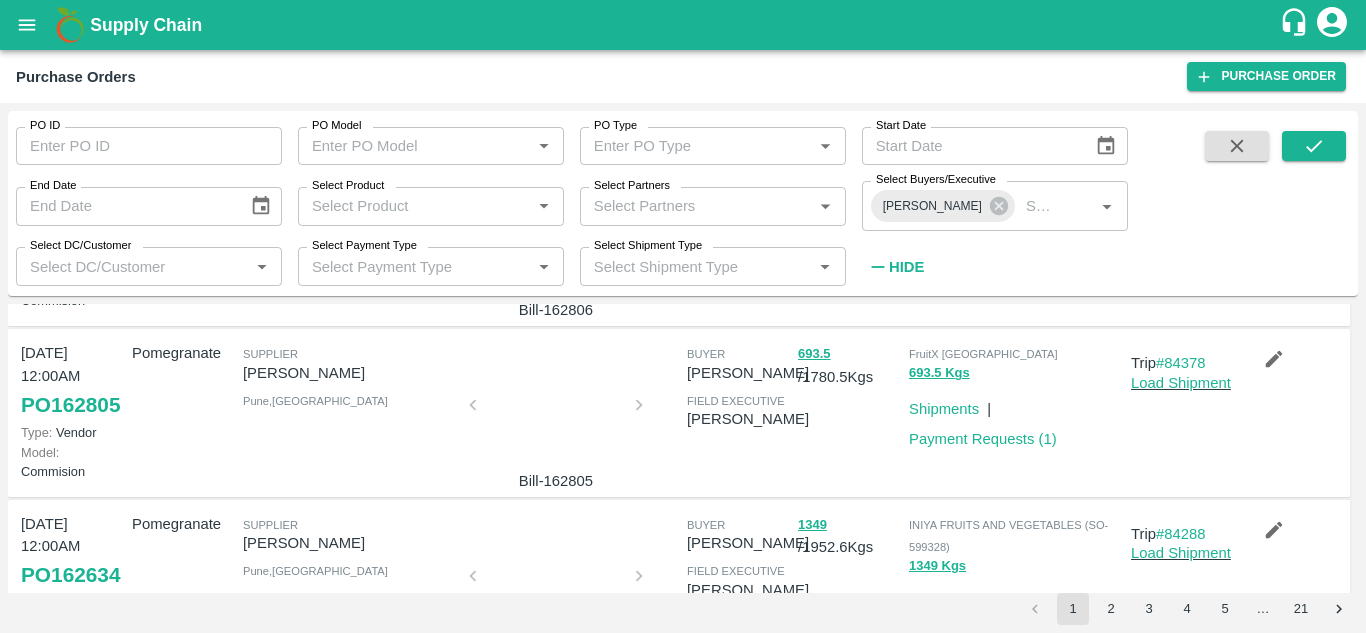 click on "[PERSON_NAME]" at bounding box center (350, 202) 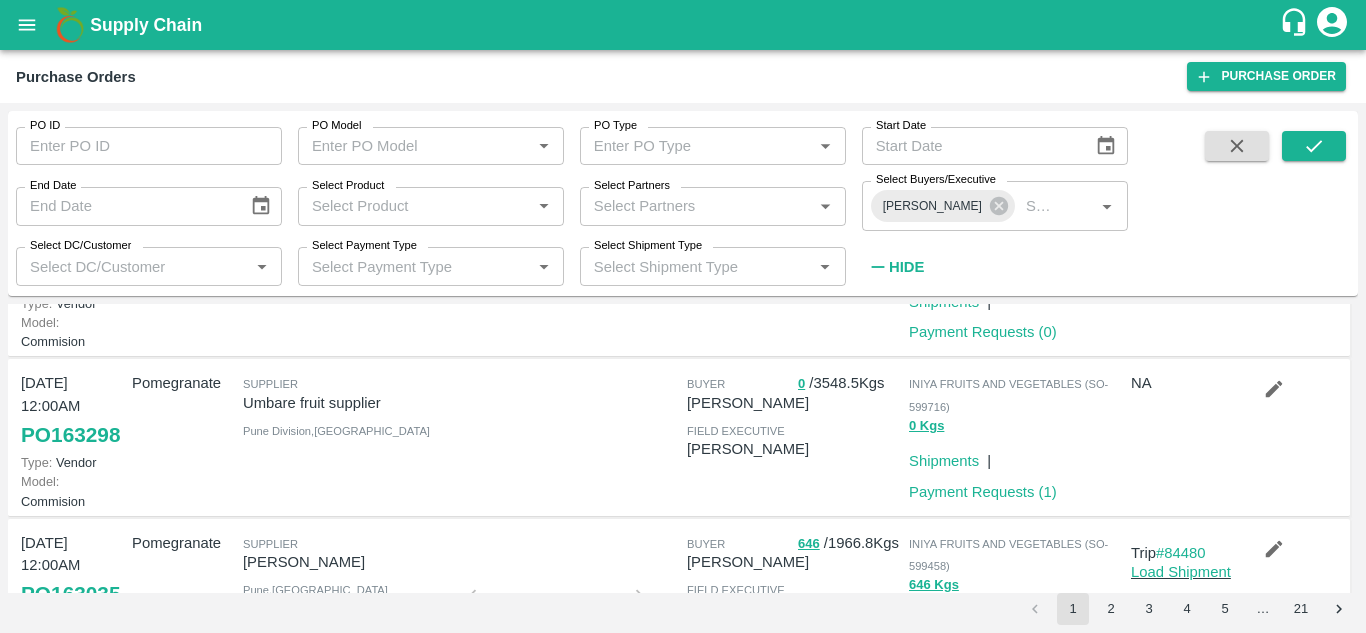 scroll, scrollTop: 142, scrollLeft: 0, axis: vertical 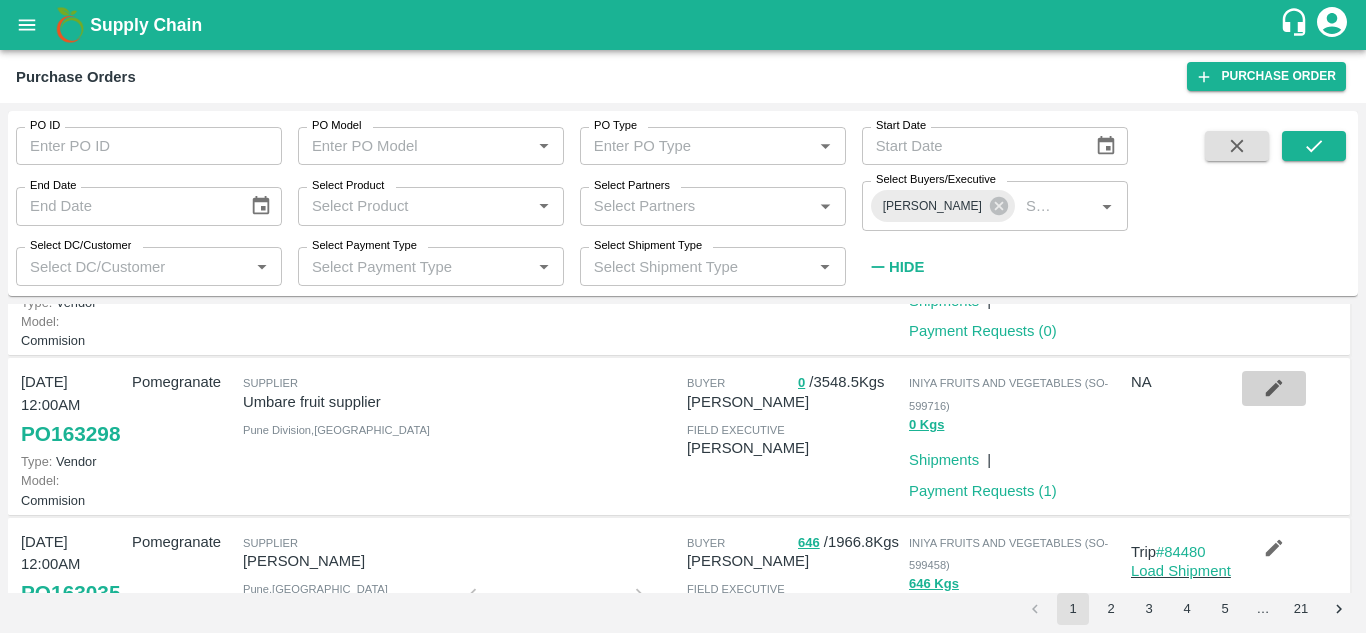 click 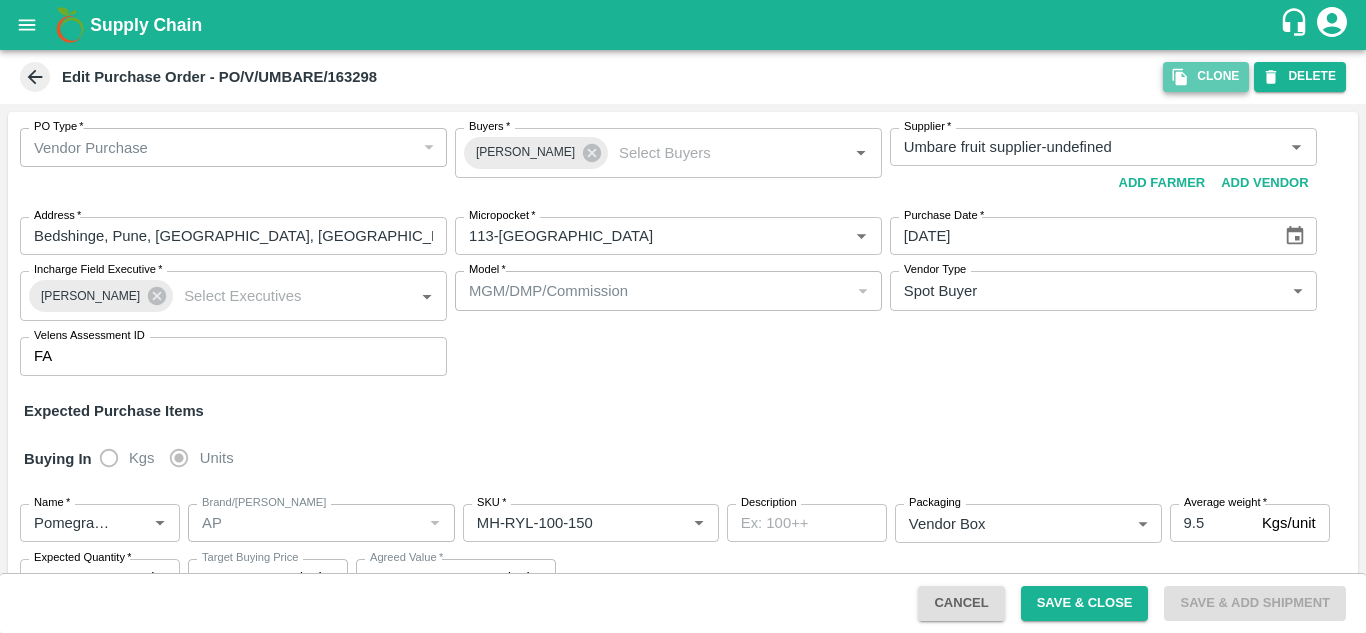 click on "Clone" at bounding box center [1206, 76] 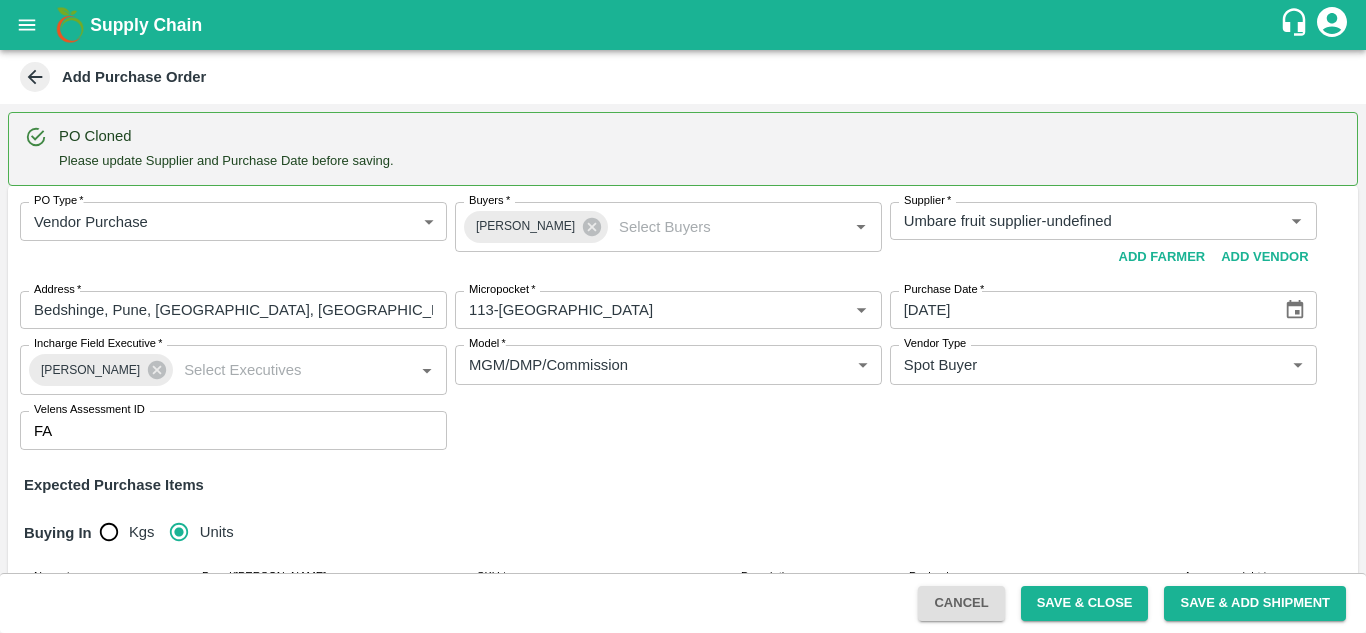 type 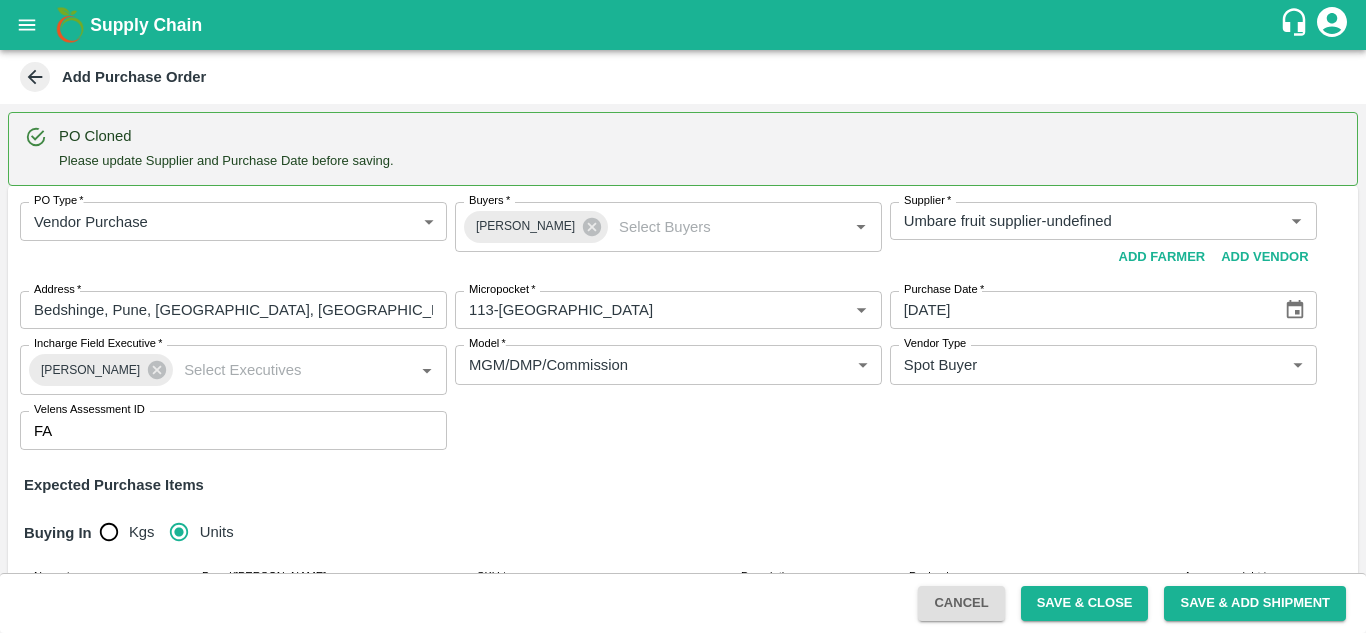 type 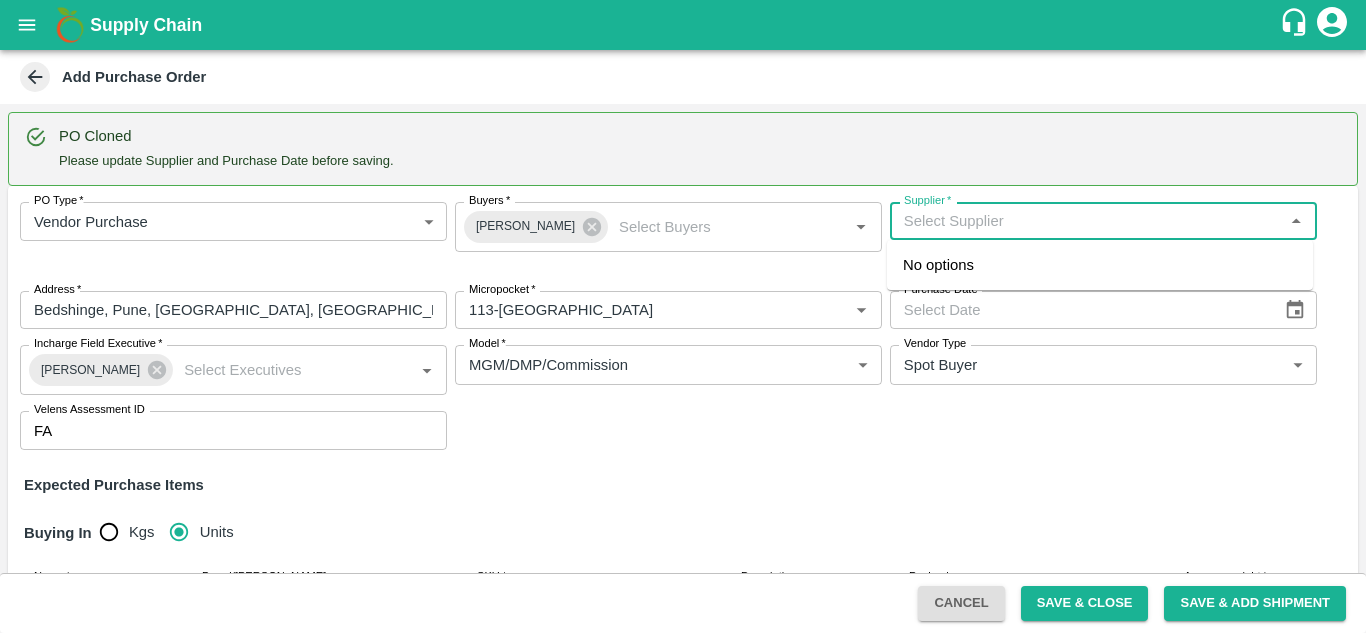 click on "Supplier   *" at bounding box center (1087, 221) 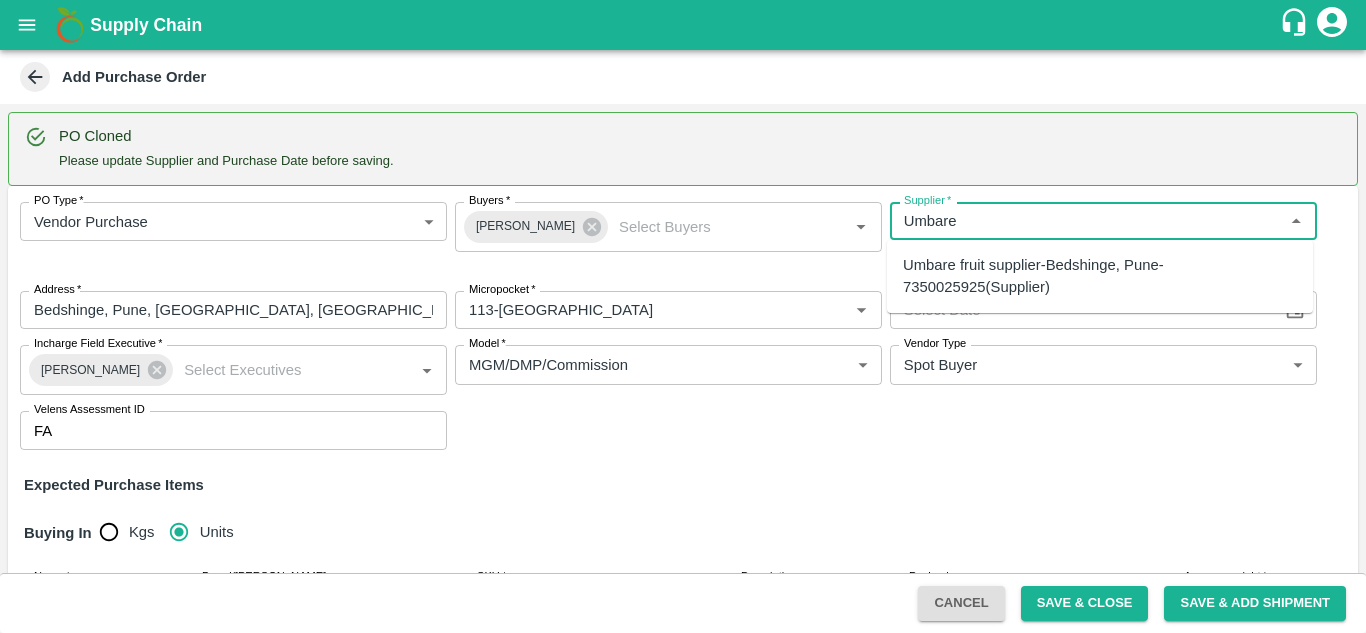 click on "Umbare fruit supplier-Bedshinge, Pune-7350025925(Supplier)" at bounding box center [1100, 276] 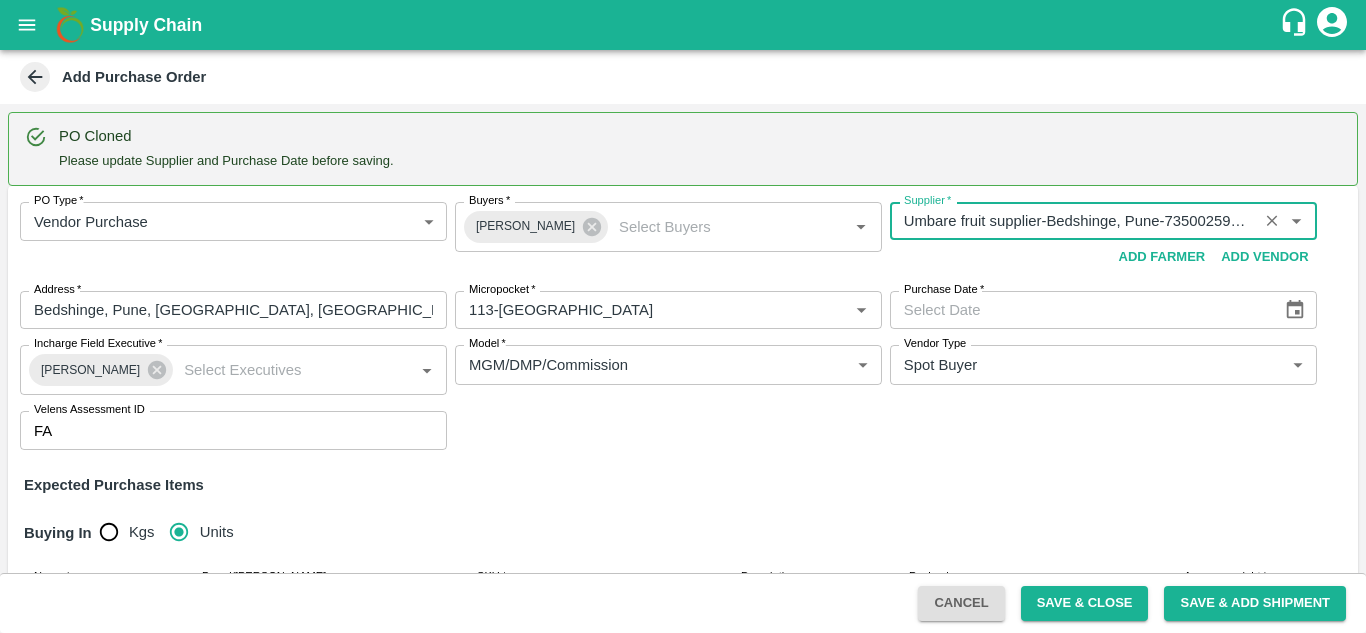type on "Umbare fruit supplier-Bedshinge, Pune-7350025925(Supplier)" 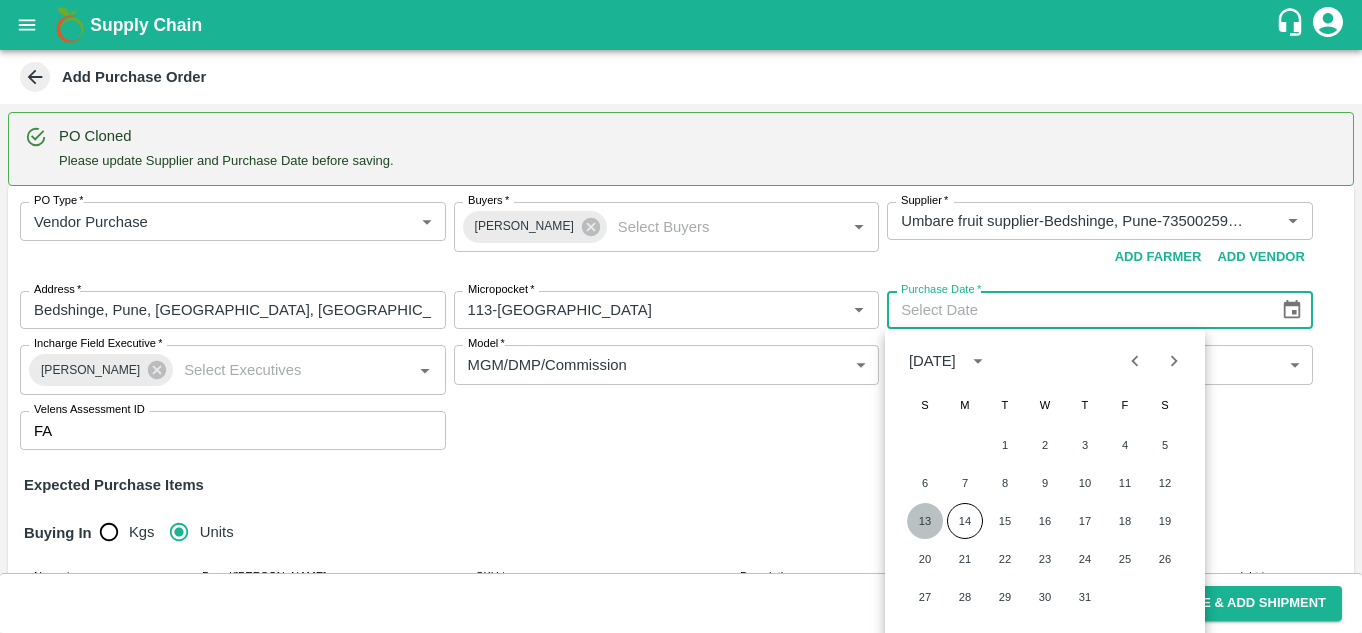 click on "13" at bounding box center [925, 521] 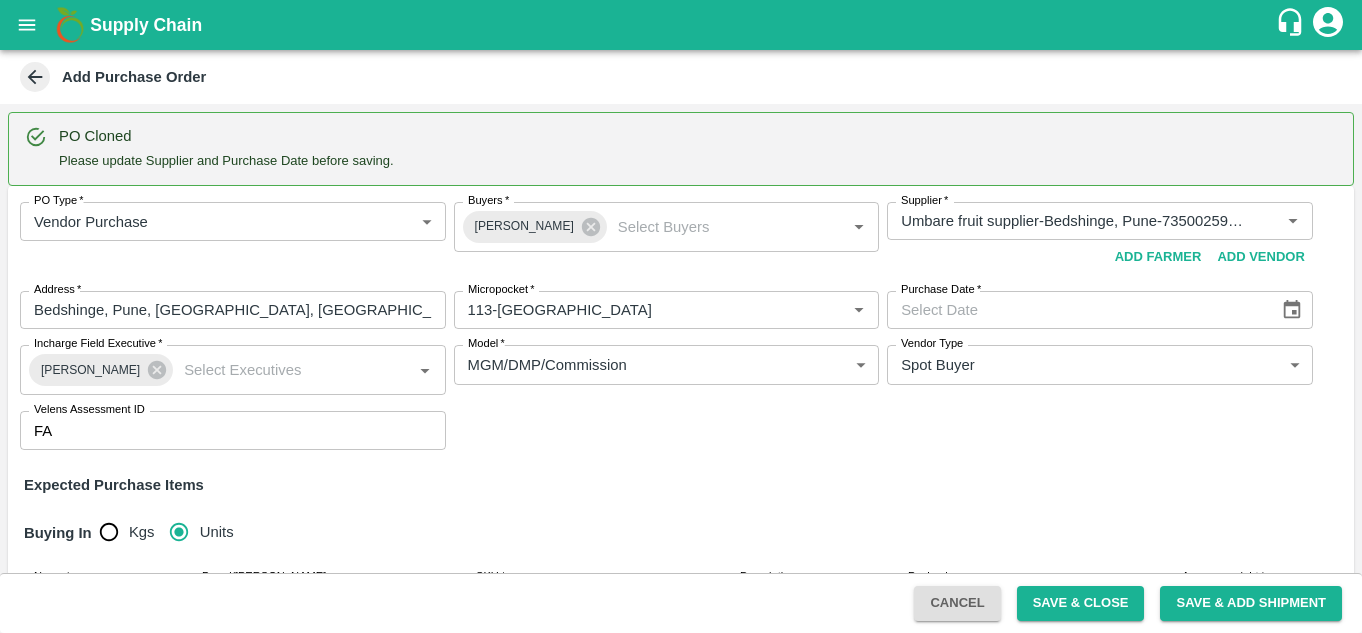 type on "[DATE]" 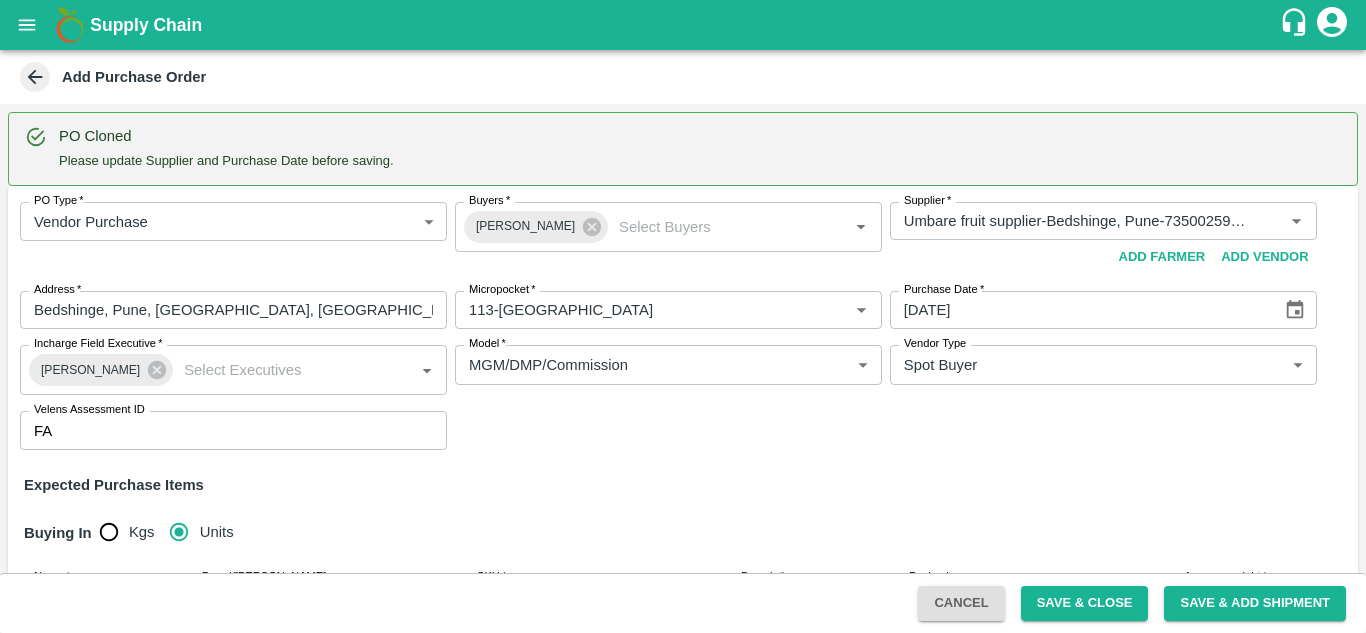 scroll, scrollTop: 297, scrollLeft: 0, axis: vertical 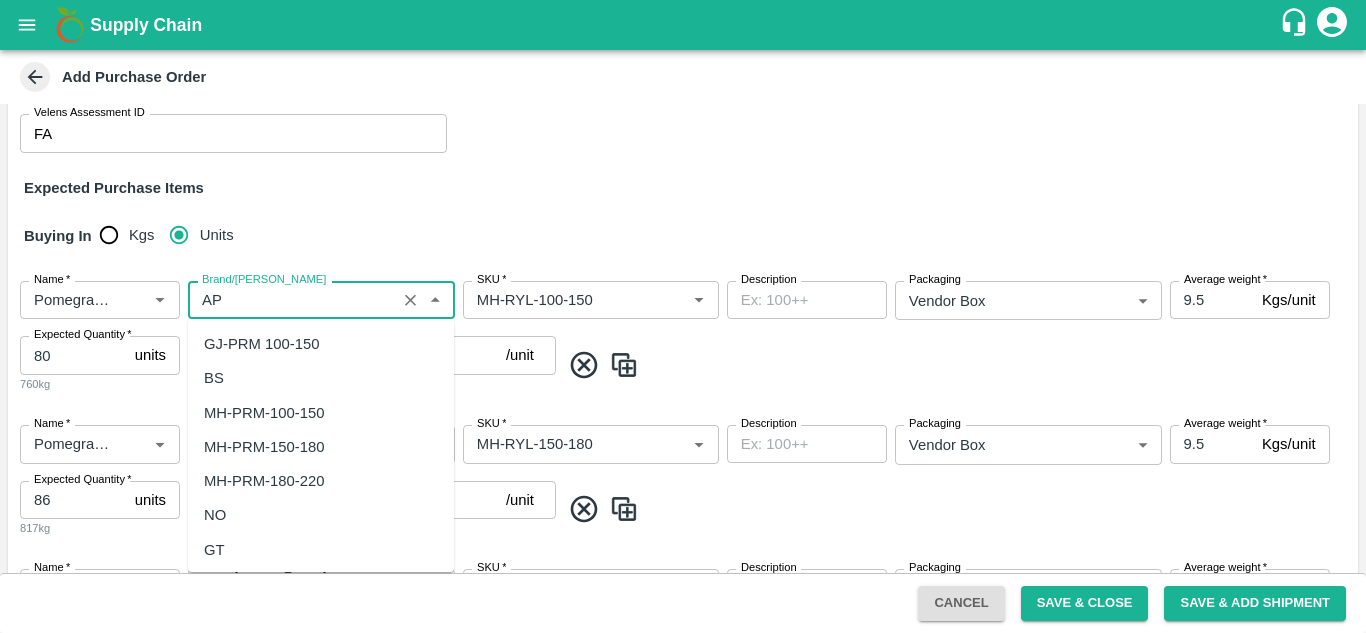 click on "Brand/[PERSON_NAME]" at bounding box center [292, 300] 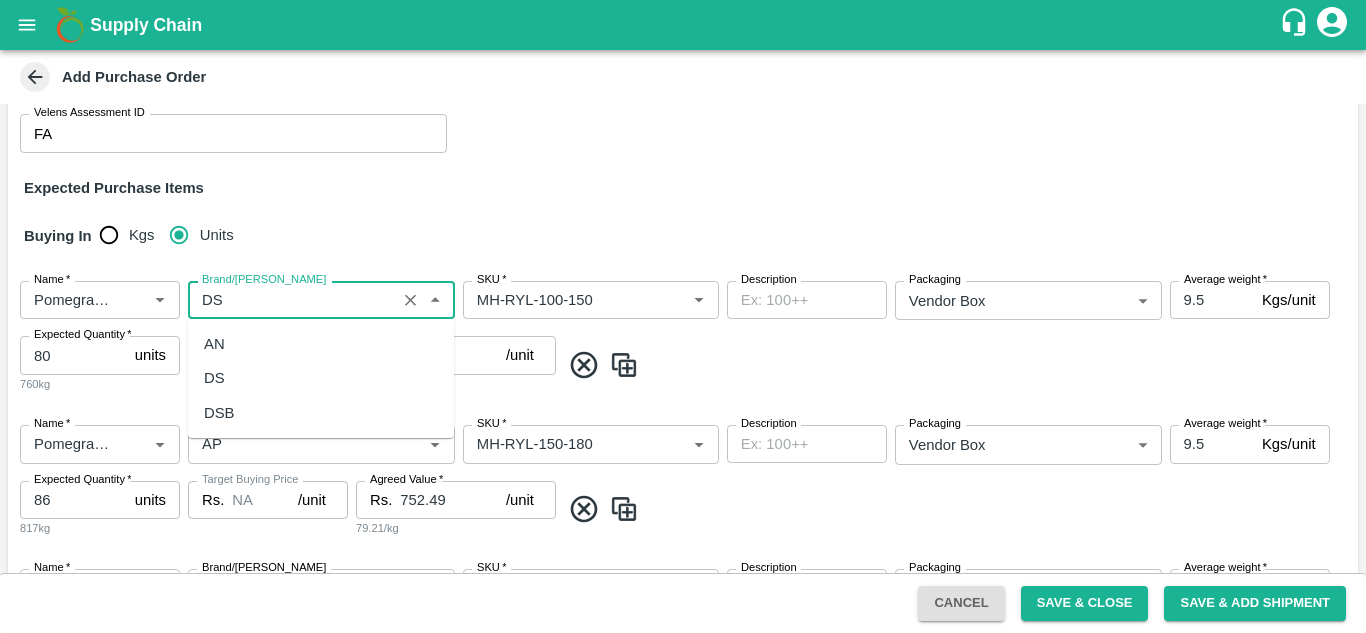 scroll, scrollTop: 0, scrollLeft: 0, axis: both 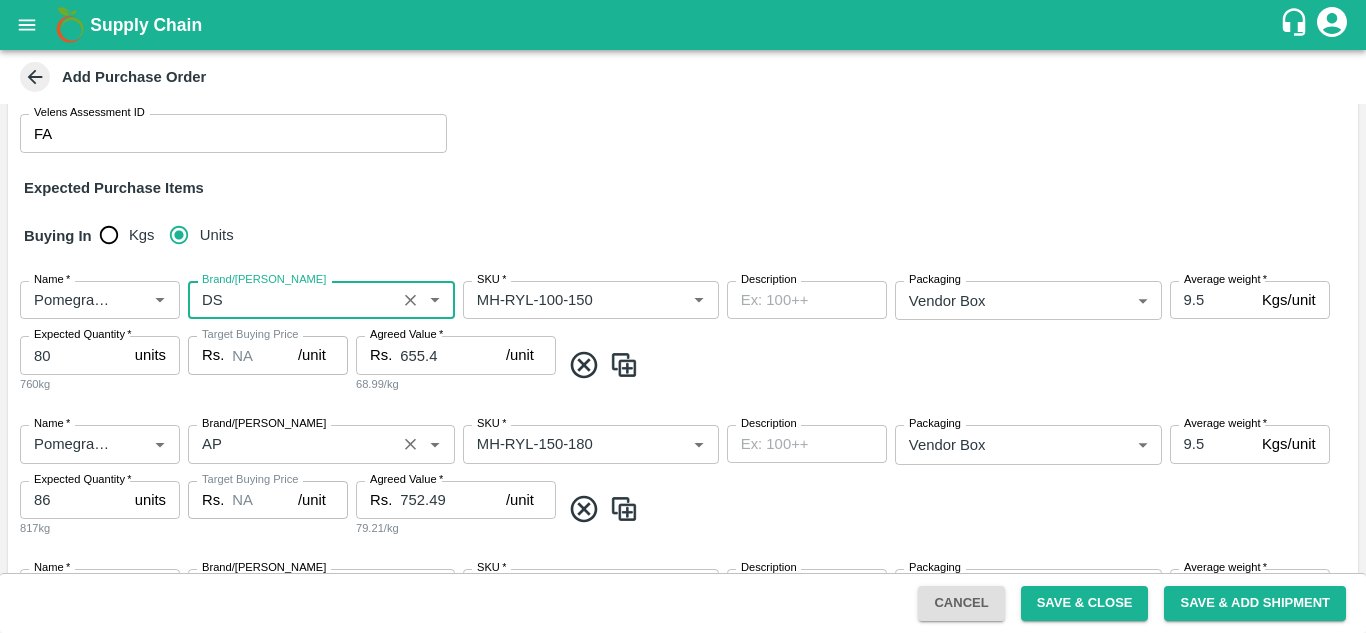 type on "DS" 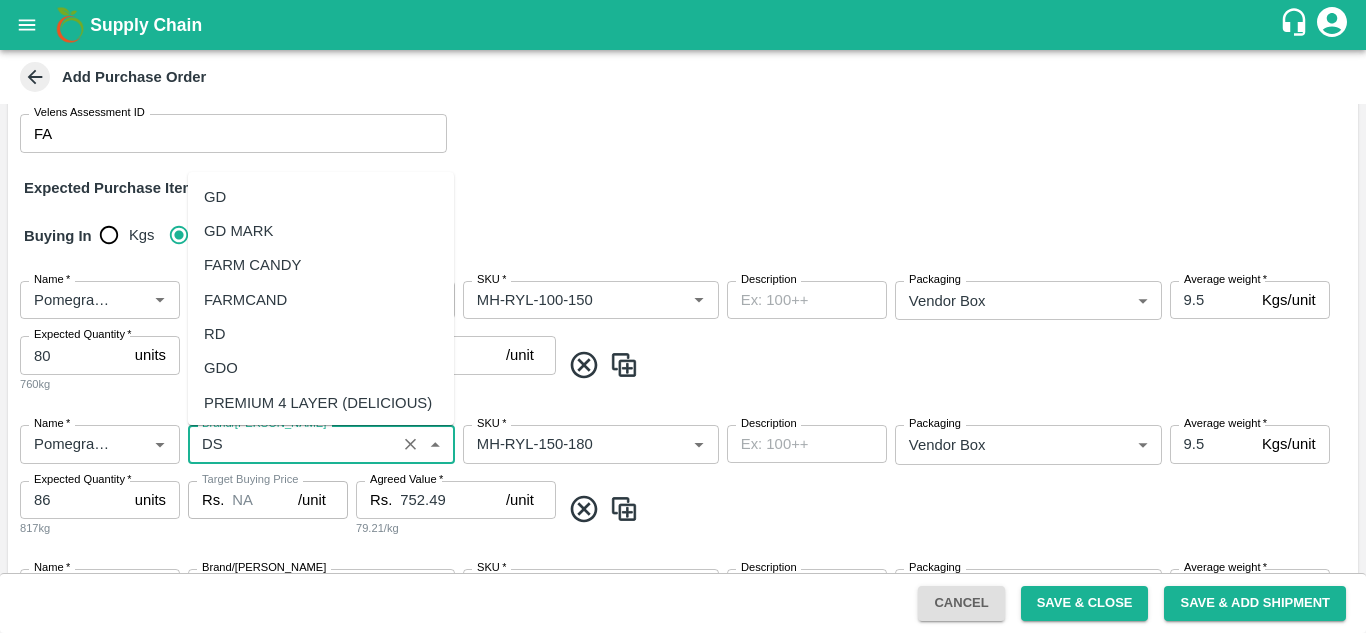 scroll, scrollTop: 0, scrollLeft: 0, axis: both 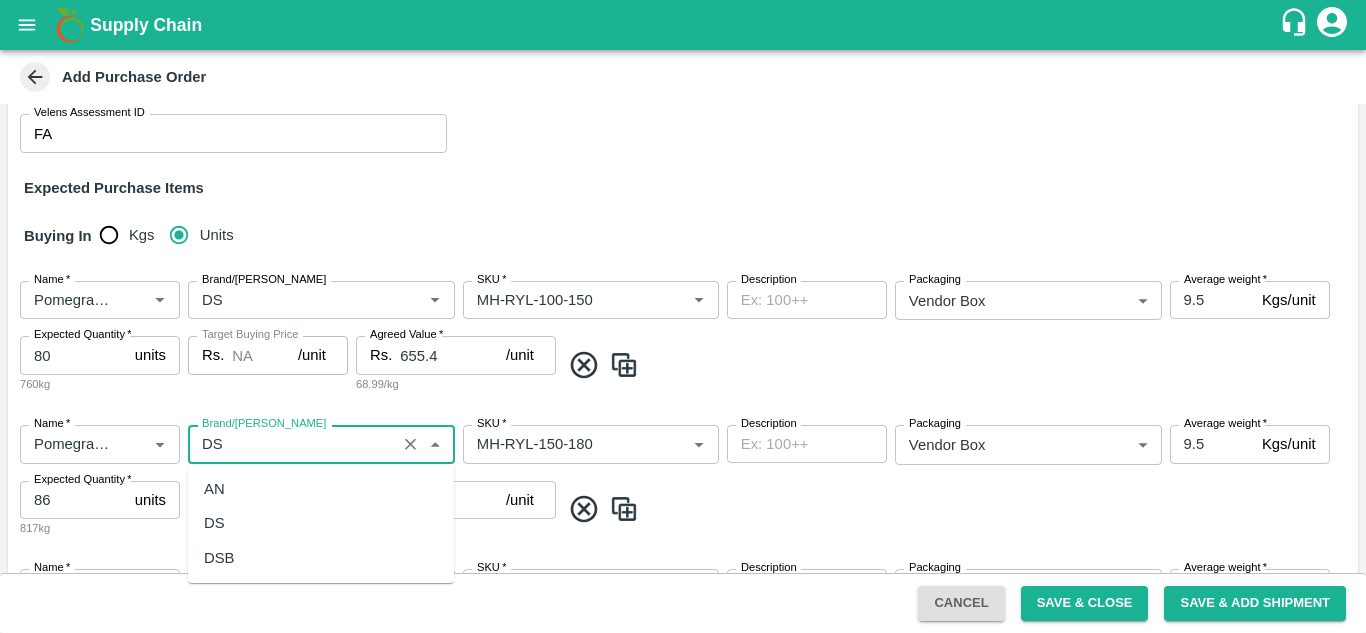 click on "DS" at bounding box center (214, 523) 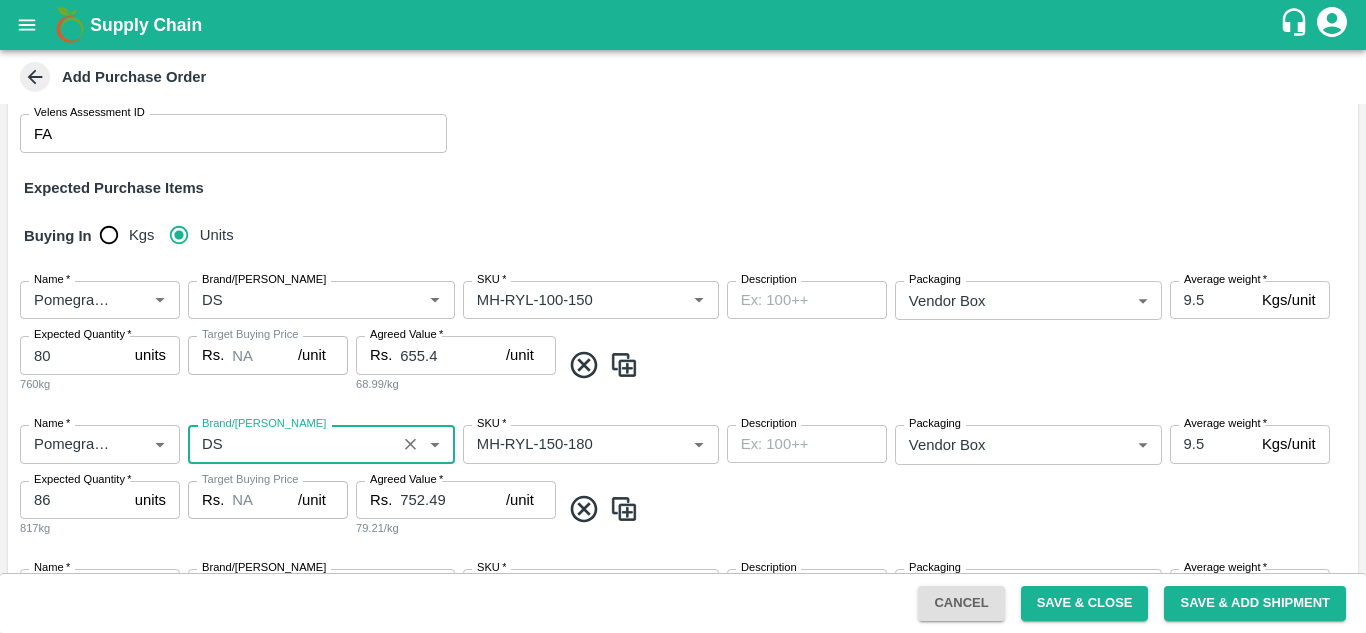 type on "DS" 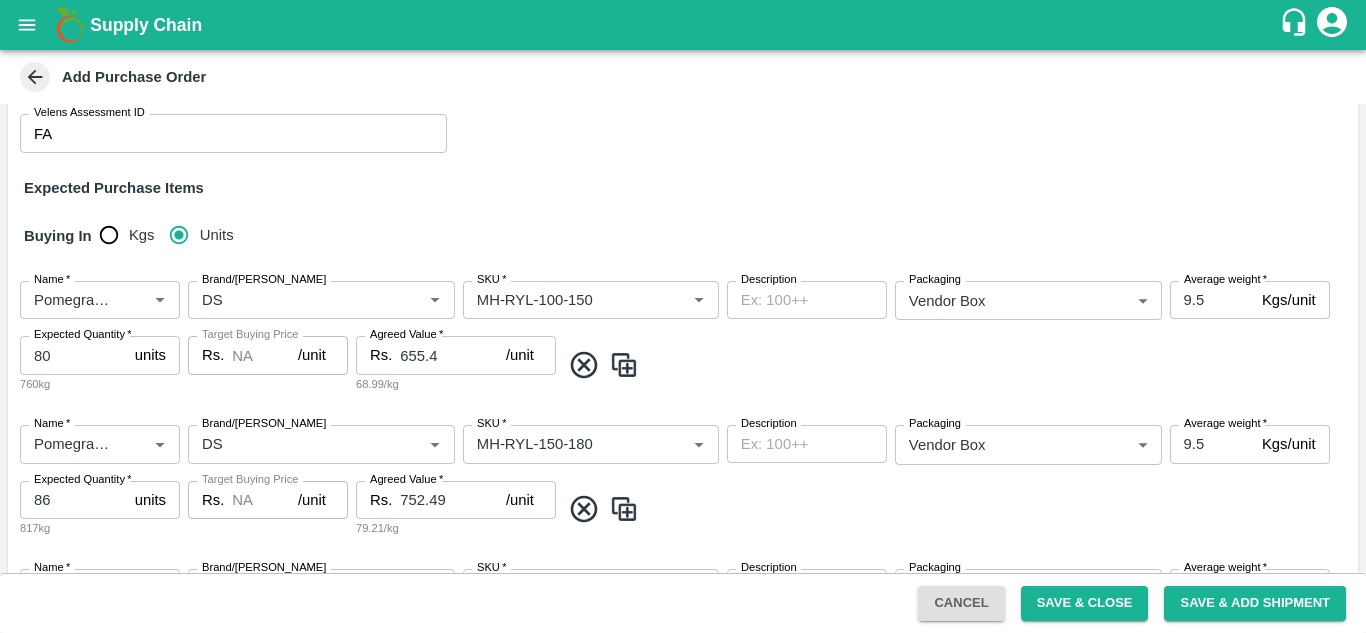 click on "Name   * Name   * Brand/[PERSON_NAME]/[PERSON_NAME]   * SKU   * Description x Description Packaging Vendor Box 276 Packaging Average weight   * 9.5 Kgs/unit Average weight Expected Quantity   * 80 units Expected Quantity 760kg Target Buying Price Rs. NA /unit Target Buying Price Agreed Value   * Rs. 655.4 /unit Agreed Value 68.99/kg" at bounding box center (683, 337) 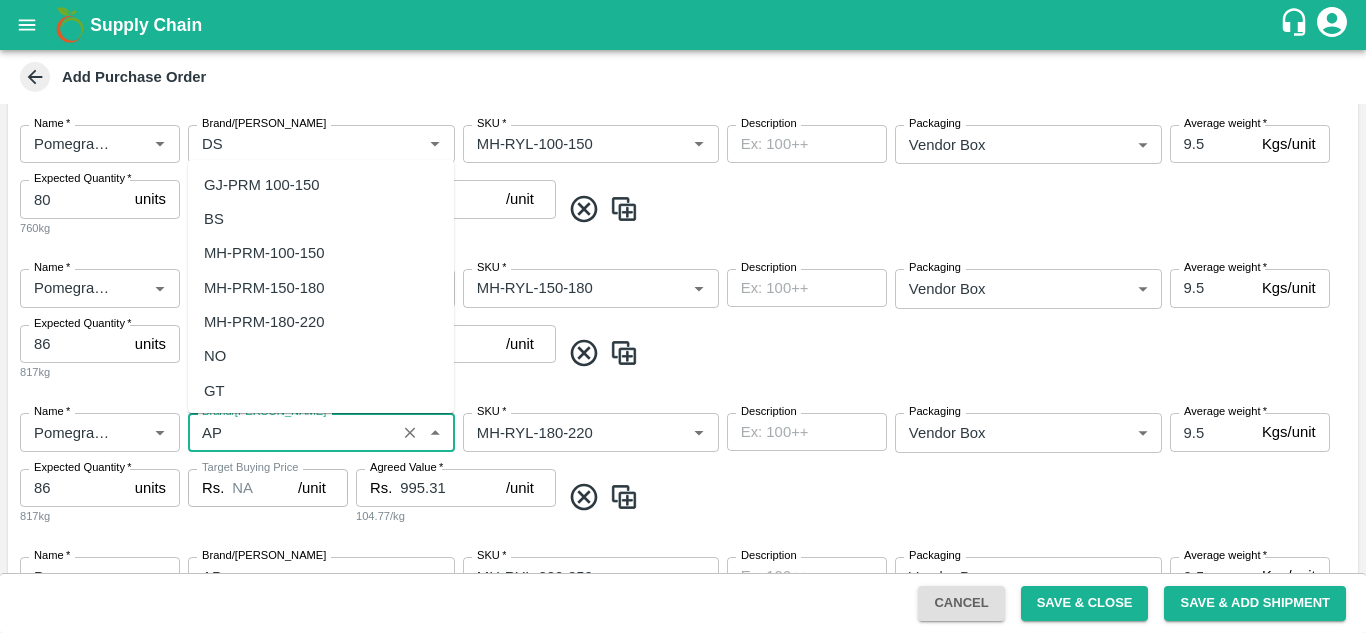 click on "Brand/[PERSON_NAME]" at bounding box center [292, 432] 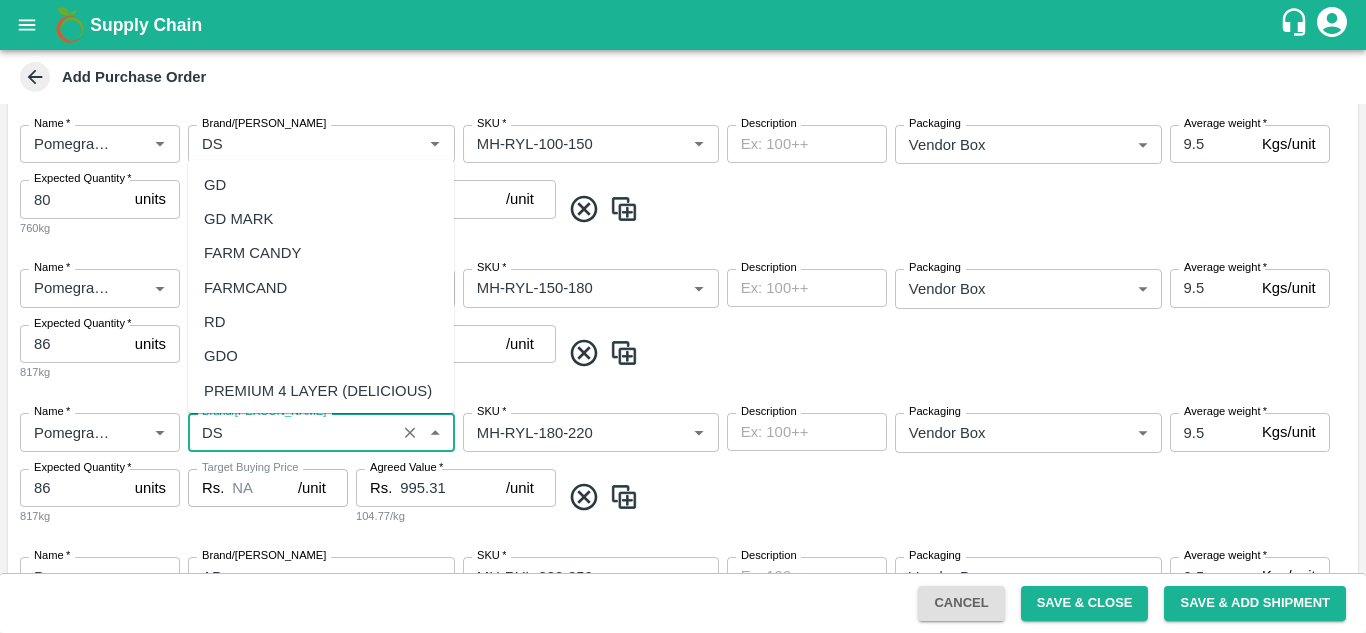 scroll, scrollTop: 0, scrollLeft: 0, axis: both 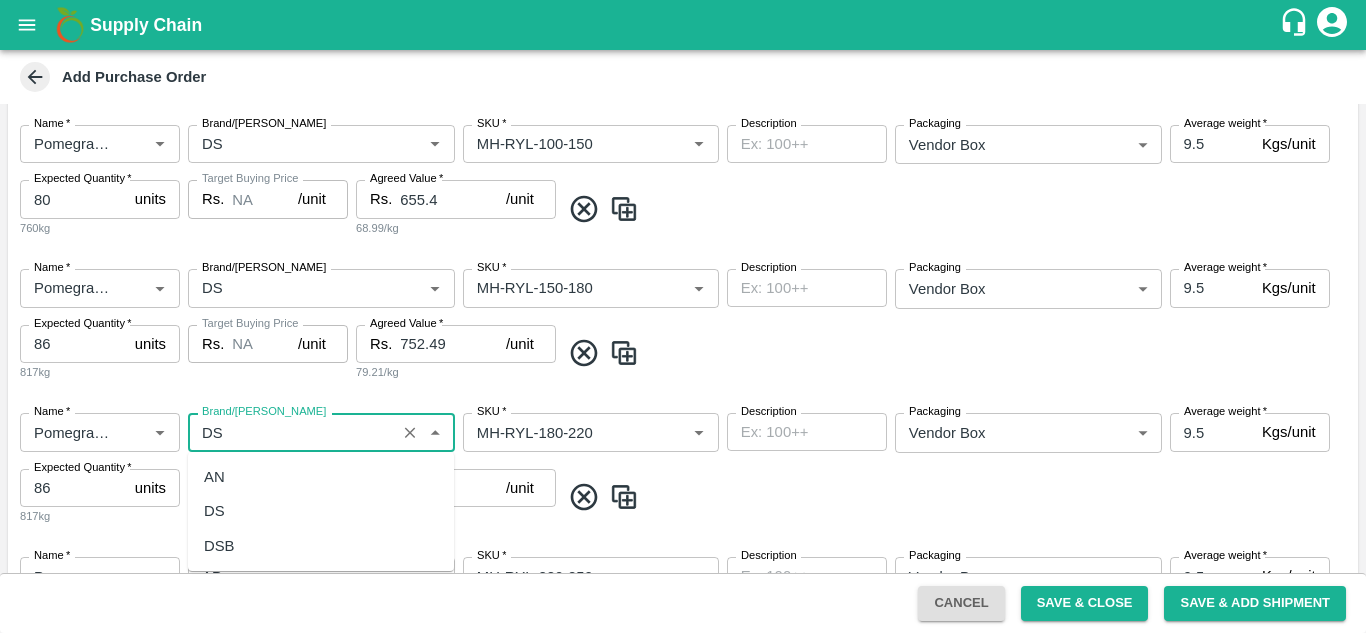click on "DS" at bounding box center (214, 511) 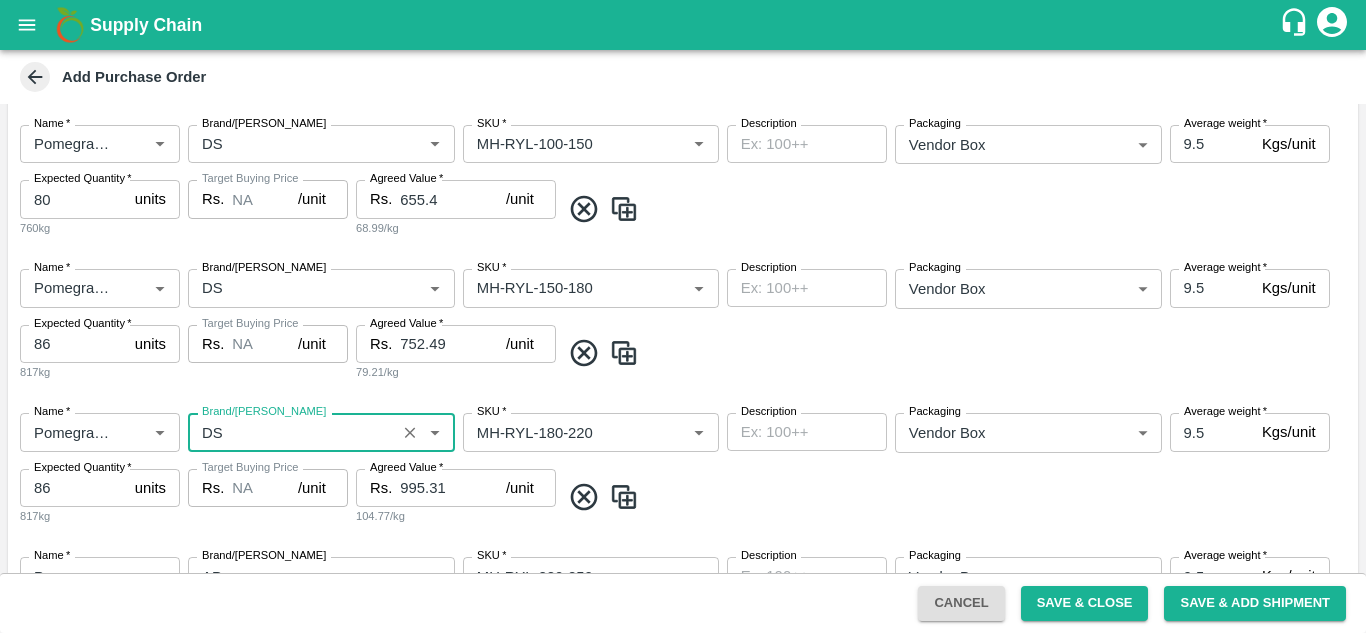 type on "DS" 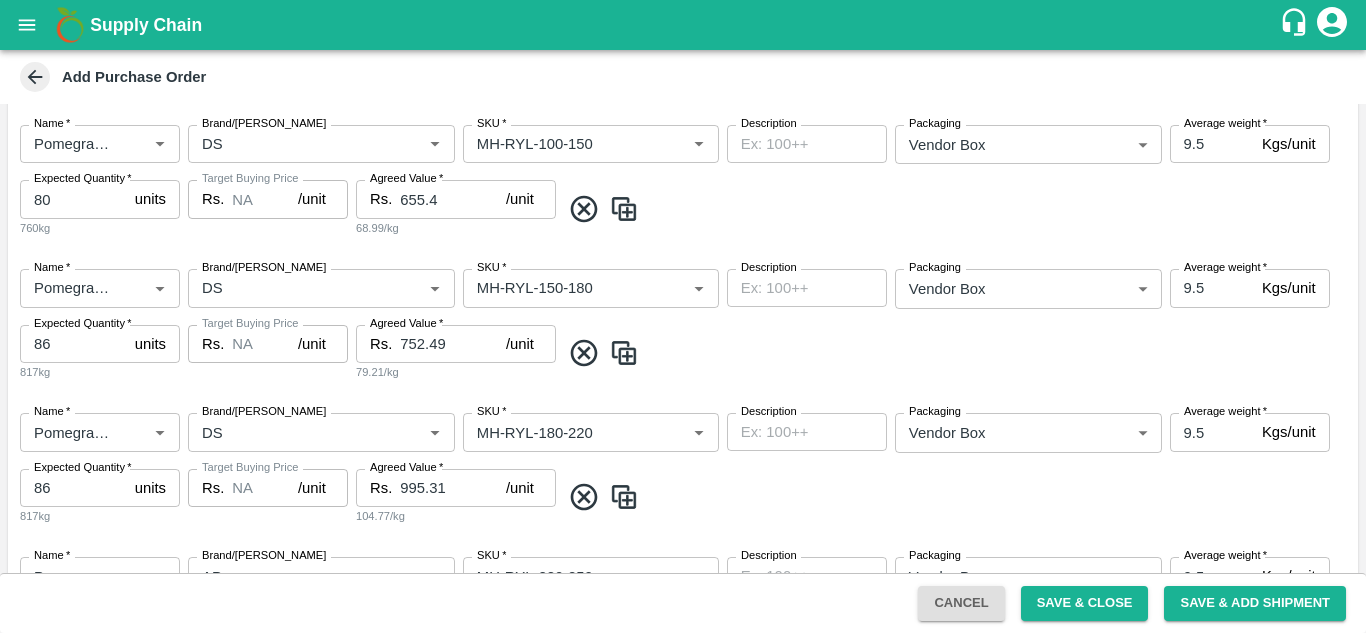 click on "Name   * Name   * Brand/[PERSON_NAME]/[PERSON_NAME]   * SKU   * Description x Description Packaging Vendor Box 276 Packaging Average weight   * 9.5 Kgs/unit Average weight Expected Quantity   * 86 units Expected Quantity 817kg Target Buying Price Rs. NA /unit Target Buying Price Agreed Value   * Rs. 752.49 /unit Agreed Value 79.21/kg" at bounding box center (683, 325) 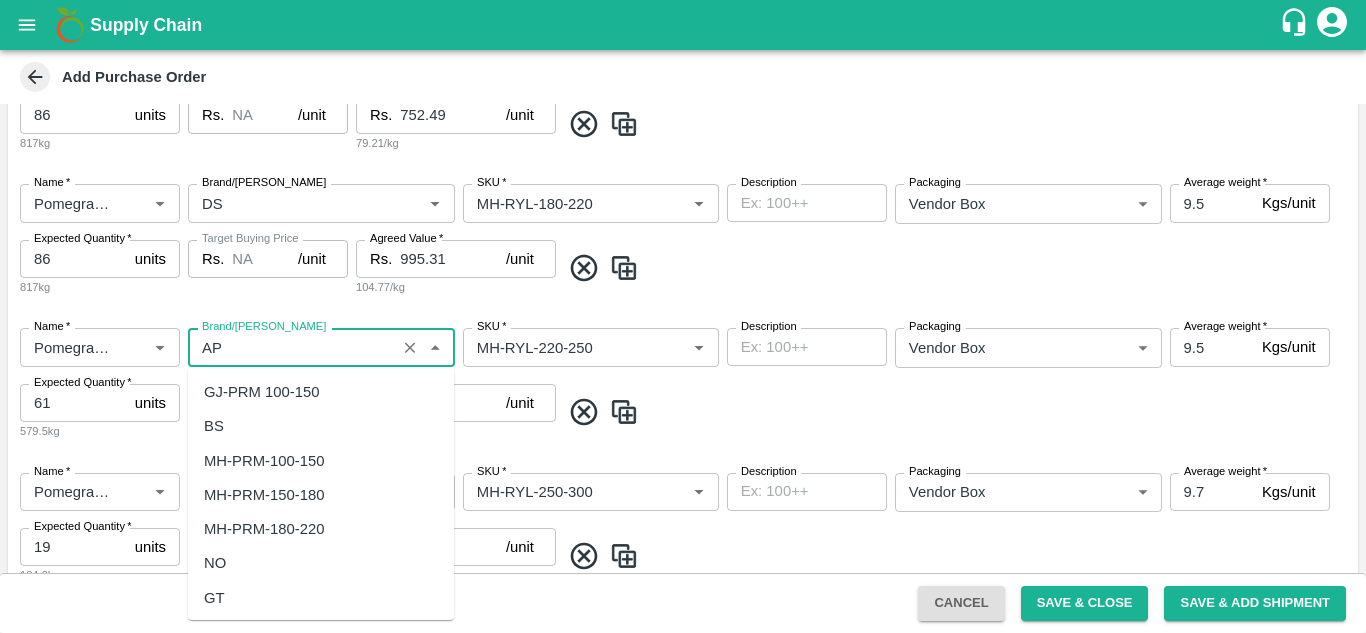 click on "Brand/[PERSON_NAME]" at bounding box center [292, 347] 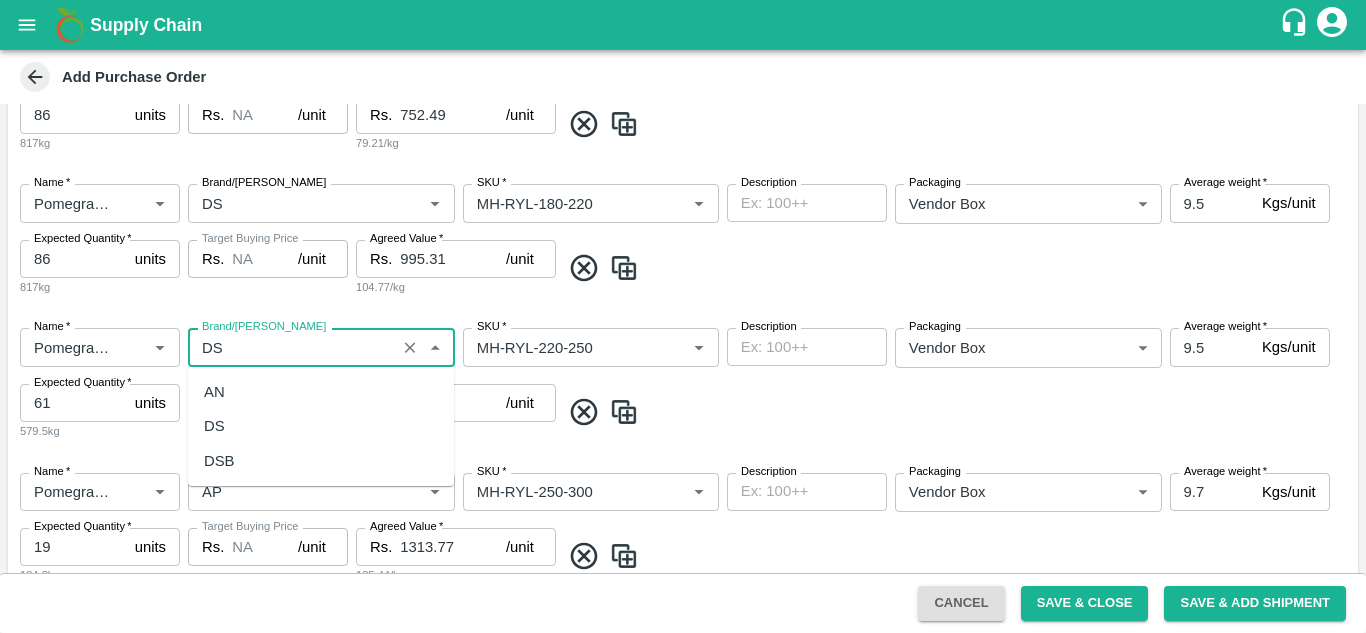 scroll, scrollTop: 0, scrollLeft: 0, axis: both 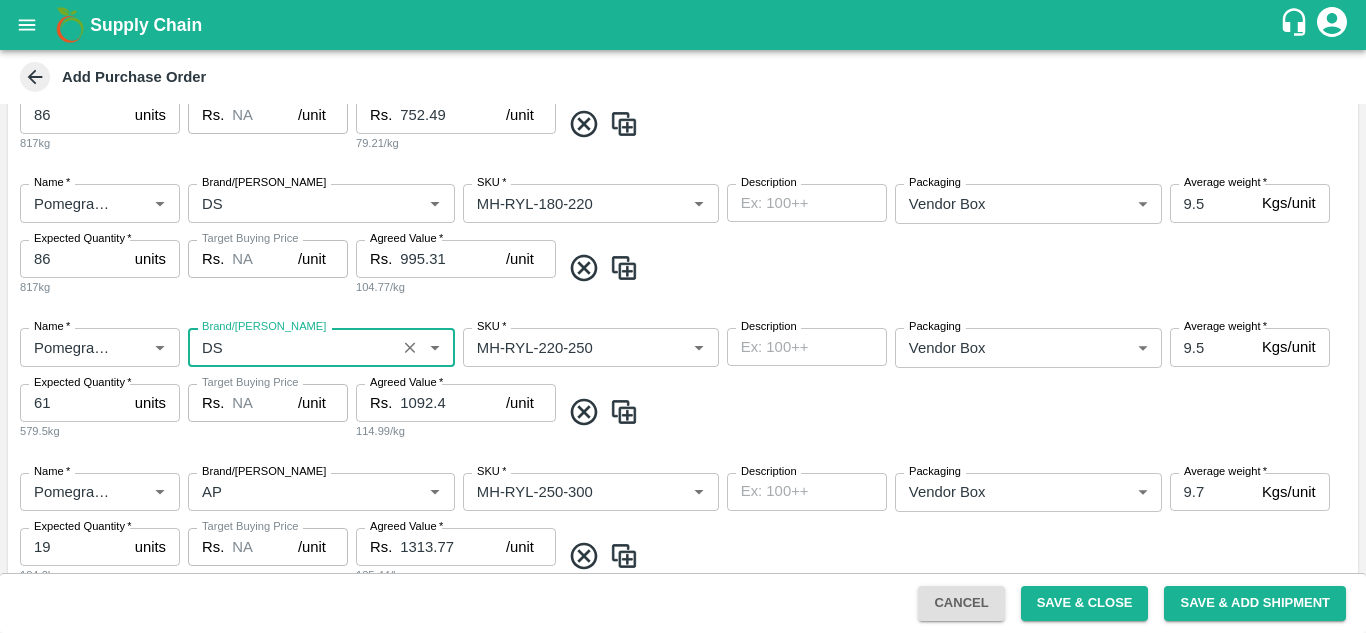 type on "DS" 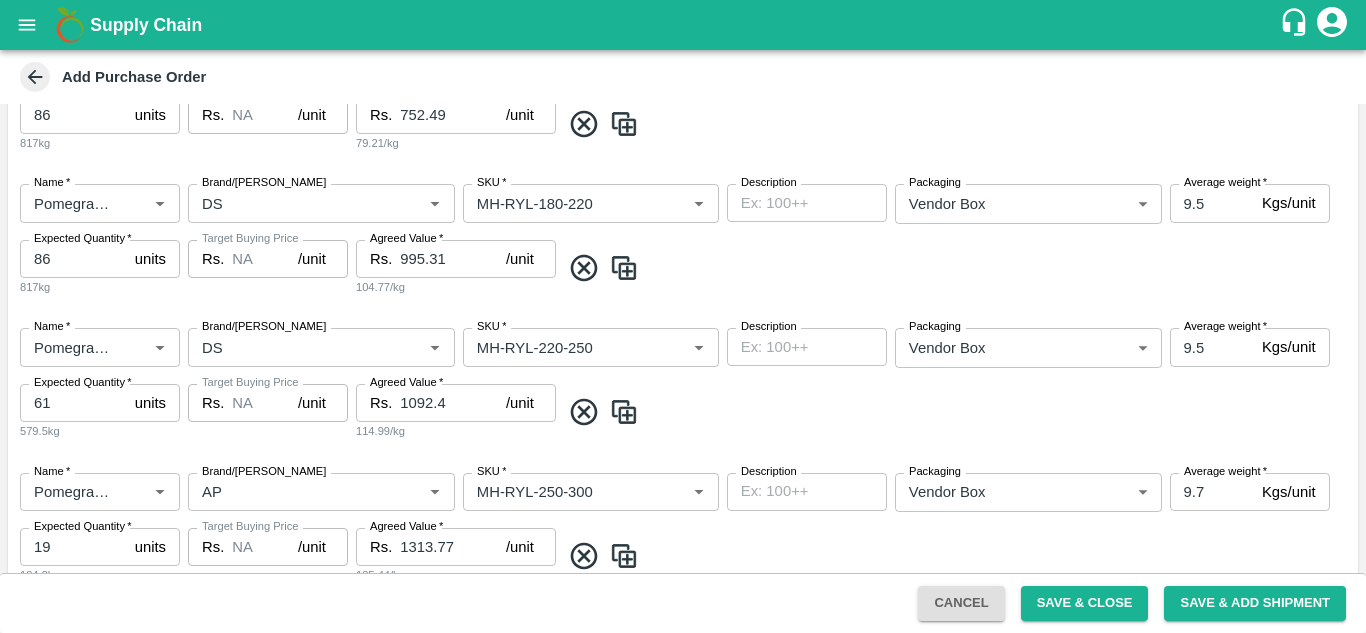 scroll, scrollTop: 789, scrollLeft: 0, axis: vertical 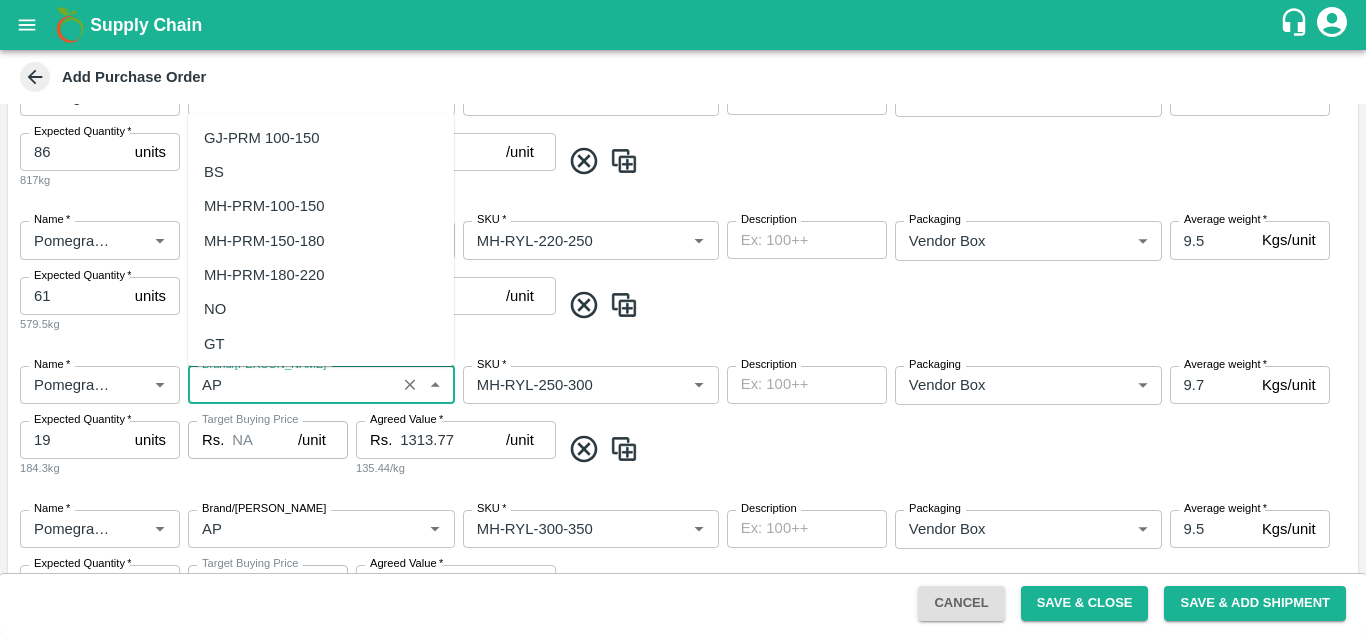 click on "Brand/[PERSON_NAME]" at bounding box center (292, 385) 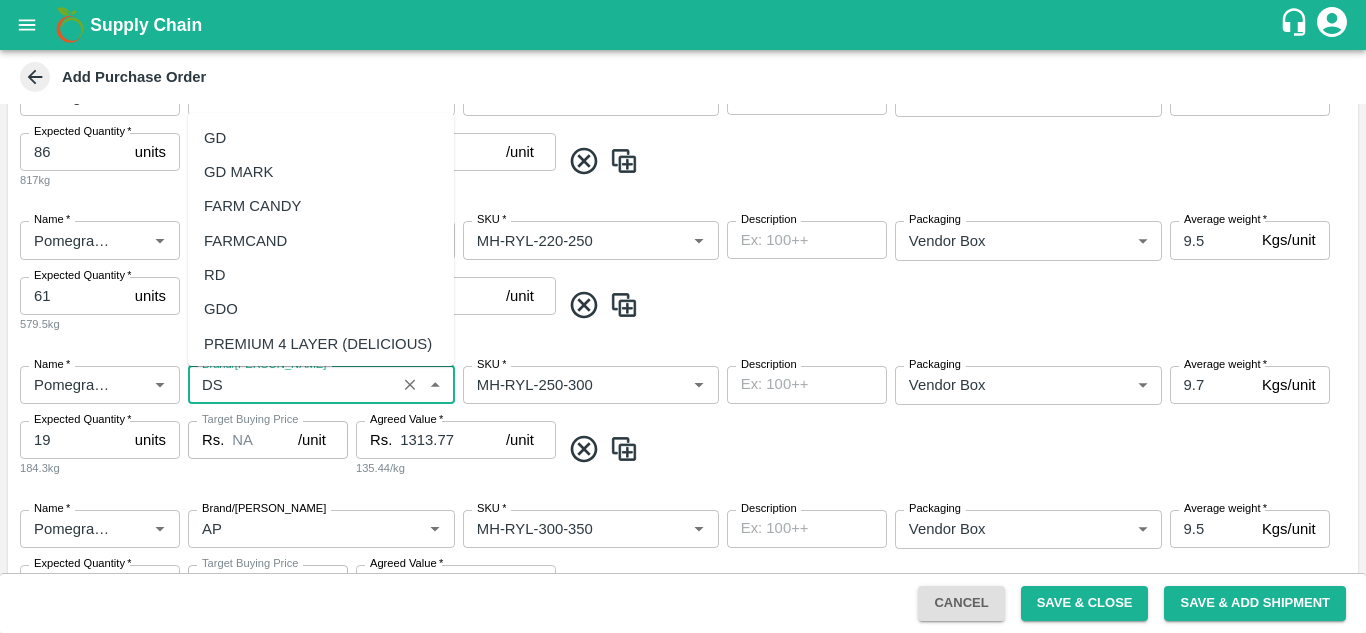 scroll, scrollTop: 0, scrollLeft: 0, axis: both 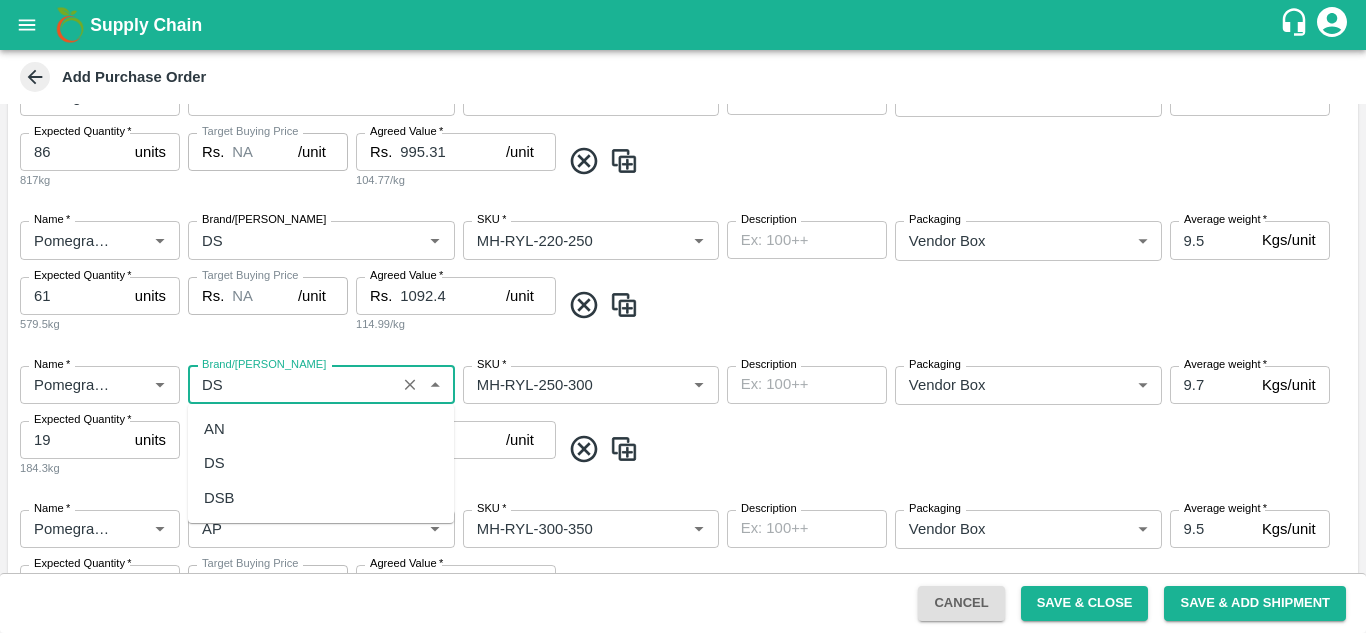 click on "DS" at bounding box center (214, 463) 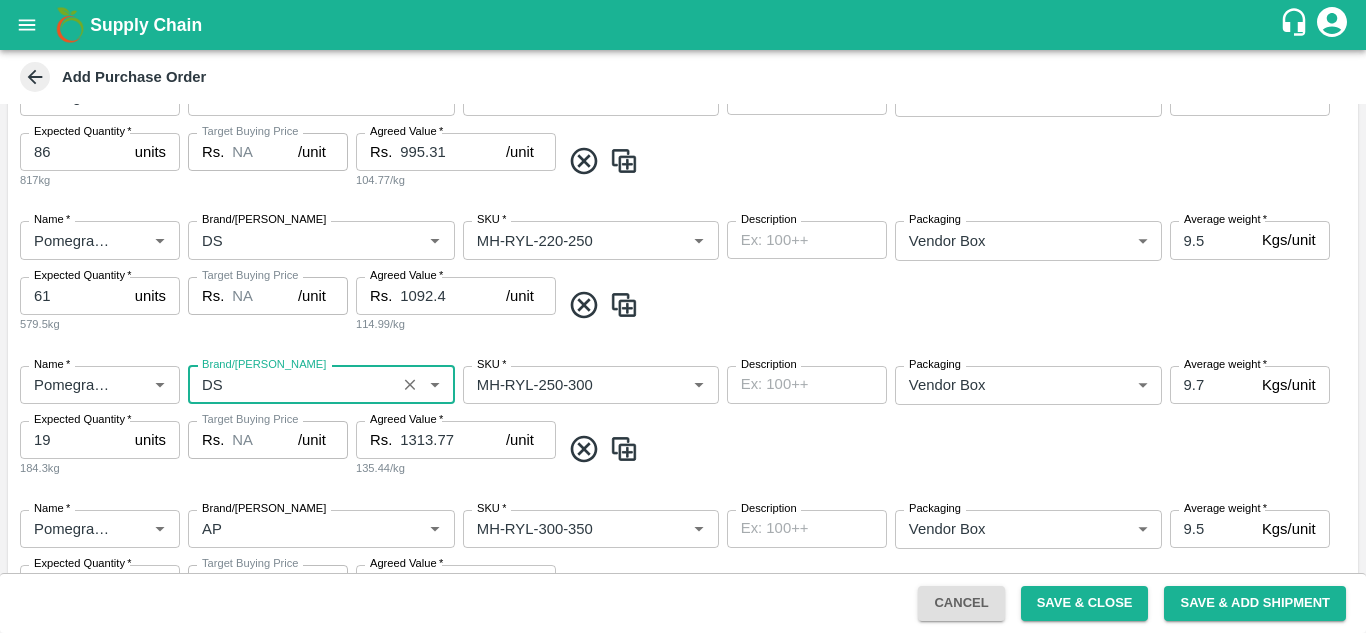 type on "DS" 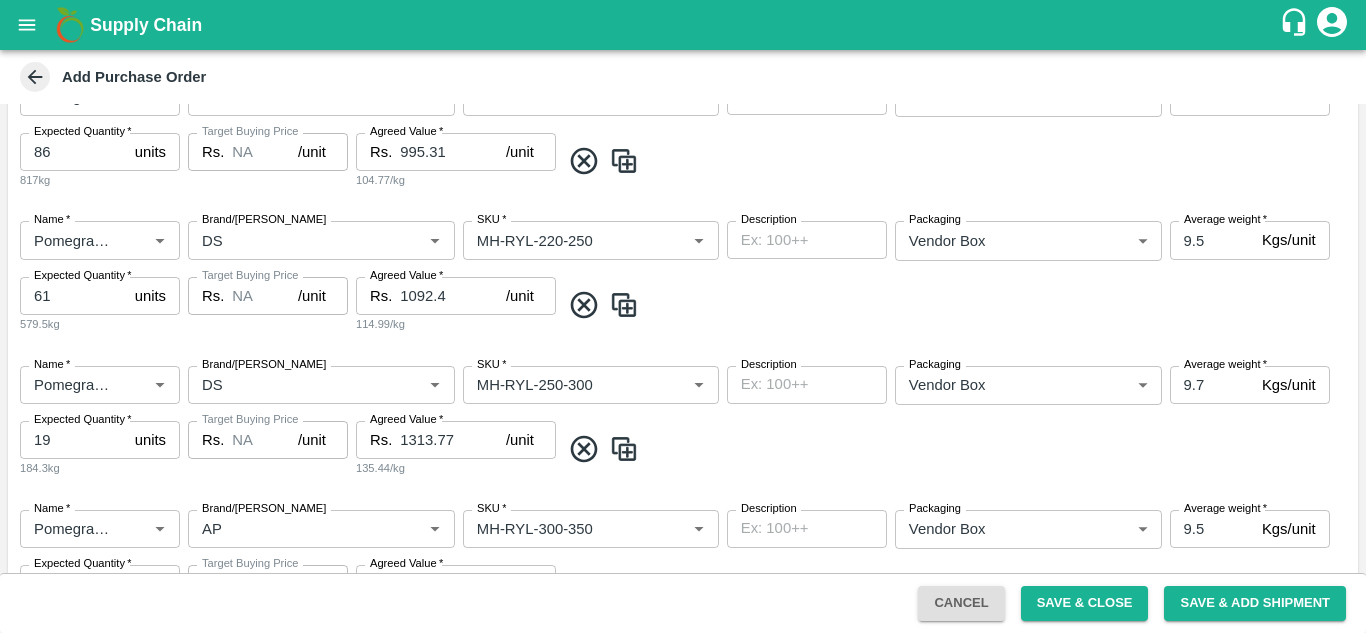 scroll, scrollTop: 1092, scrollLeft: 0, axis: vertical 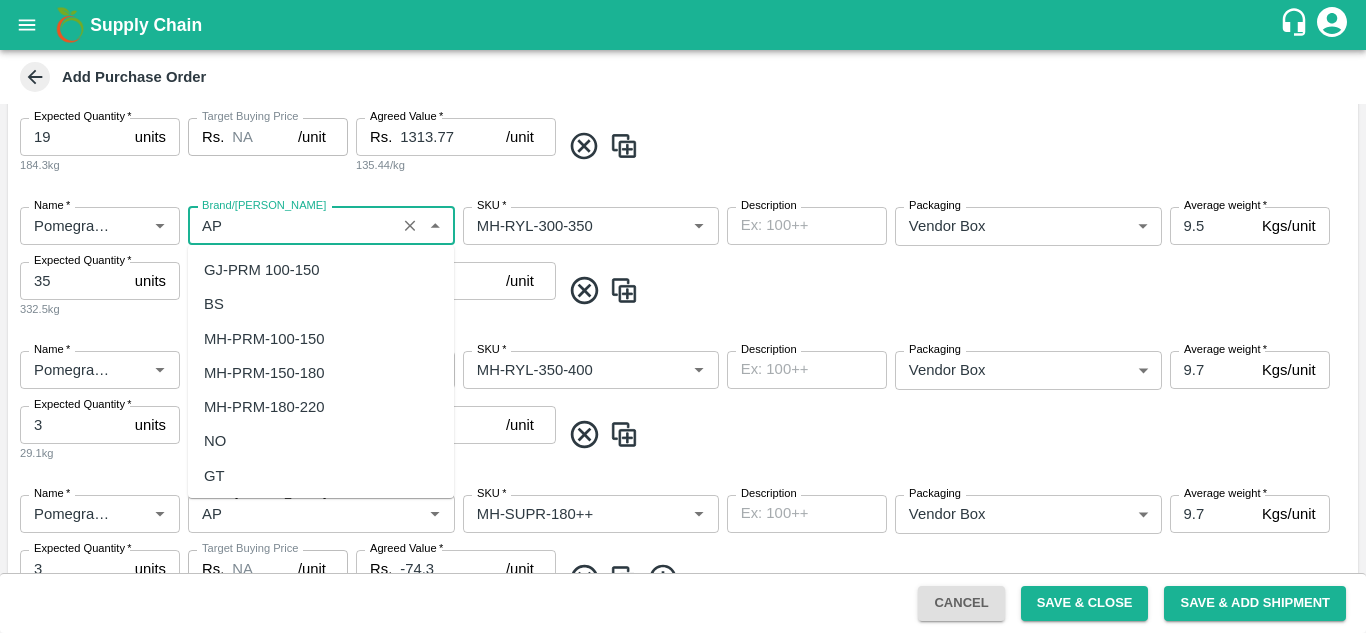 click on "Brand/[PERSON_NAME]" at bounding box center [292, 226] 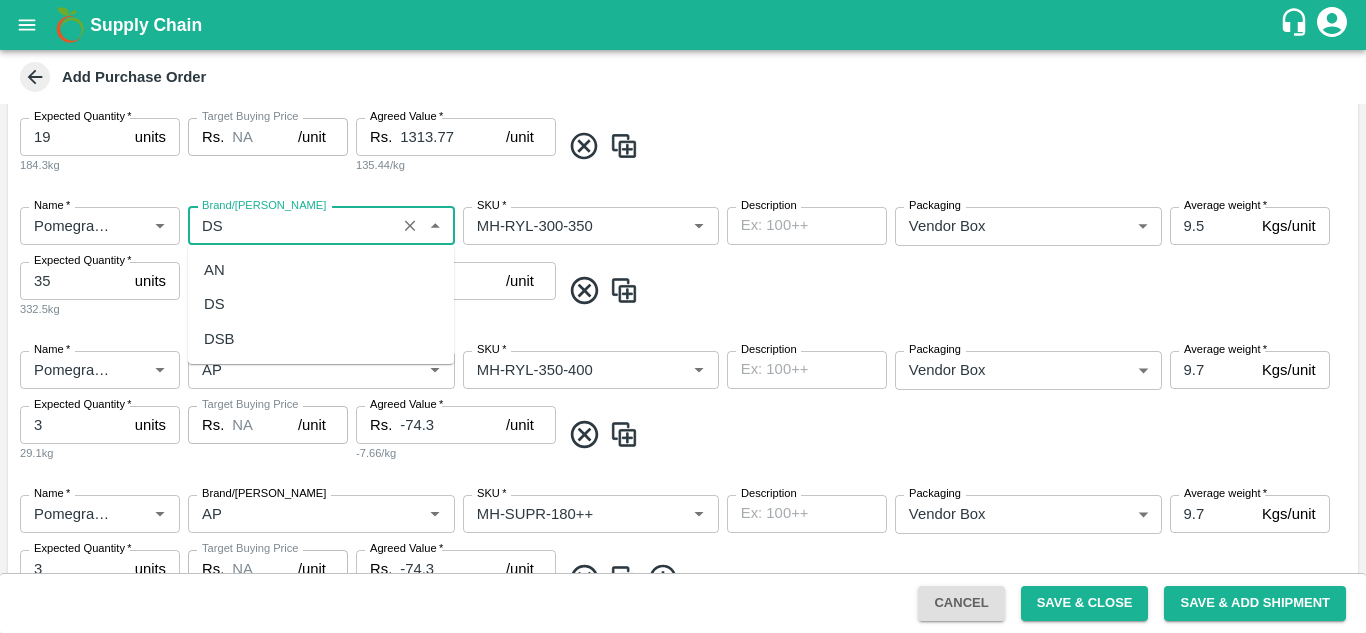 scroll, scrollTop: 0, scrollLeft: 0, axis: both 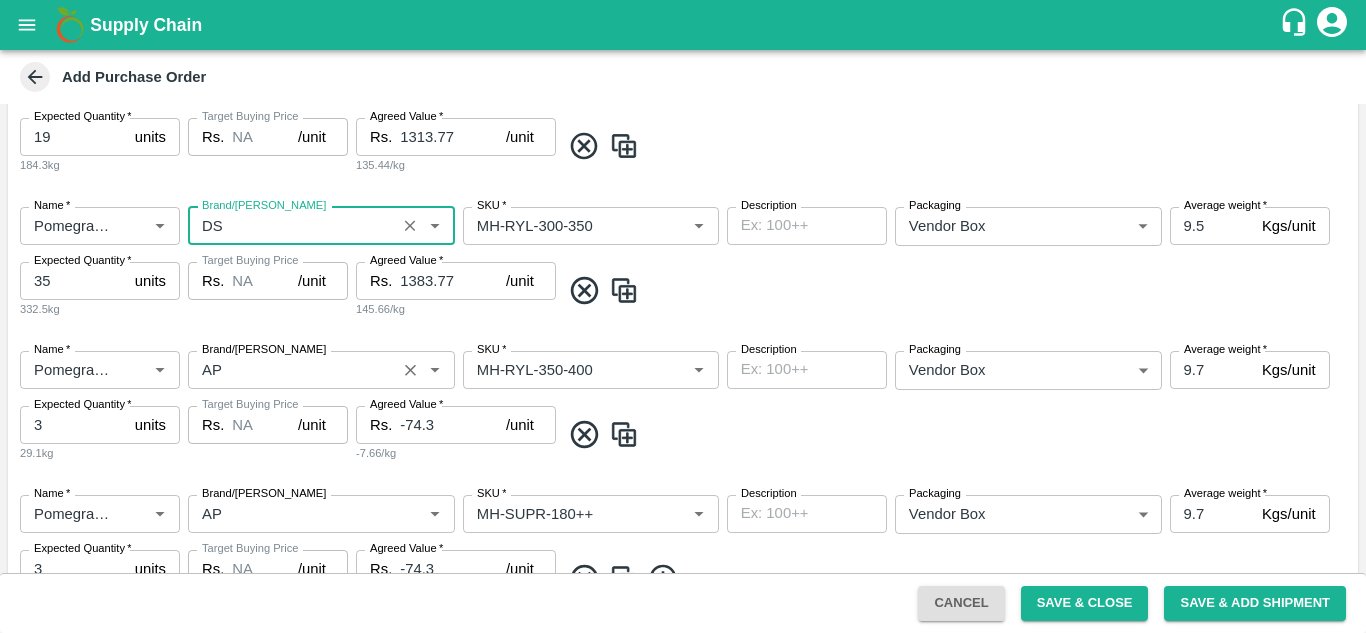 type on "DS" 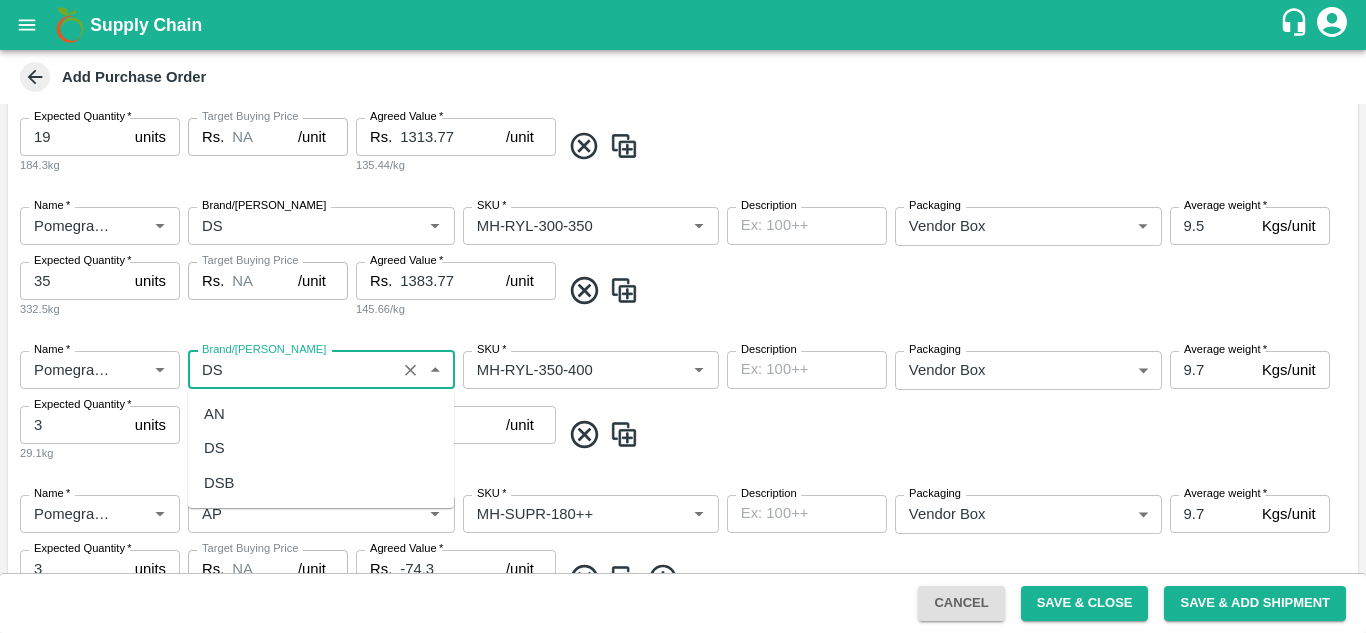 scroll, scrollTop: 0, scrollLeft: 0, axis: both 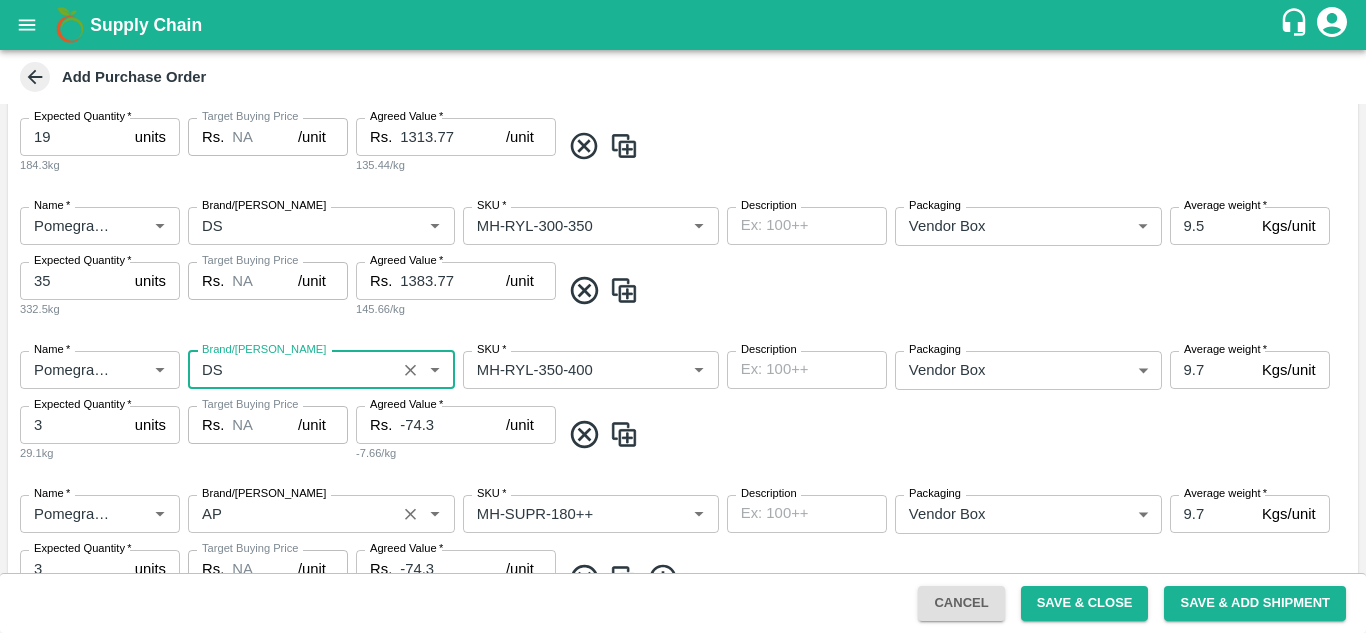 type on "DS" 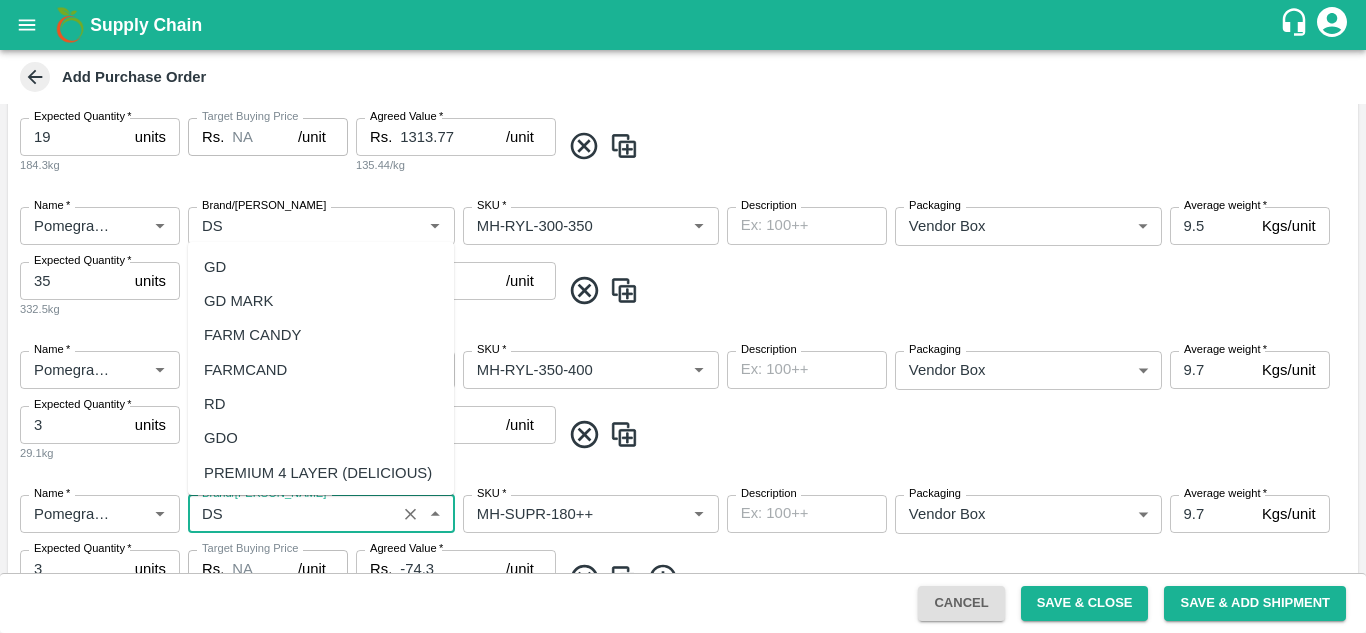 scroll, scrollTop: 0, scrollLeft: 0, axis: both 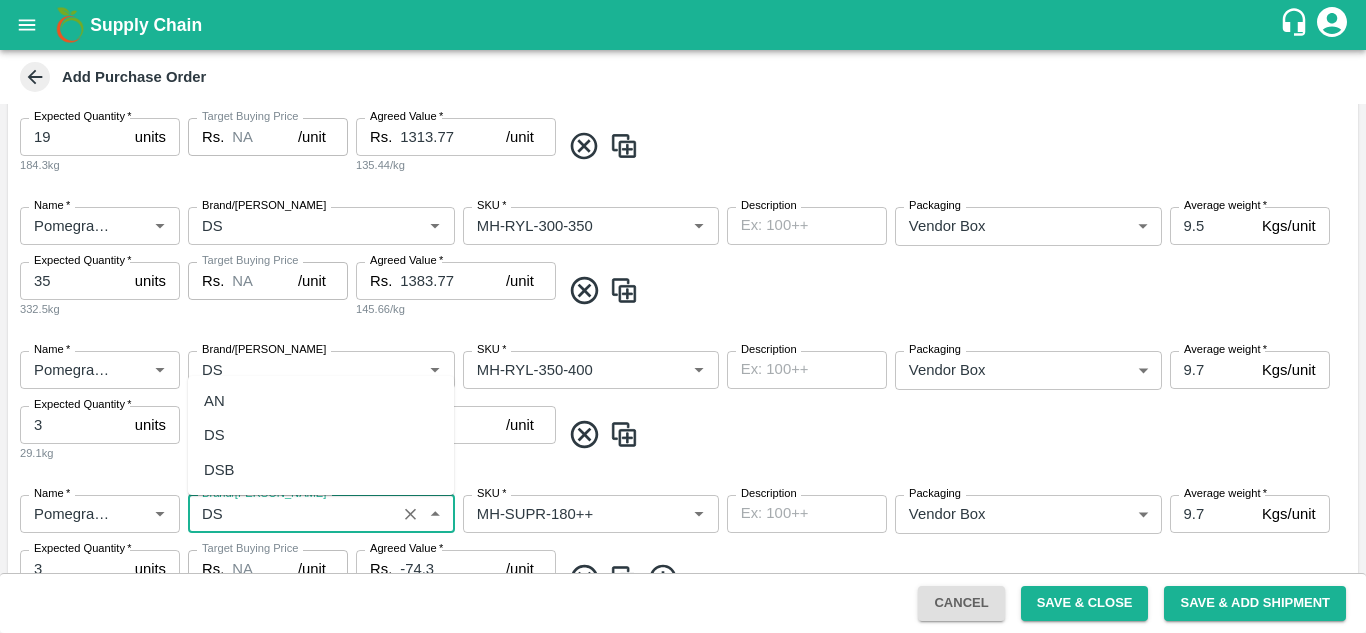 click on "DS" at bounding box center (214, 435) 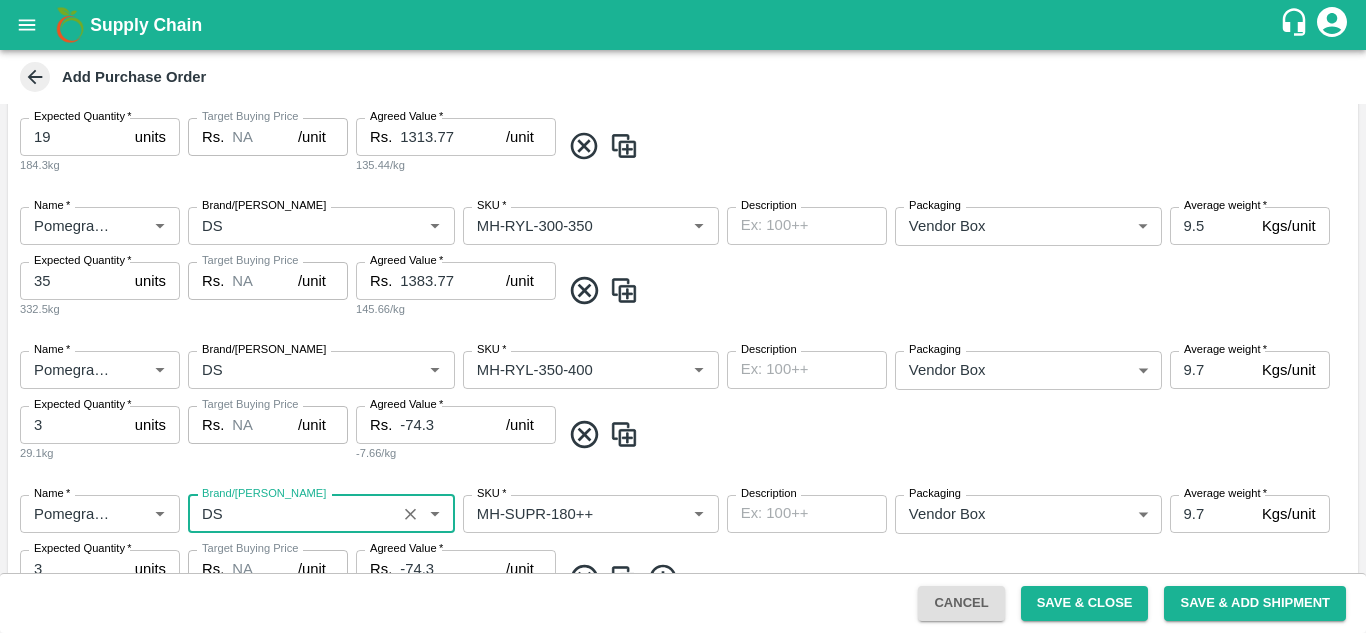 type on "DS" 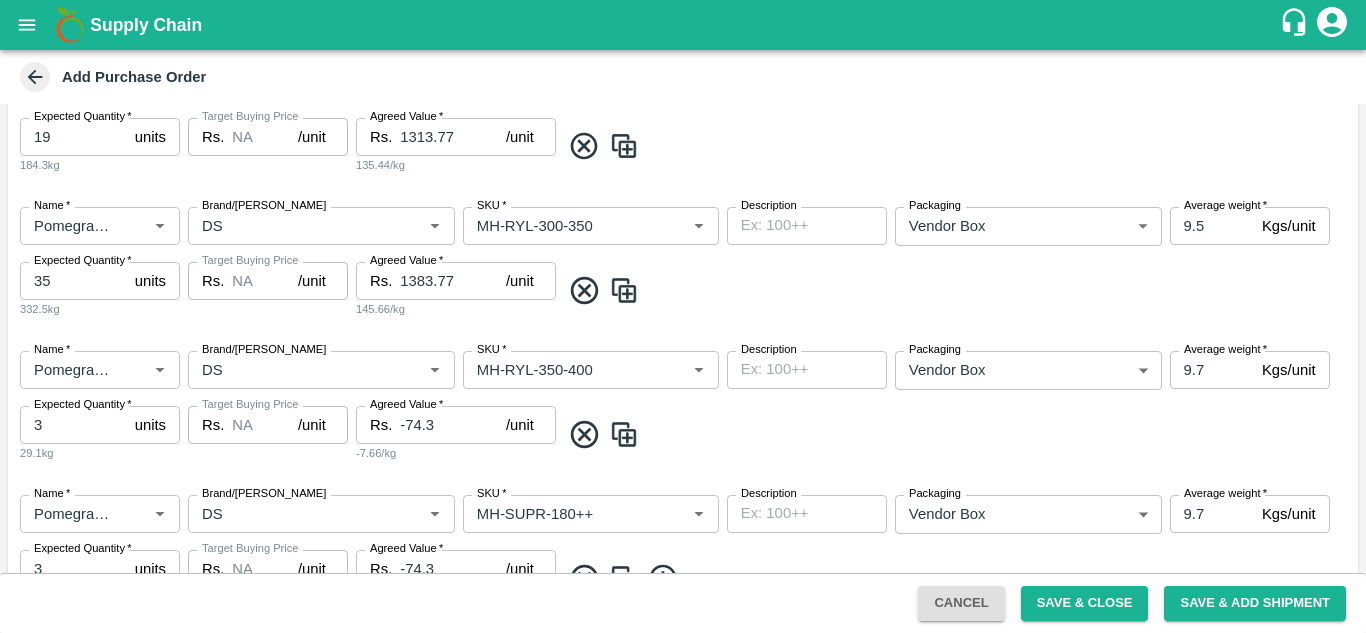 click on "Target Buying Price Rs. NA /unit Target Buying Price" at bounding box center (268, 434) 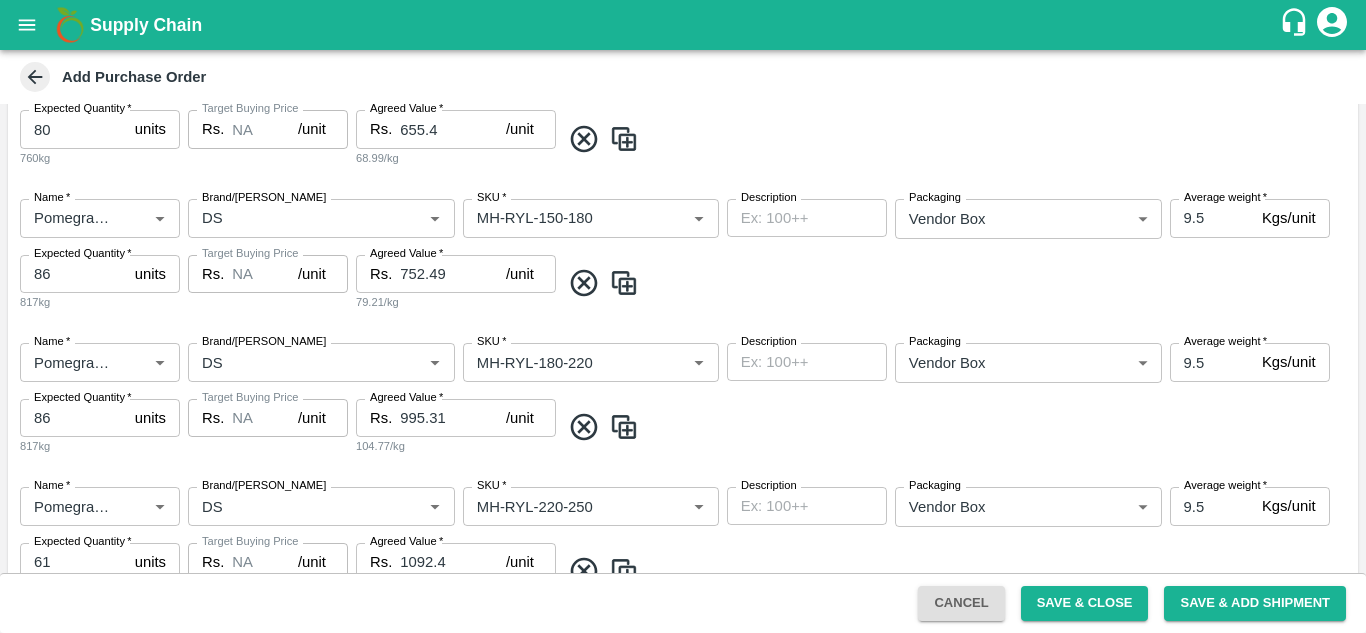 scroll, scrollTop: 1349, scrollLeft: 0, axis: vertical 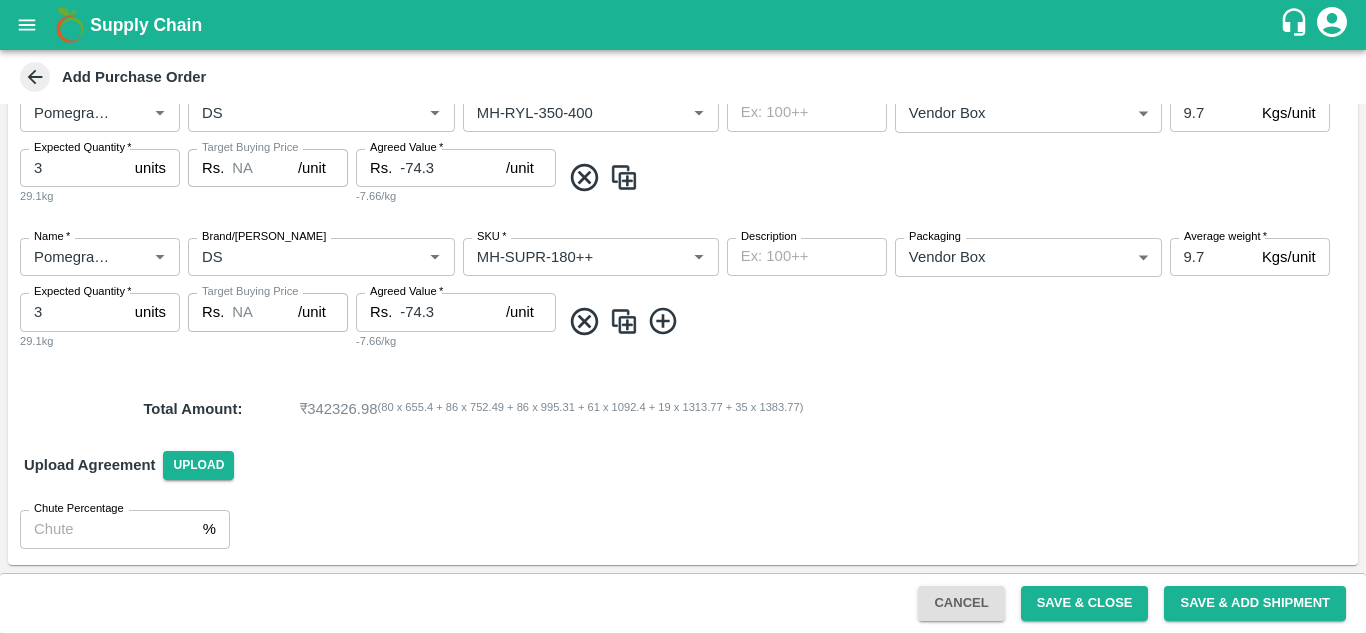click at bounding box center [624, 321] 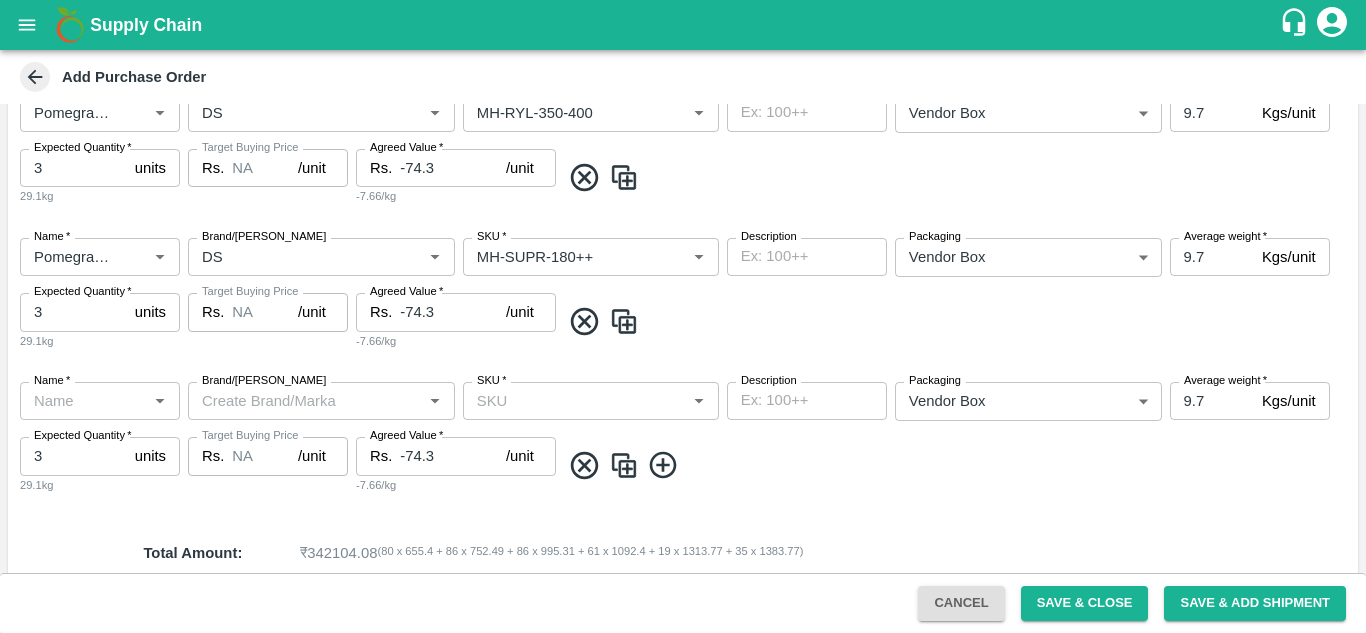 type on "Pomegranate" 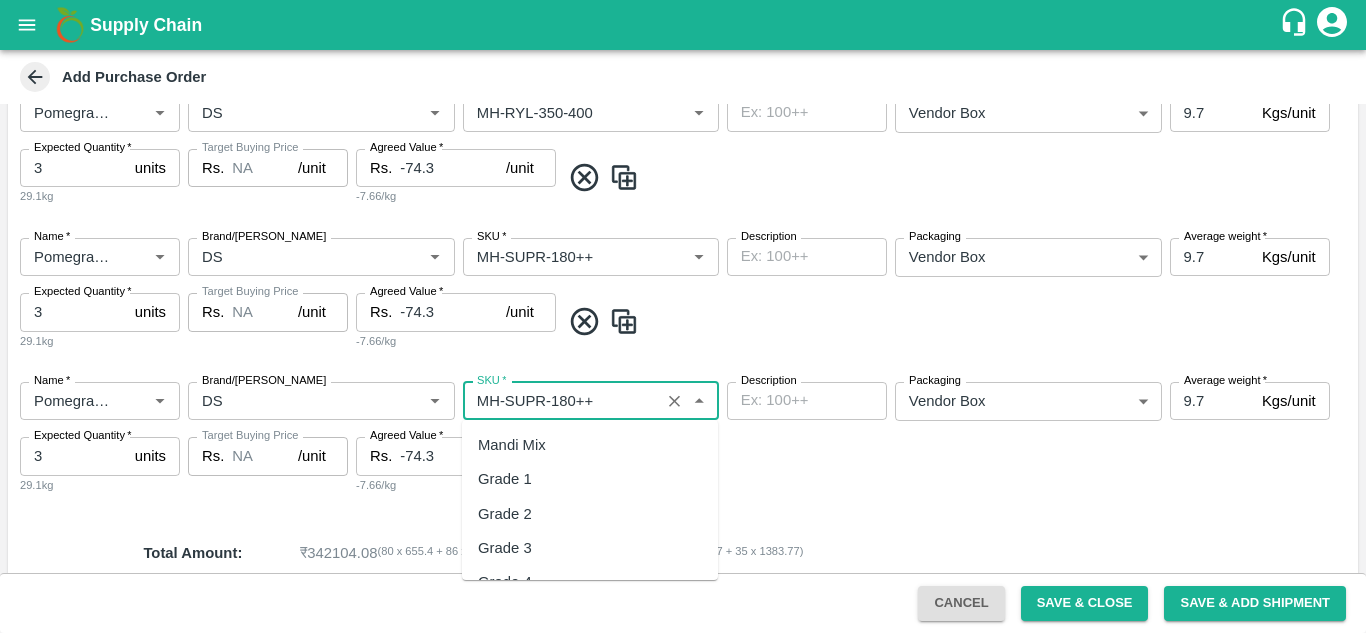 click on "SKU   *" at bounding box center [561, 401] 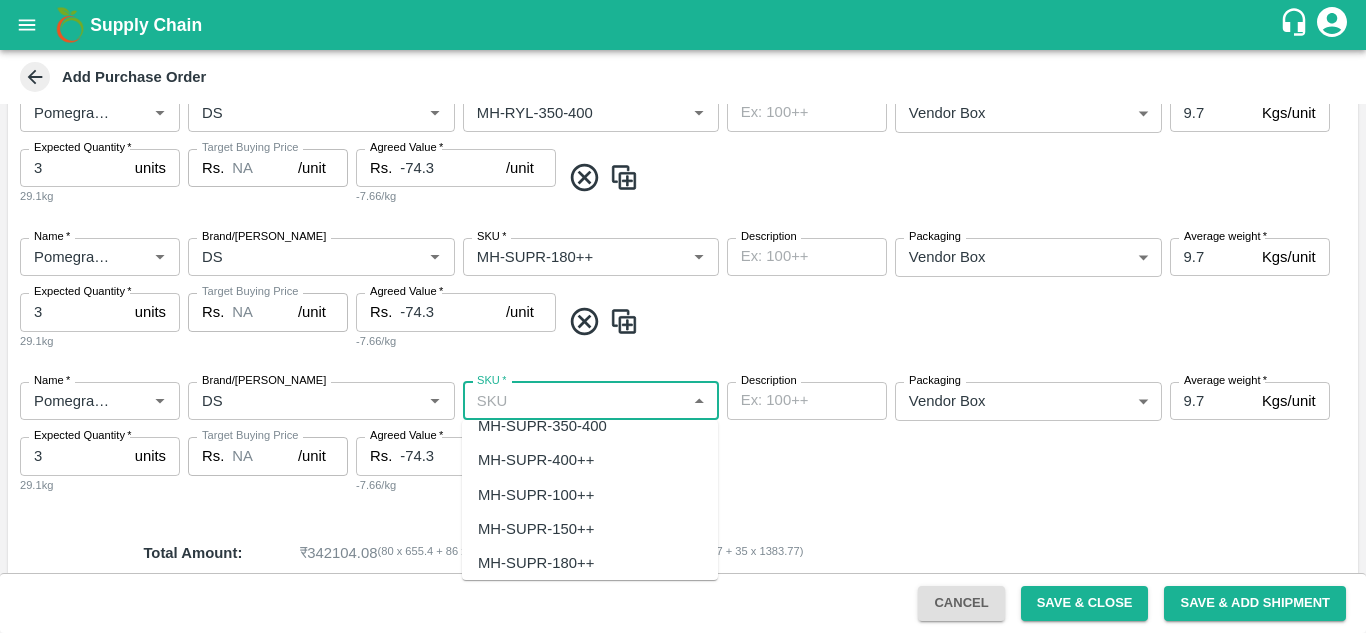 scroll, scrollTop: 0, scrollLeft: 0, axis: both 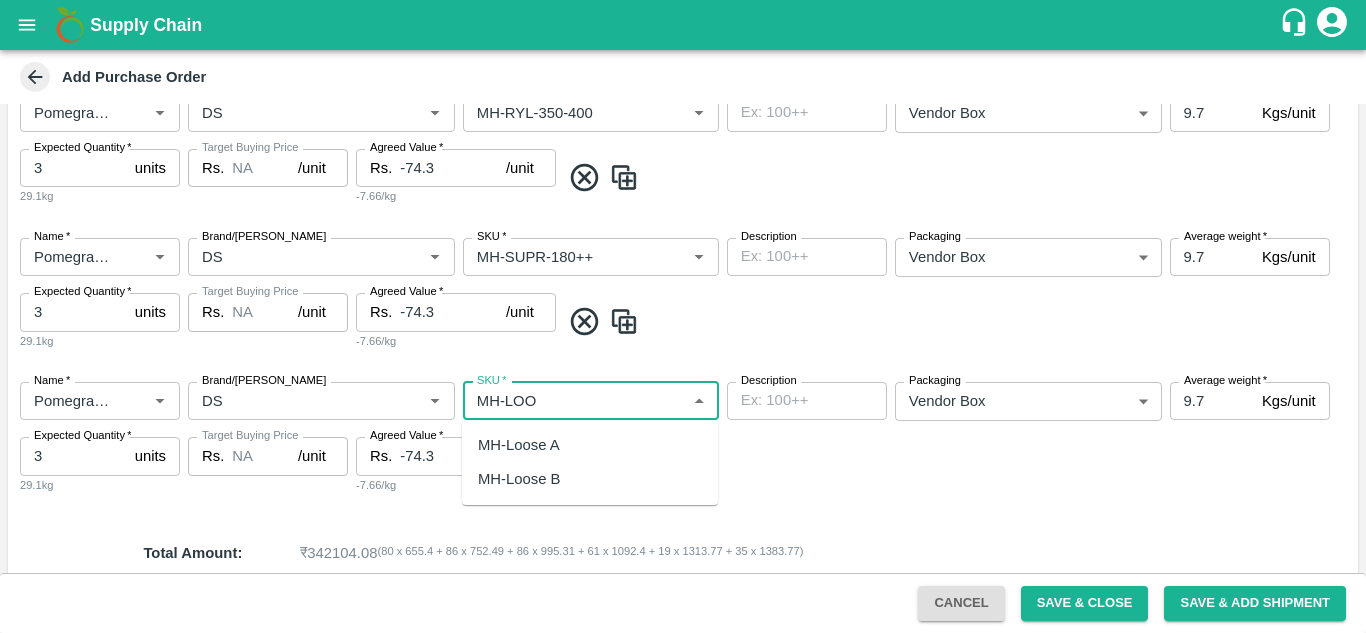 click on "MH-Loose A" at bounding box center [519, 445] 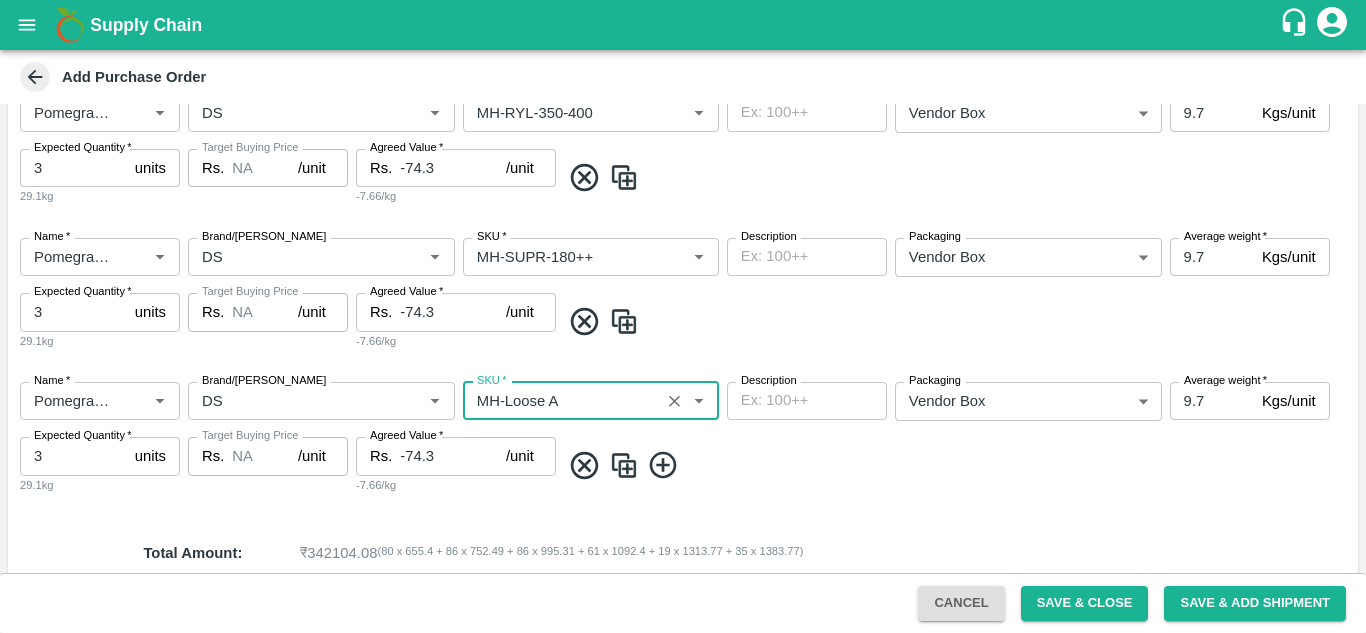 type on "MH-Loose A" 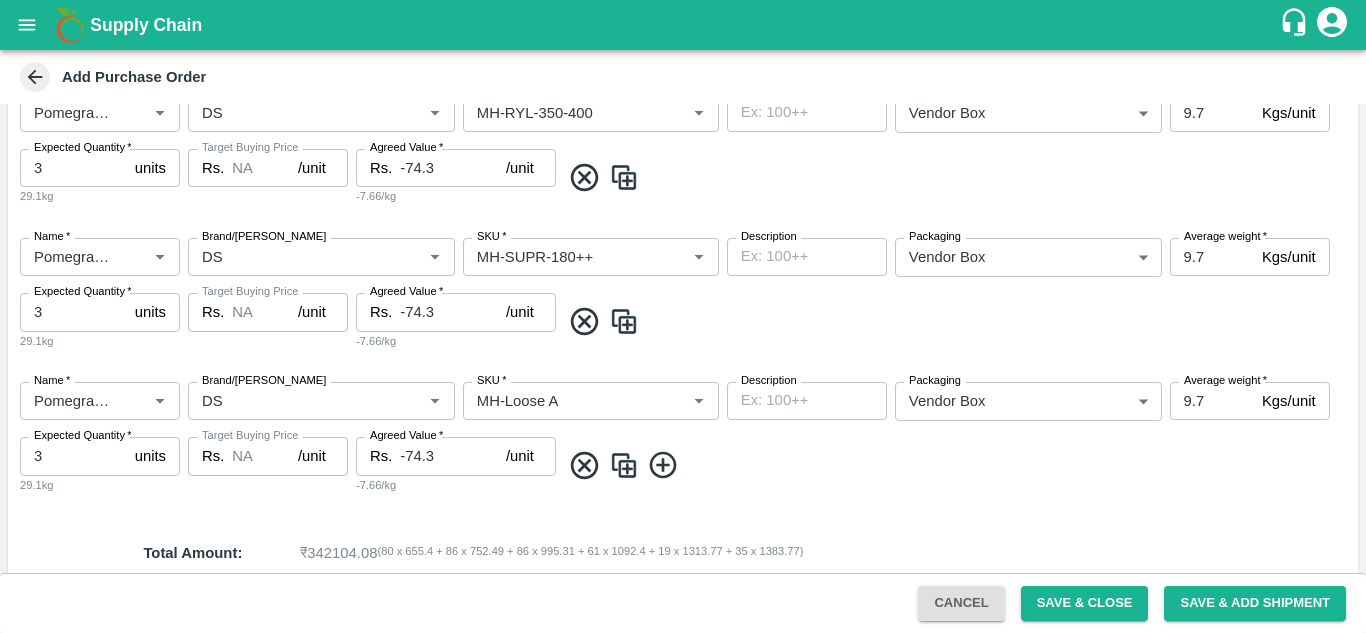click at bounding box center (955, 465) 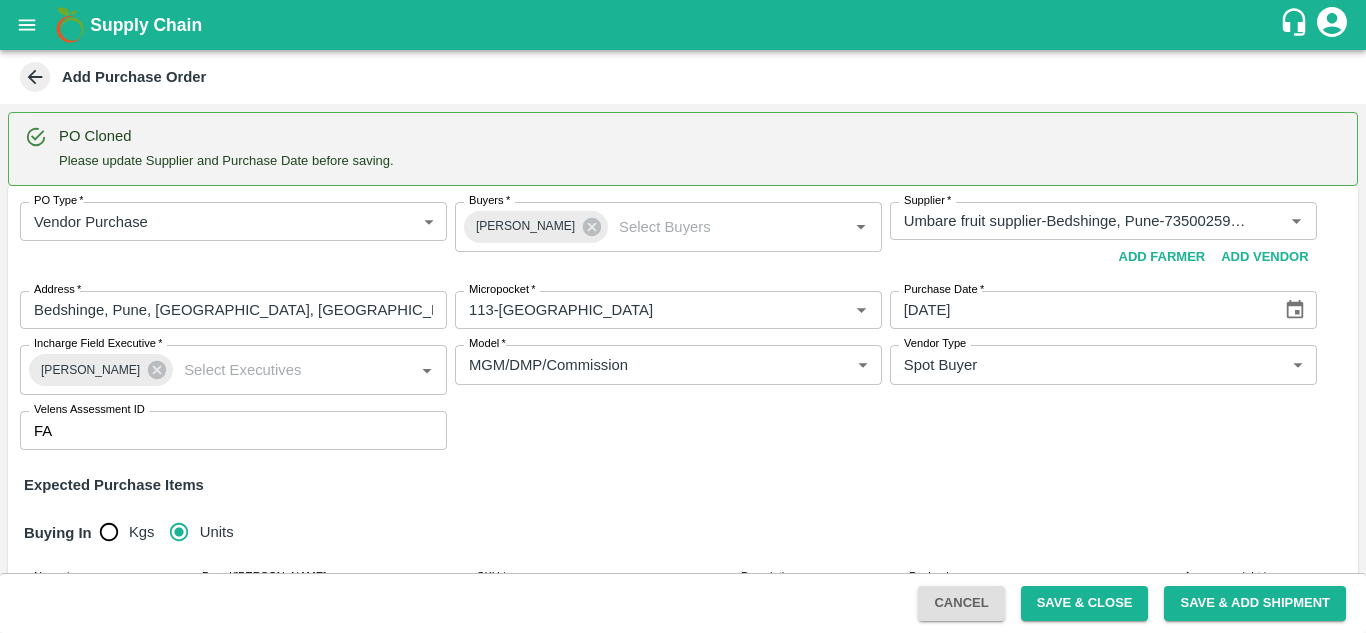 scroll, scrollTop: 1493, scrollLeft: 0, axis: vertical 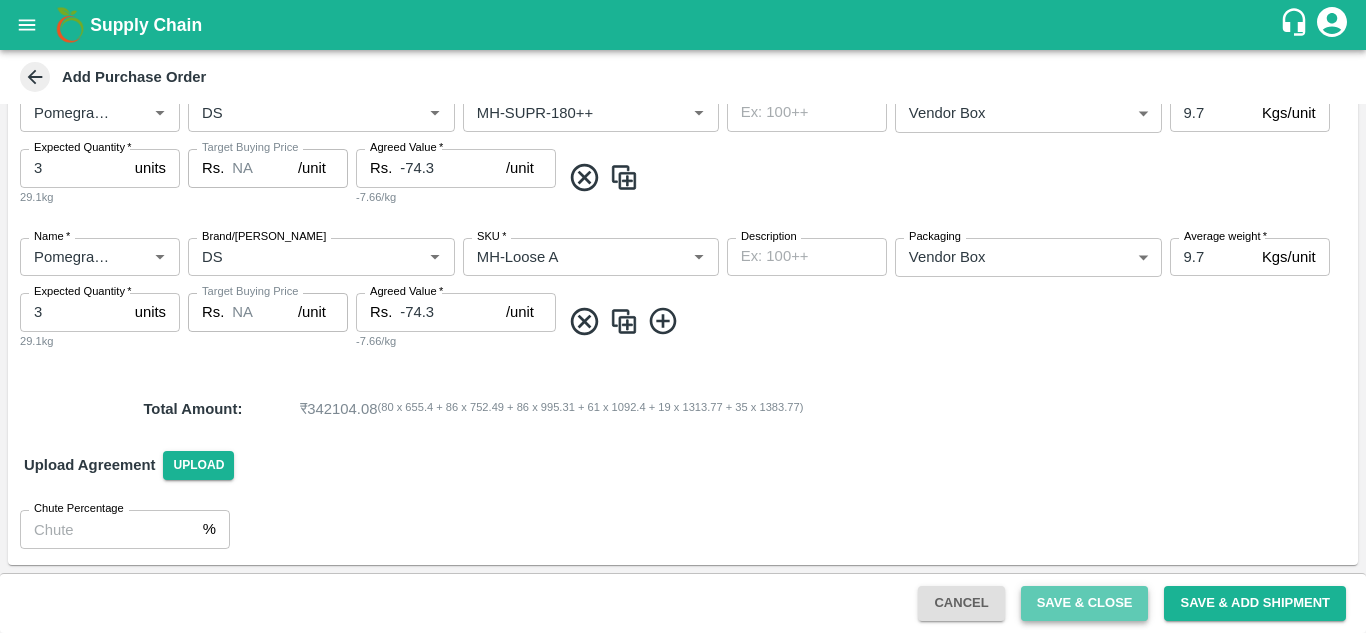 click on "Save & Close" at bounding box center (1085, 603) 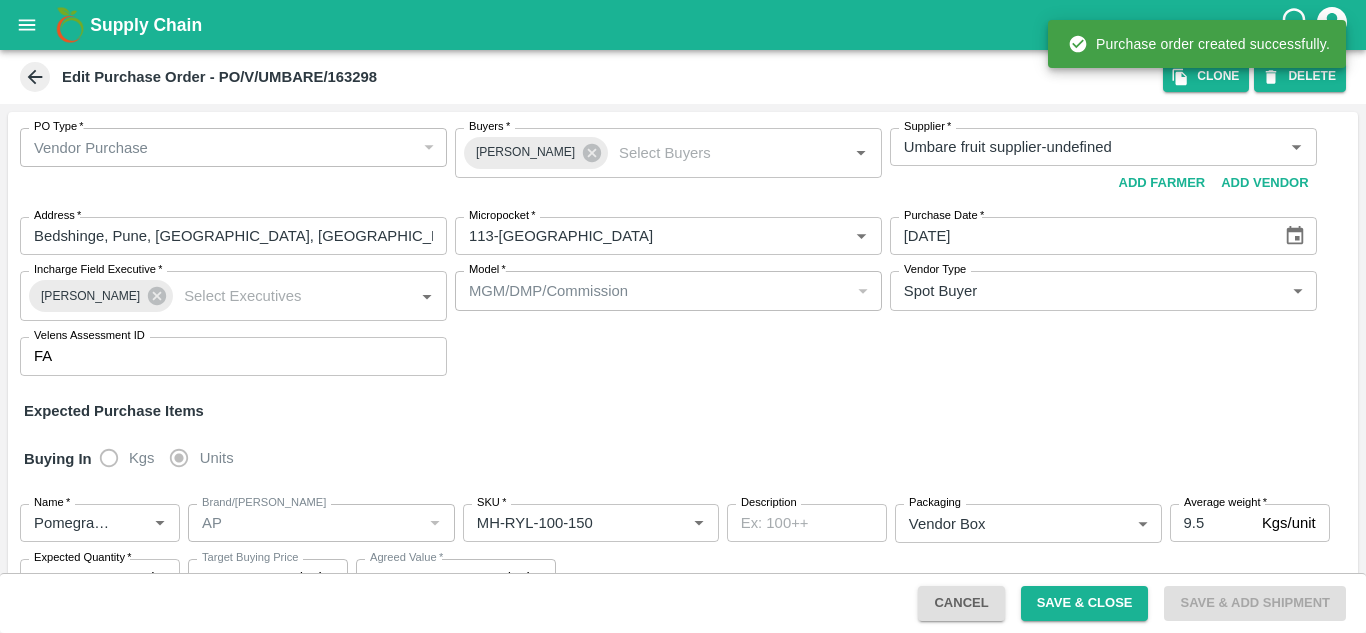 type on "Umbare fruit supplier-undefined" 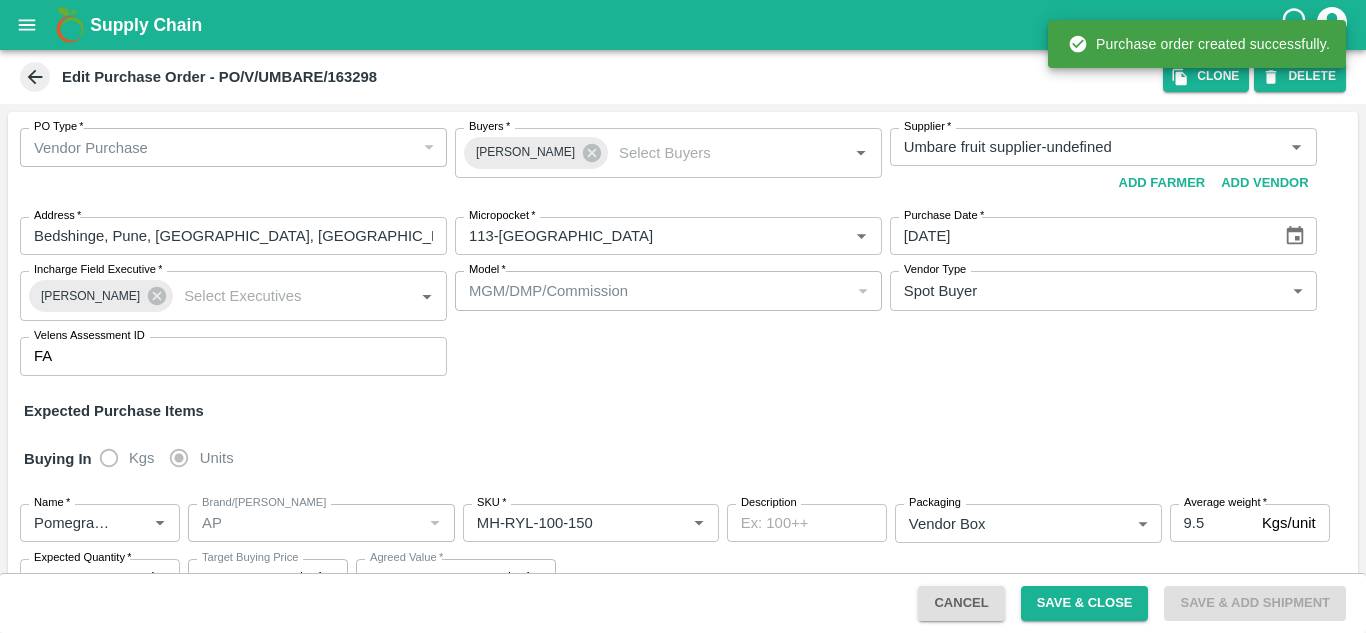 type on "113-[GEOGRAPHIC_DATA]" 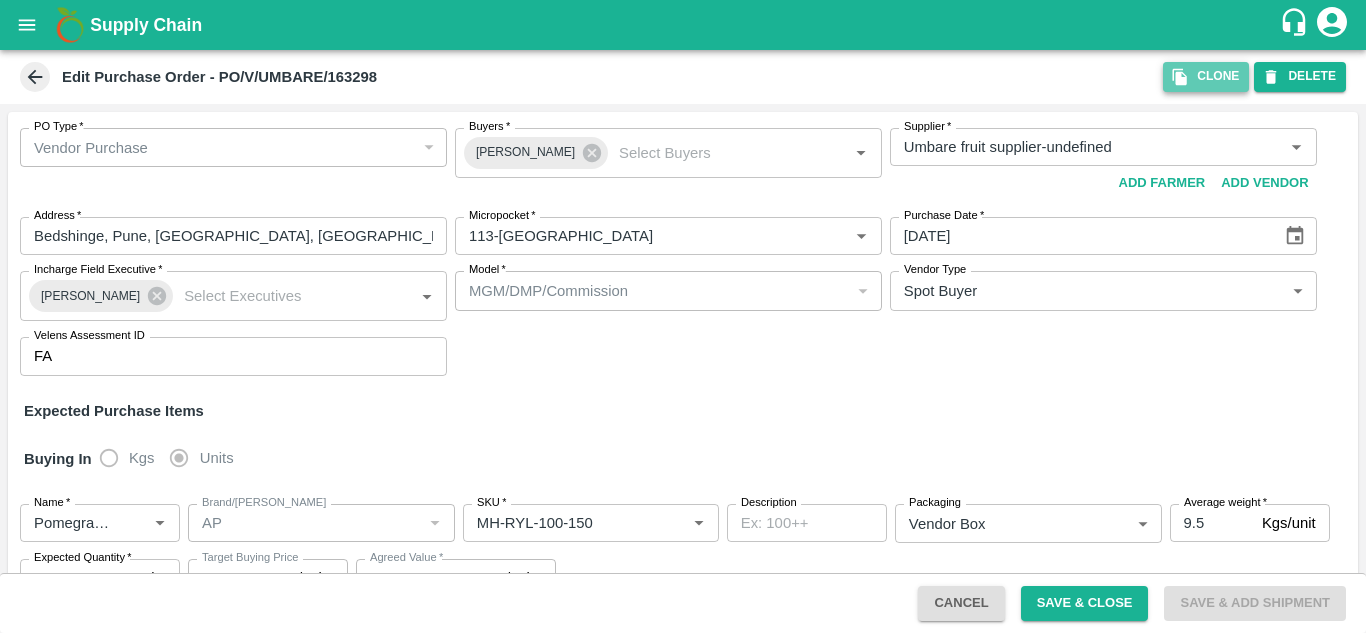 click on "Clone" at bounding box center (1206, 76) 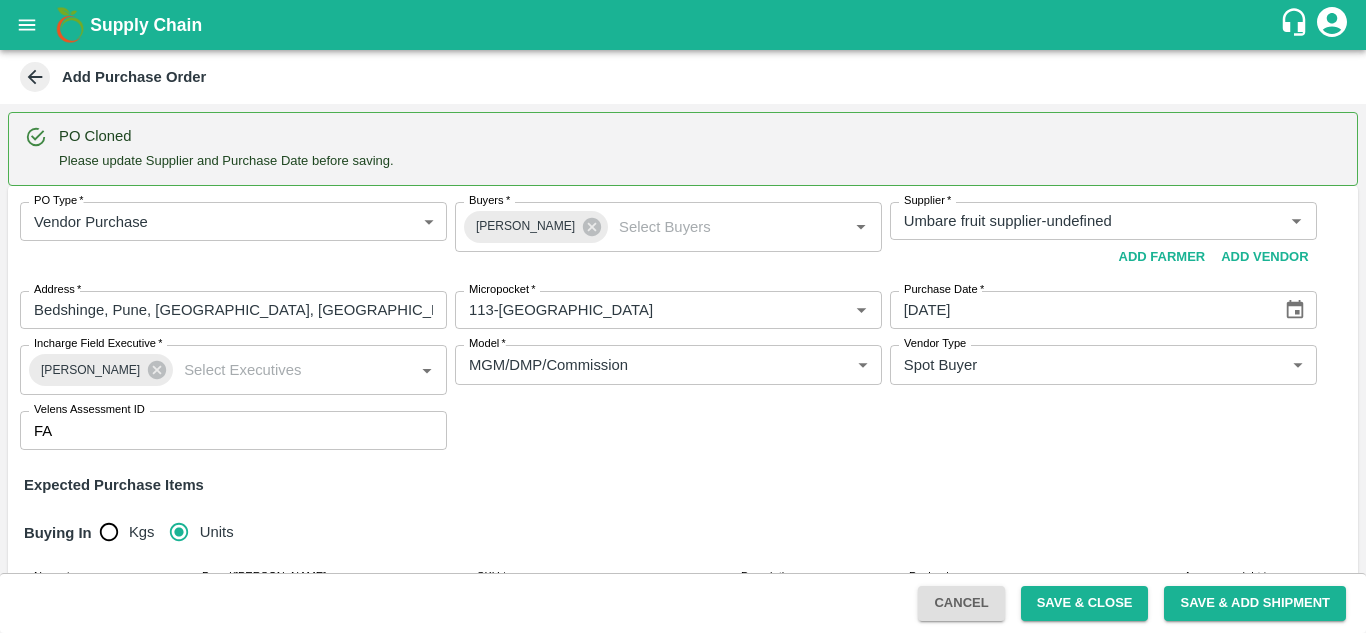 type 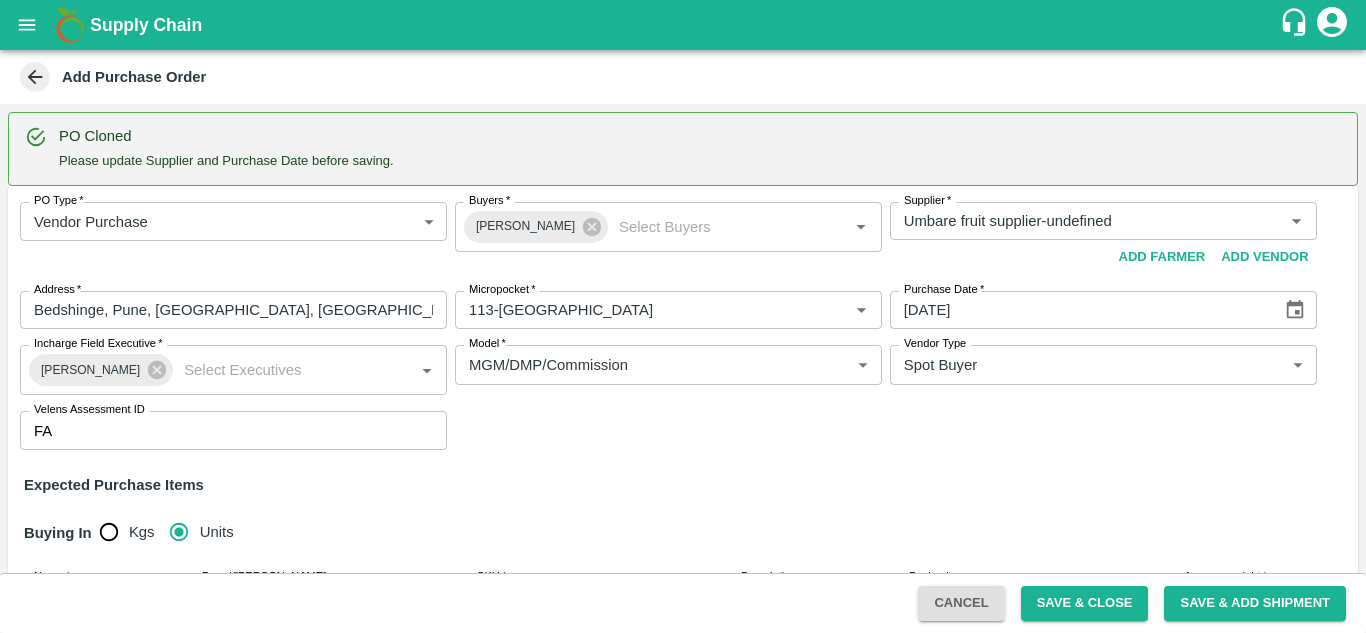 type 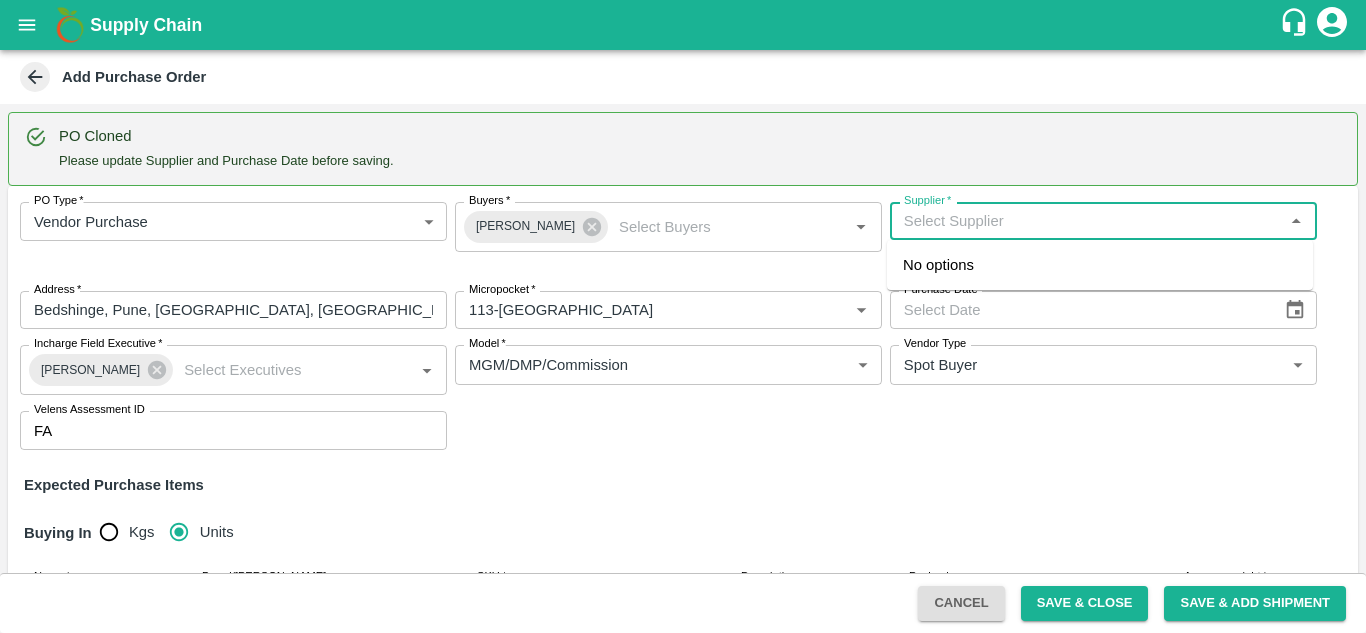 click on "Supplier   *" at bounding box center [1087, 221] 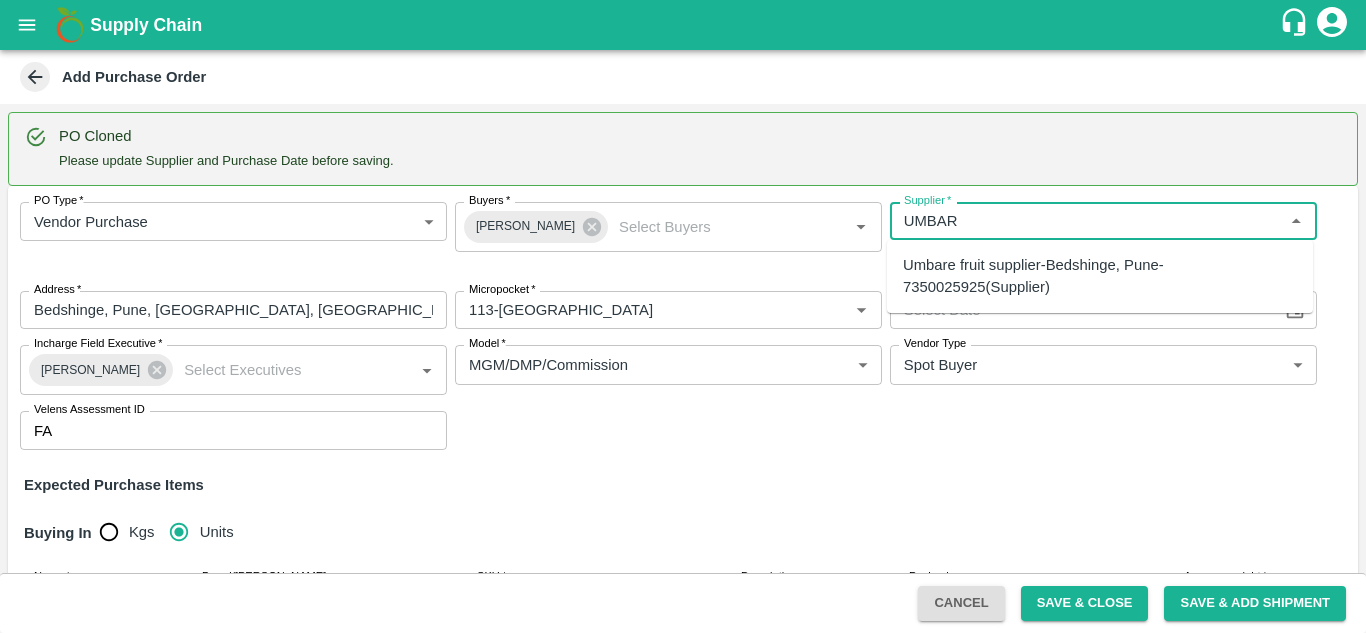click on "Umbare fruit supplier-Bedshinge, Pune-7350025925(Supplier)" at bounding box center [1100, 276] 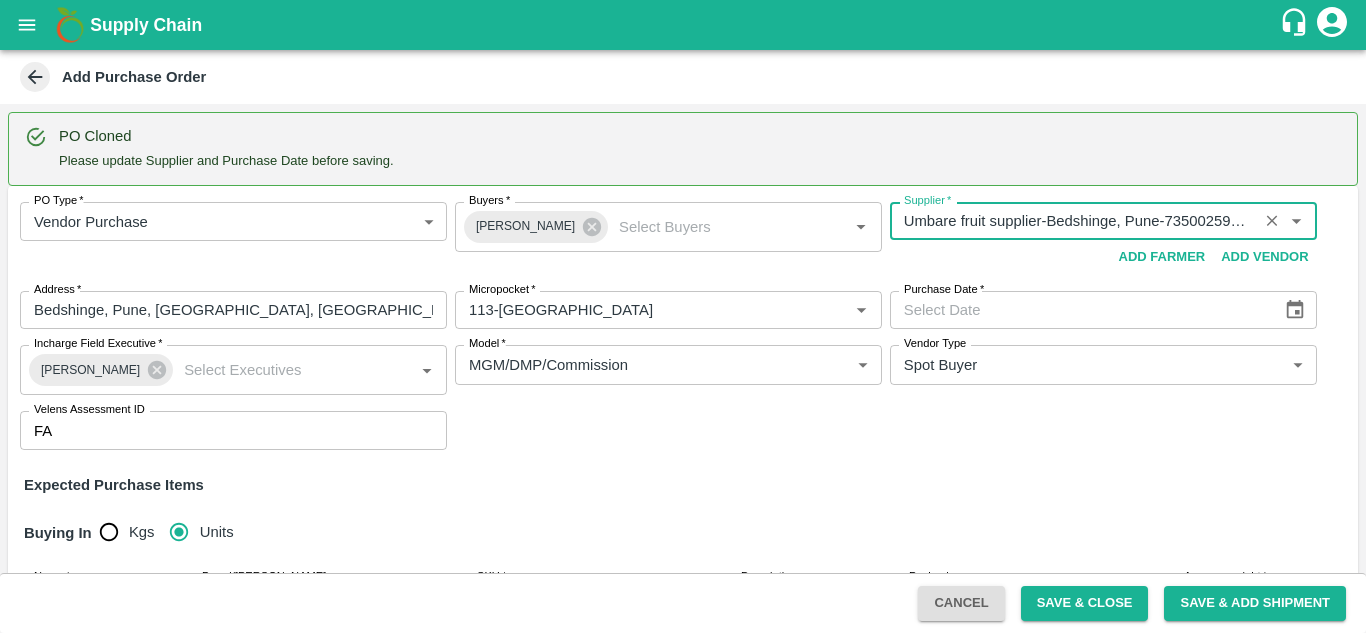 type on "Umbare fruit supplier-Bedshinge, Pune-7350025925(Supplier)" 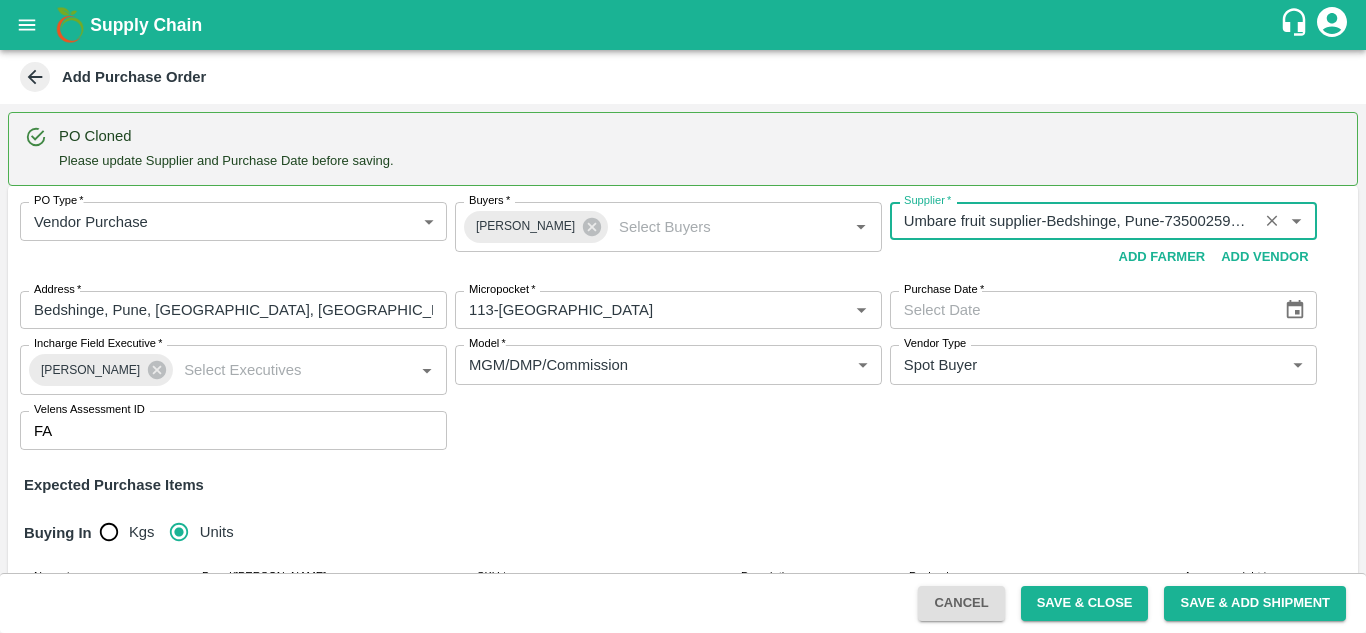 click 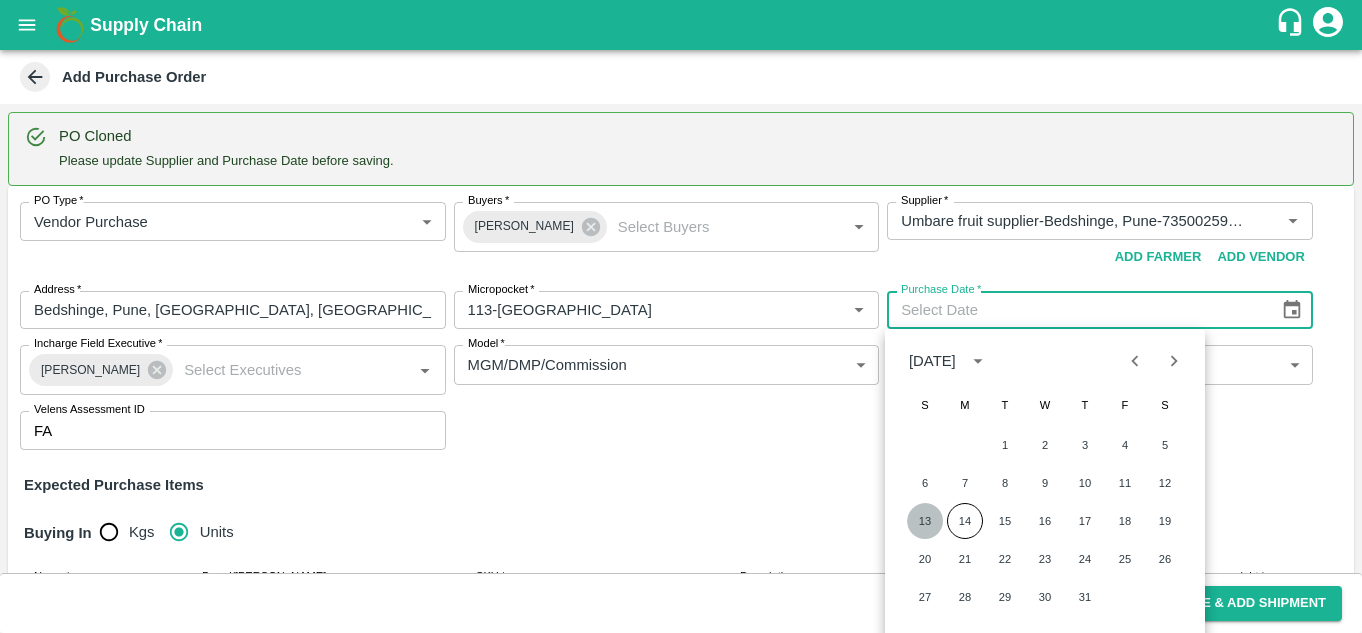 click on "13" at bounding box center [925, 521] 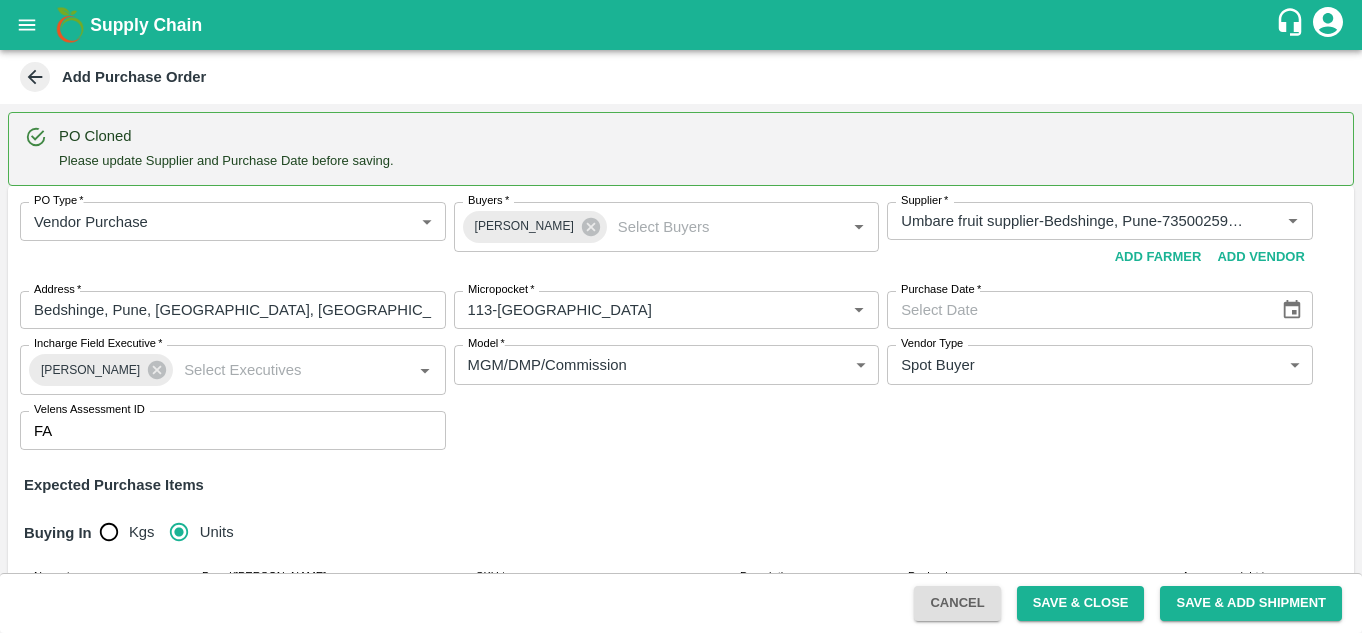 type on "[DATE]" 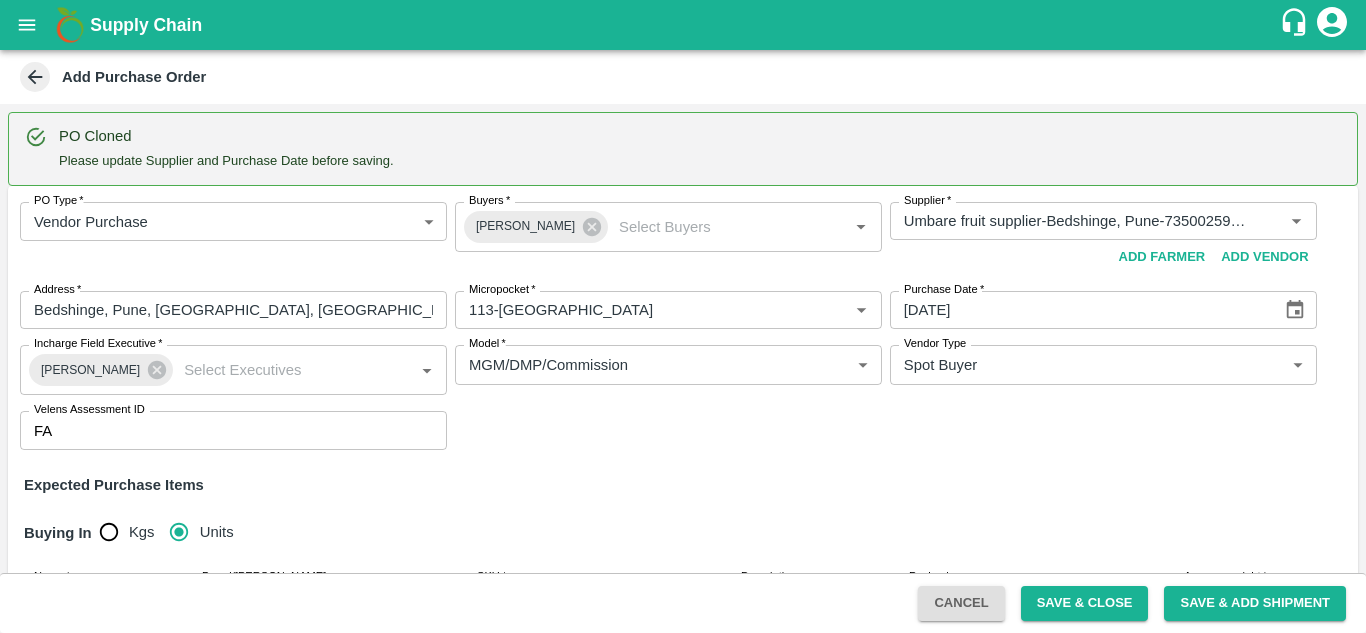 scroll, scrollTop: 167, scrollLeft: 0, axis: vertical 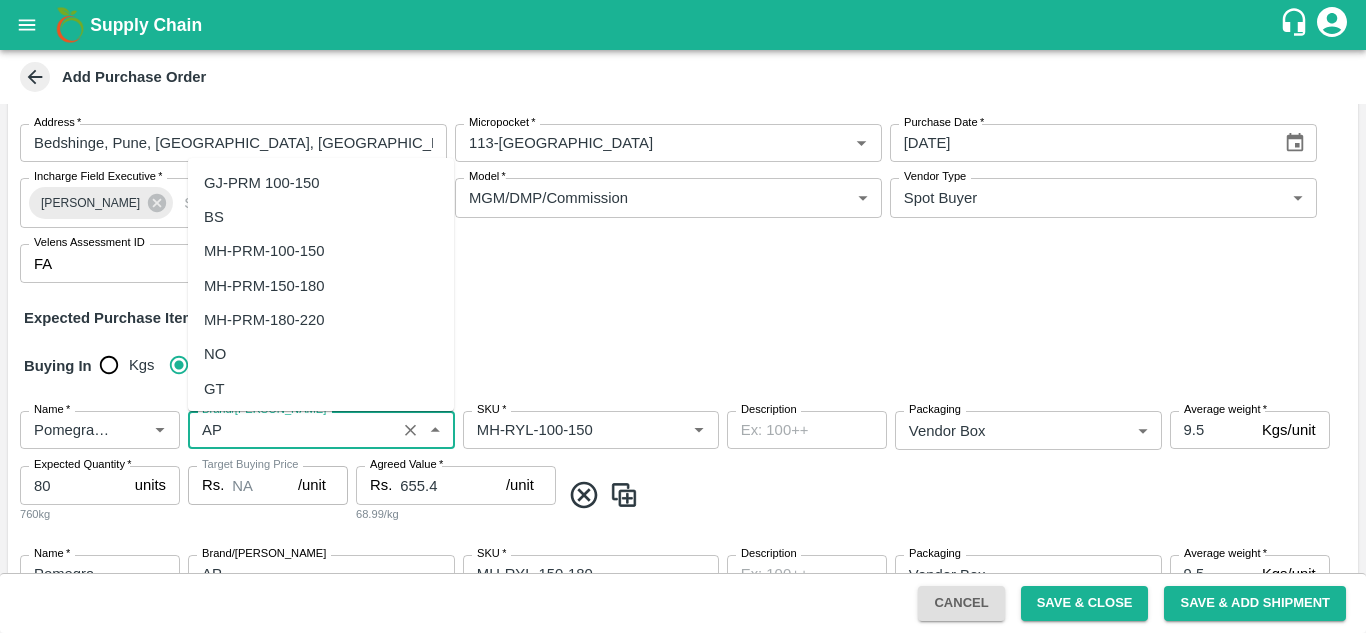 click on "Brand/[PERSON_NAME]" at bounding box center [292, 430] 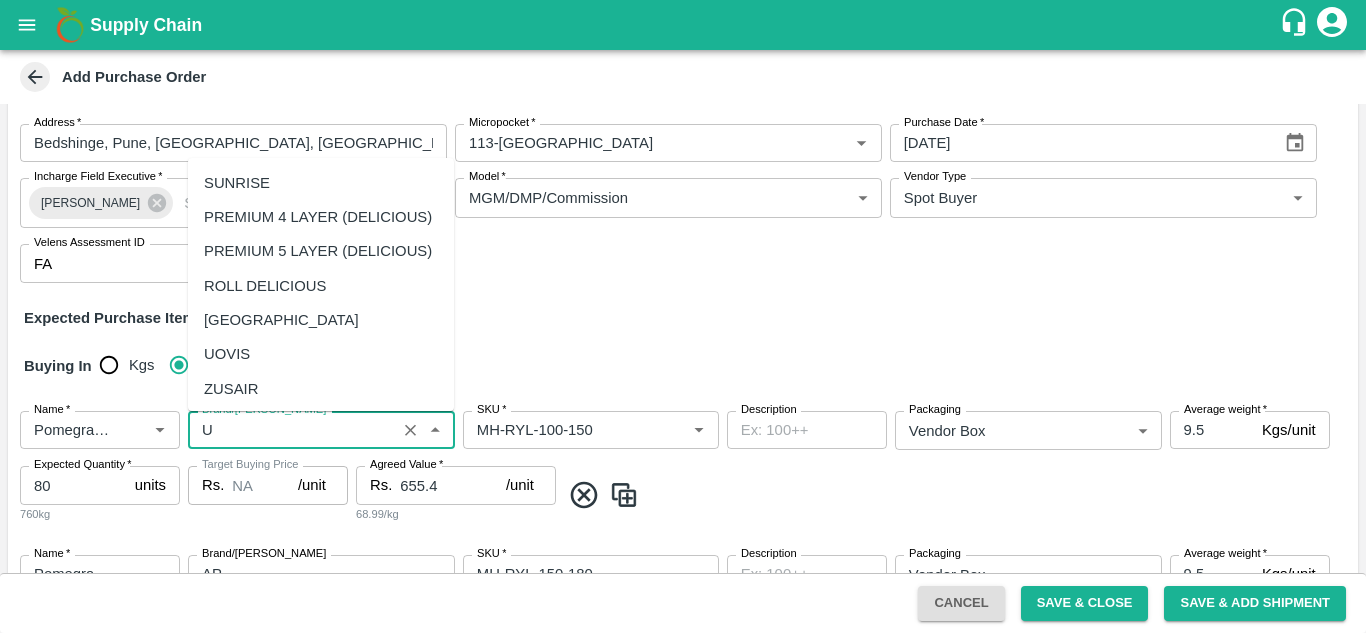 scroll, scrollTop: 72, scrollLeft: 0, axis: vertical 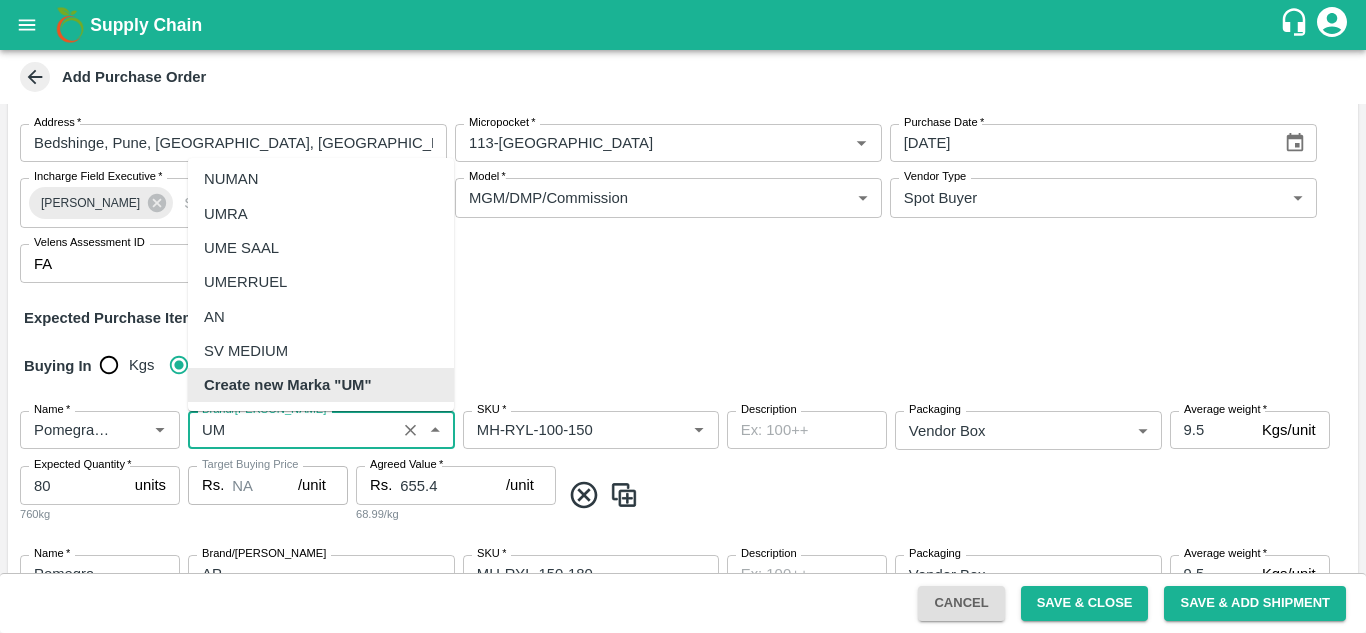 click on "Create new Marka "UM"" at bounding box center (288, 385) 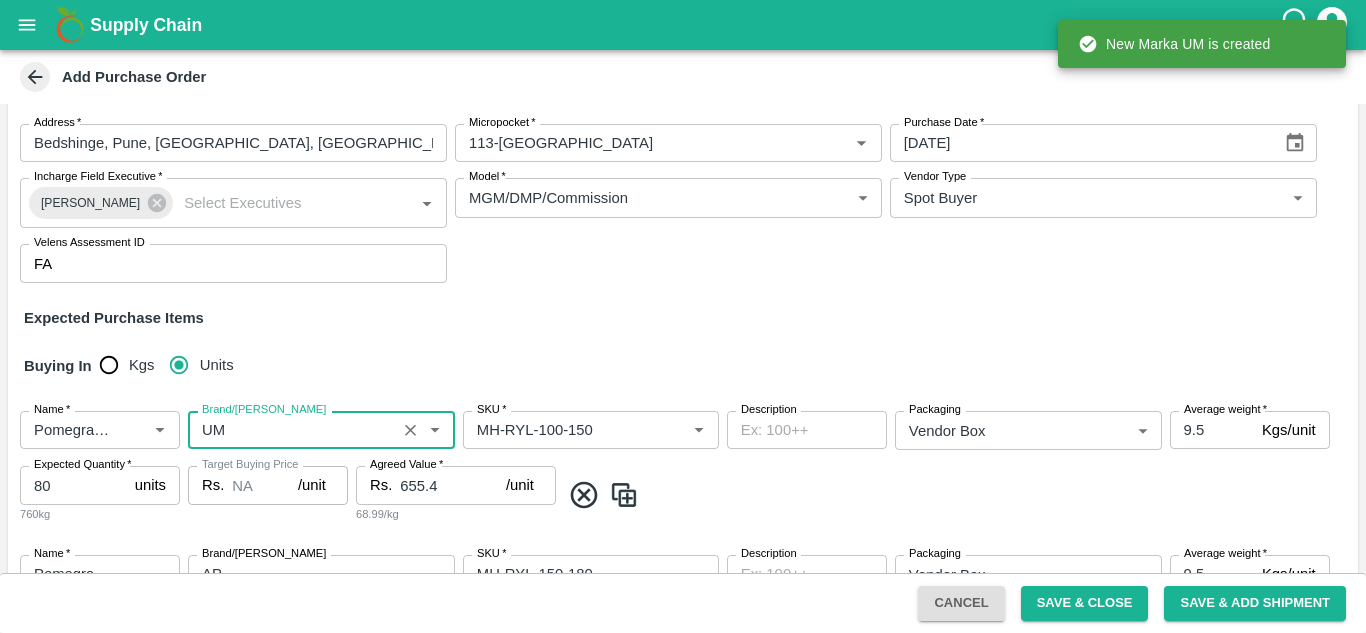 type on "UM" 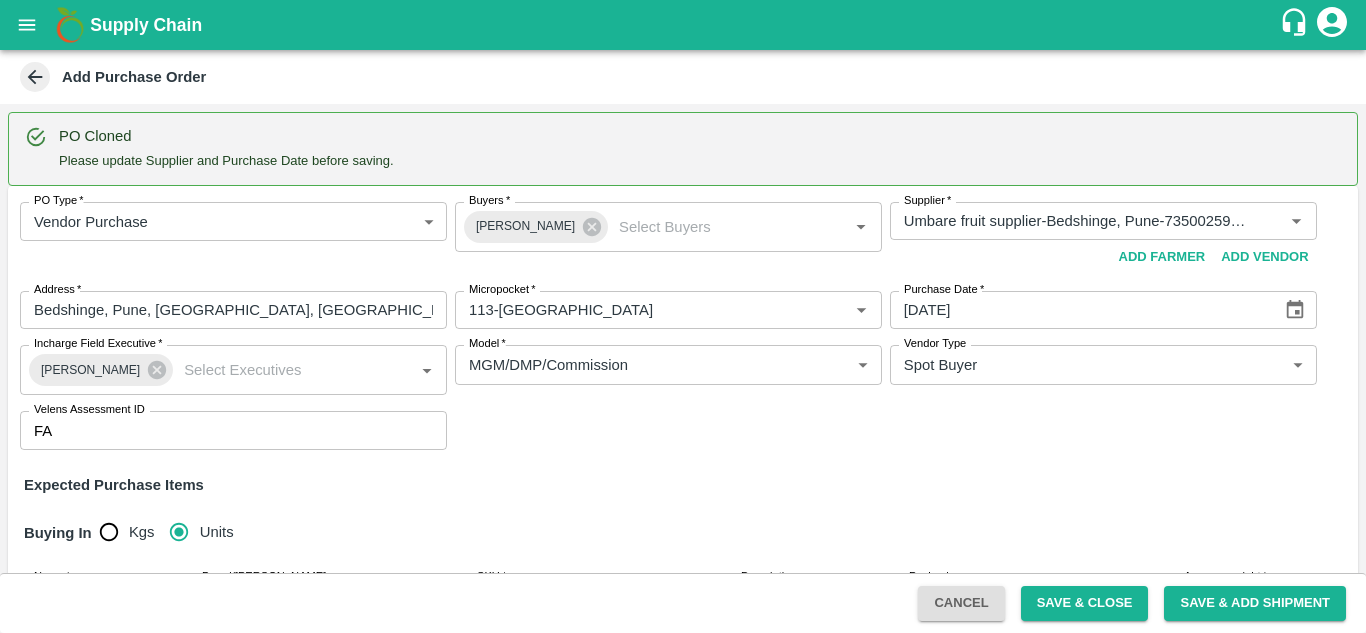scroll, scrollTop: 258, scrollLeft: 0, axis: vertical 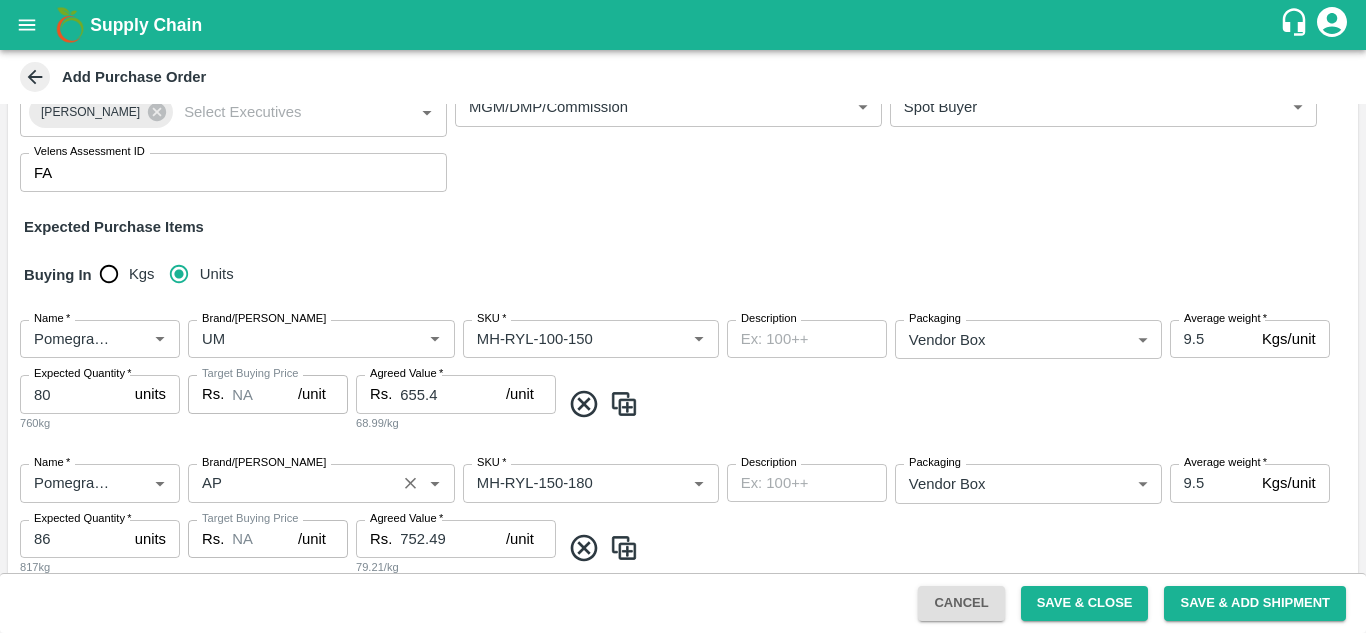 click on "Brand/[PERSON_NAME]" at bounding box center (292, 483) 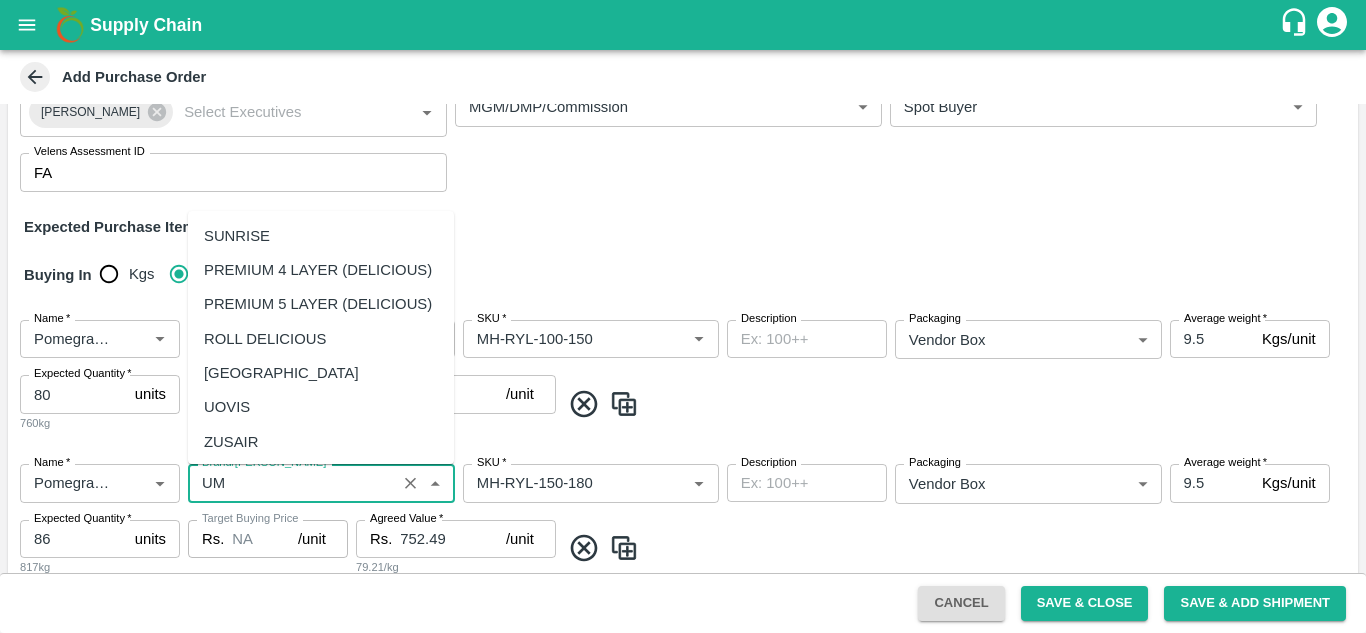 scroll, scrollTop: 0, scrollLeft: 0, axis: both 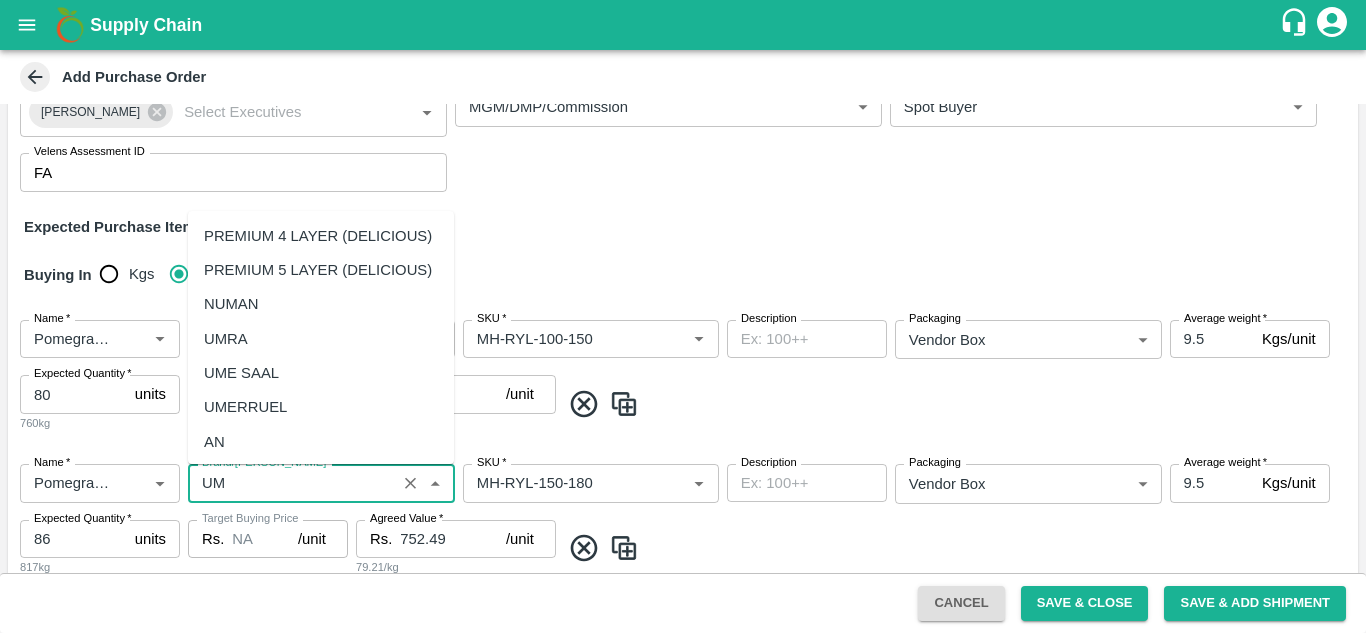 type on "U" 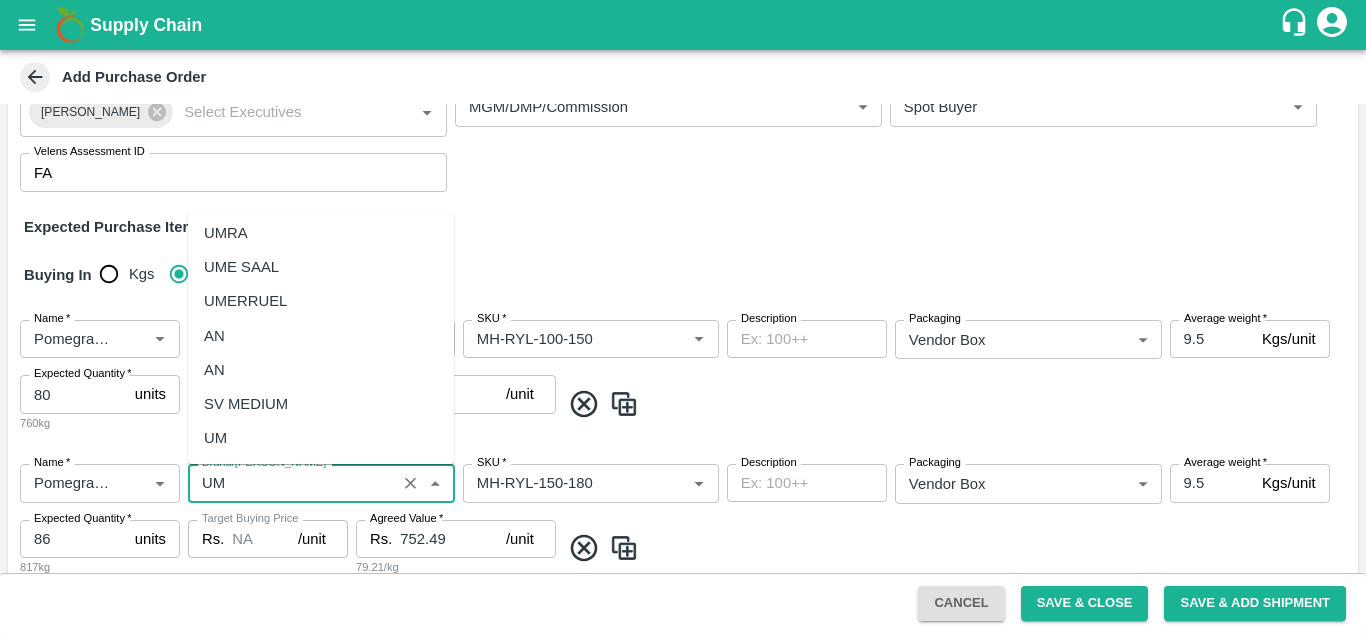 click on "UM" at bounding box center (321, 438) 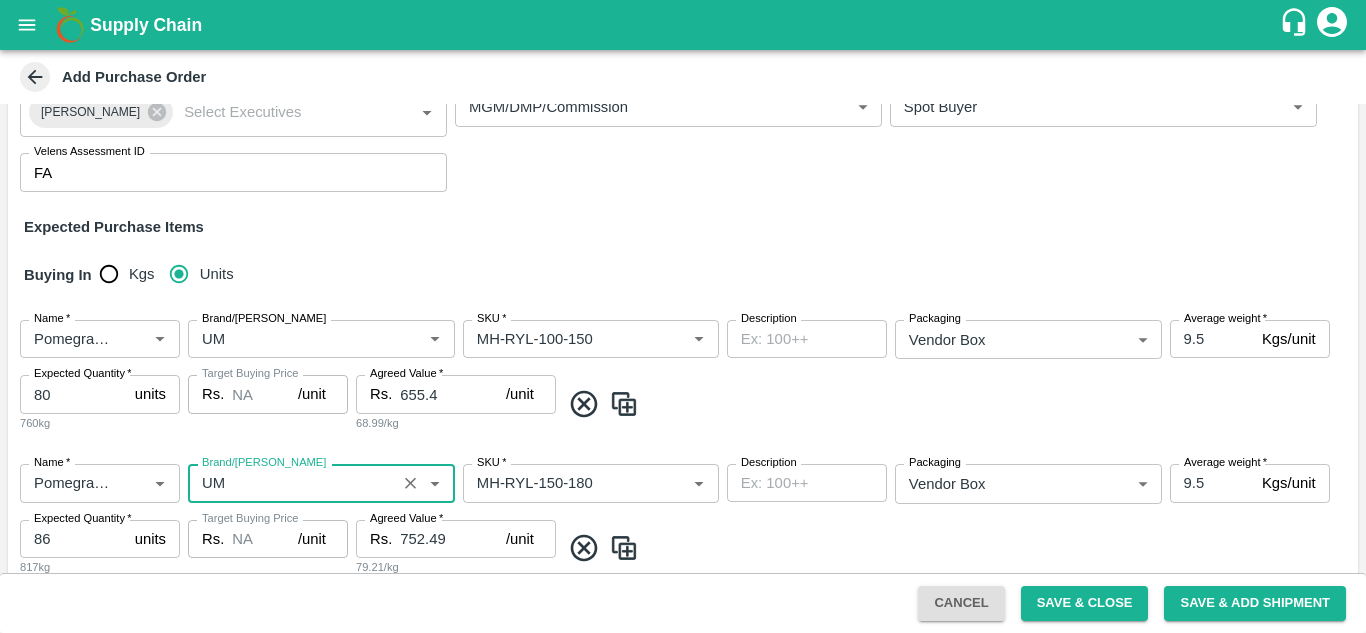 type on "UM" 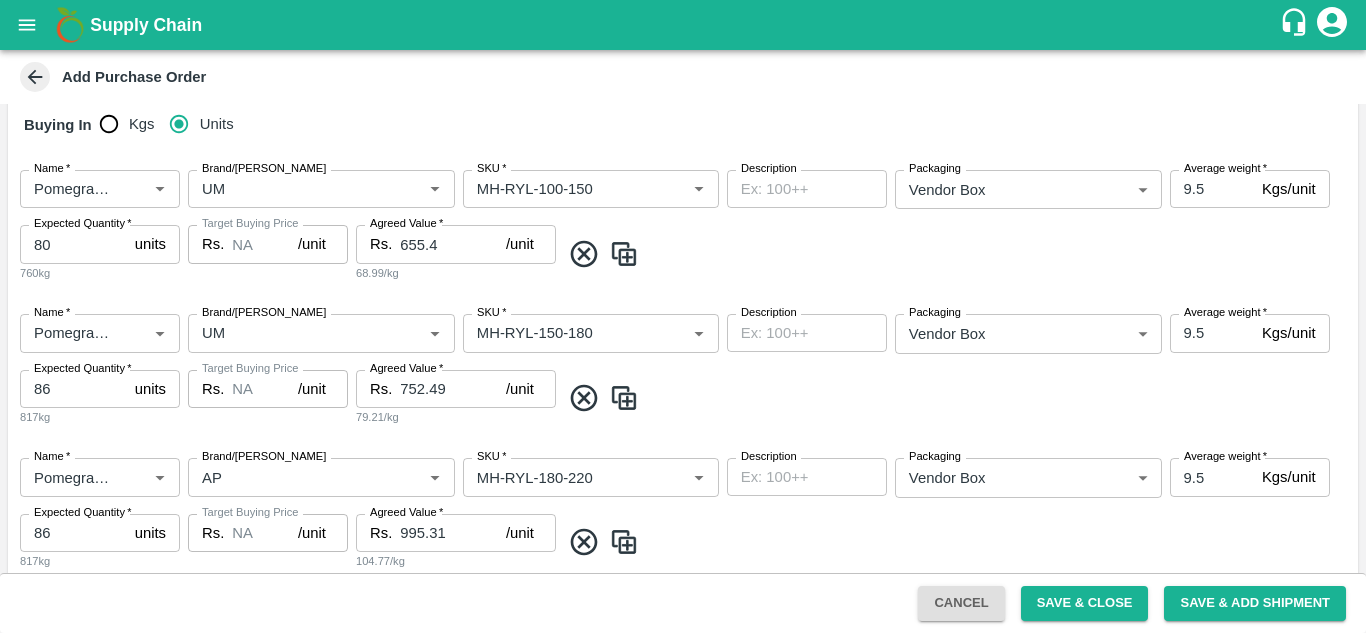 scroll, scrollTop: 461, scrollLeft: 0, axis: vertical 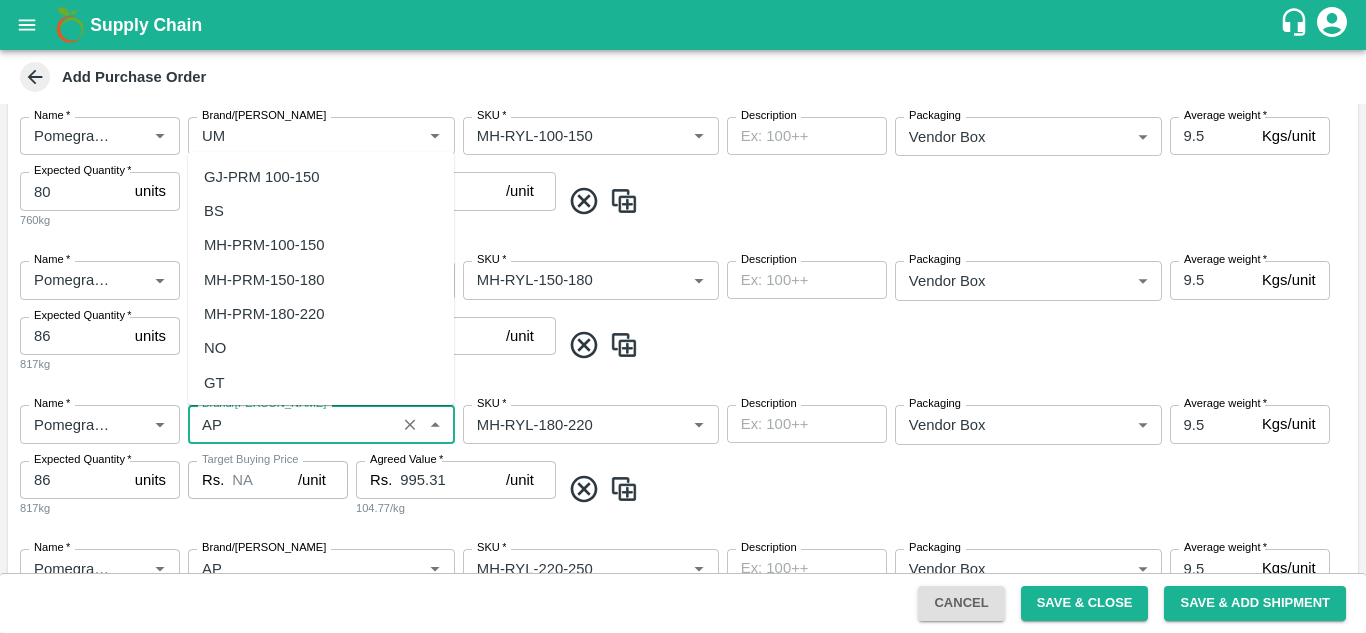 click on "Brand/[PERSON_NAME]" at bounding box center [292, 424] 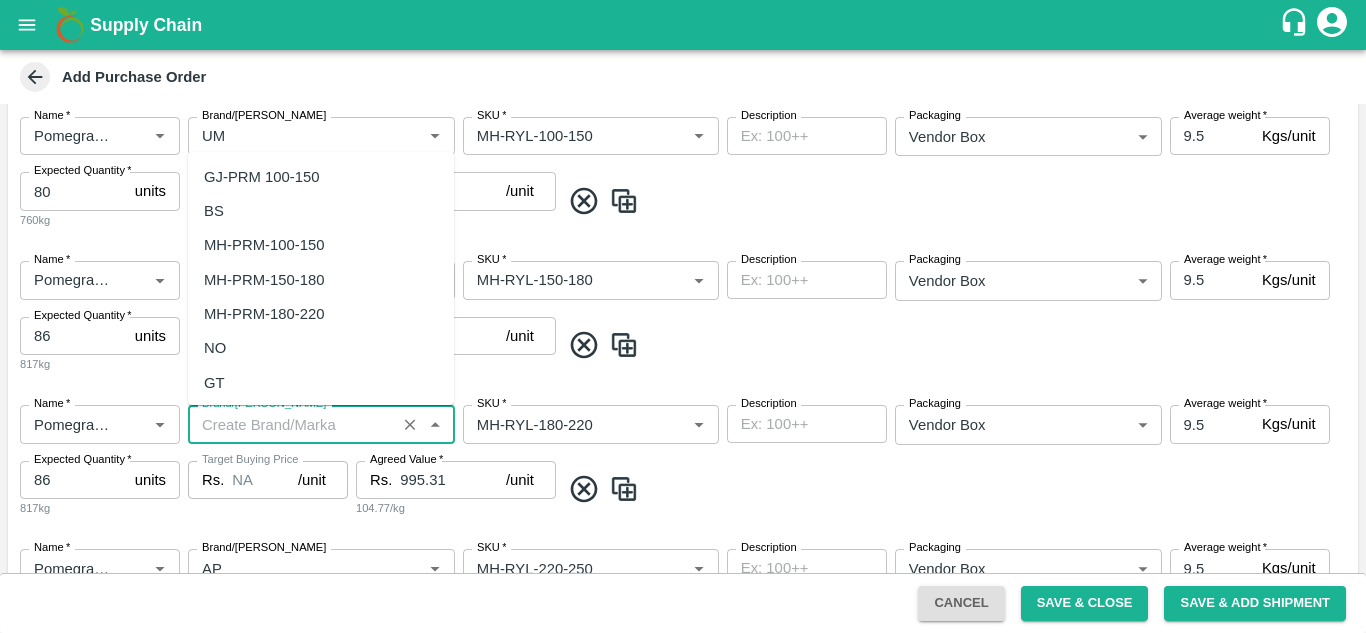 scroll, scrollTop: 0, scrollLeft: 0, axis: both 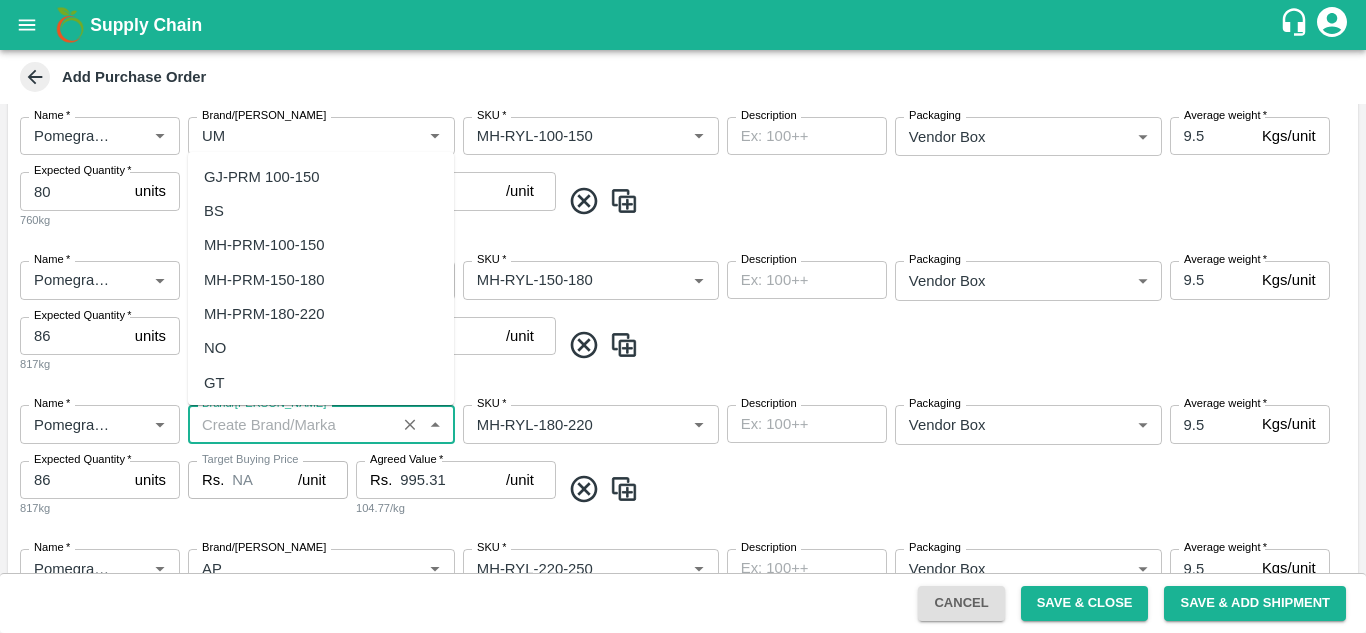 paste on "Y" 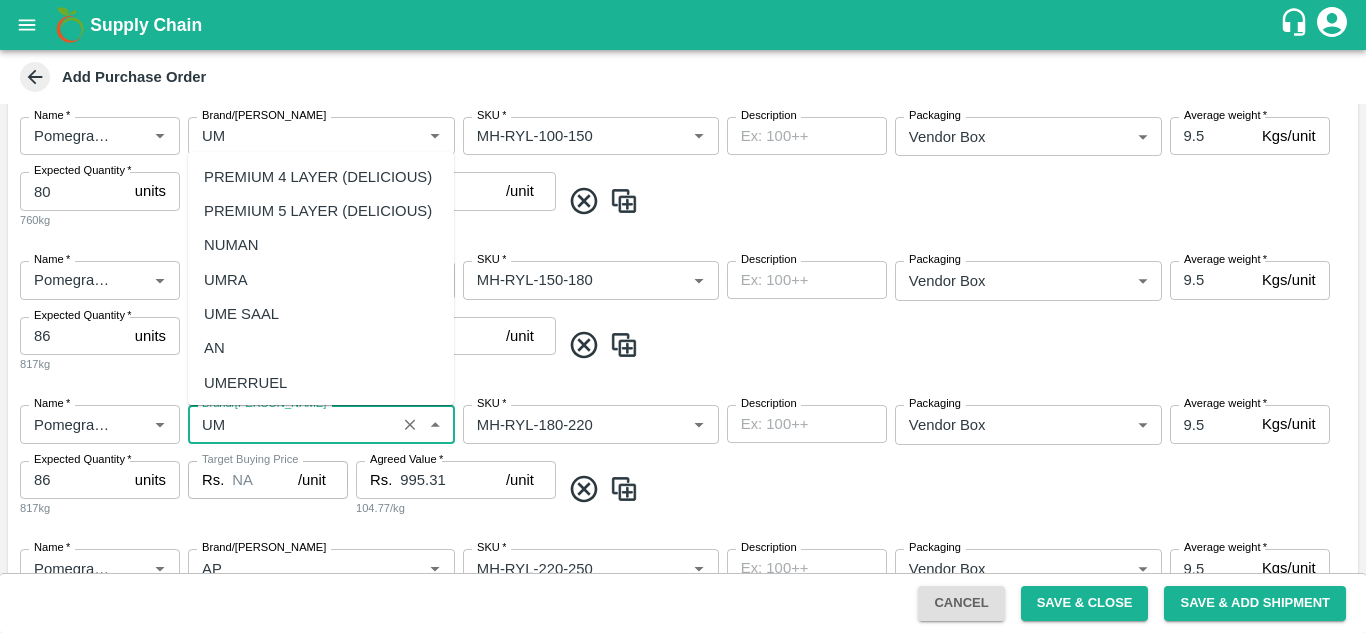 scroll, scrollTop: 106, scrollLeft: 0, axis: vertical 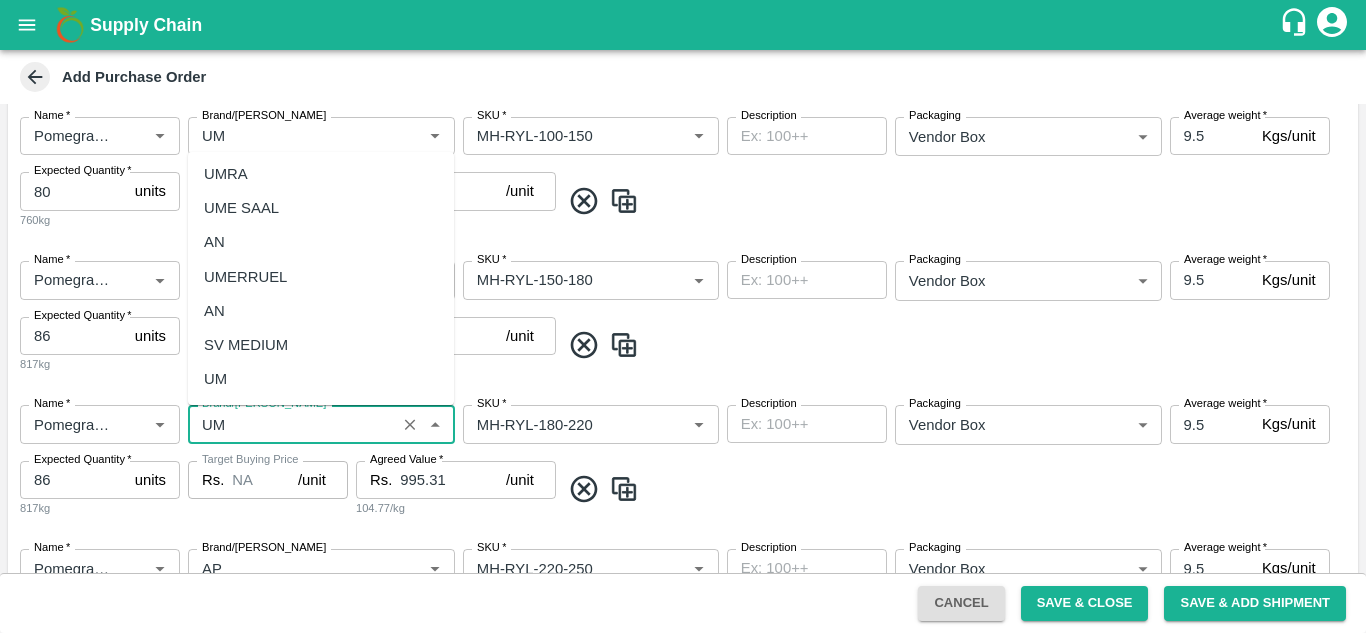 click on "UM" at bounding box center [321, 379] 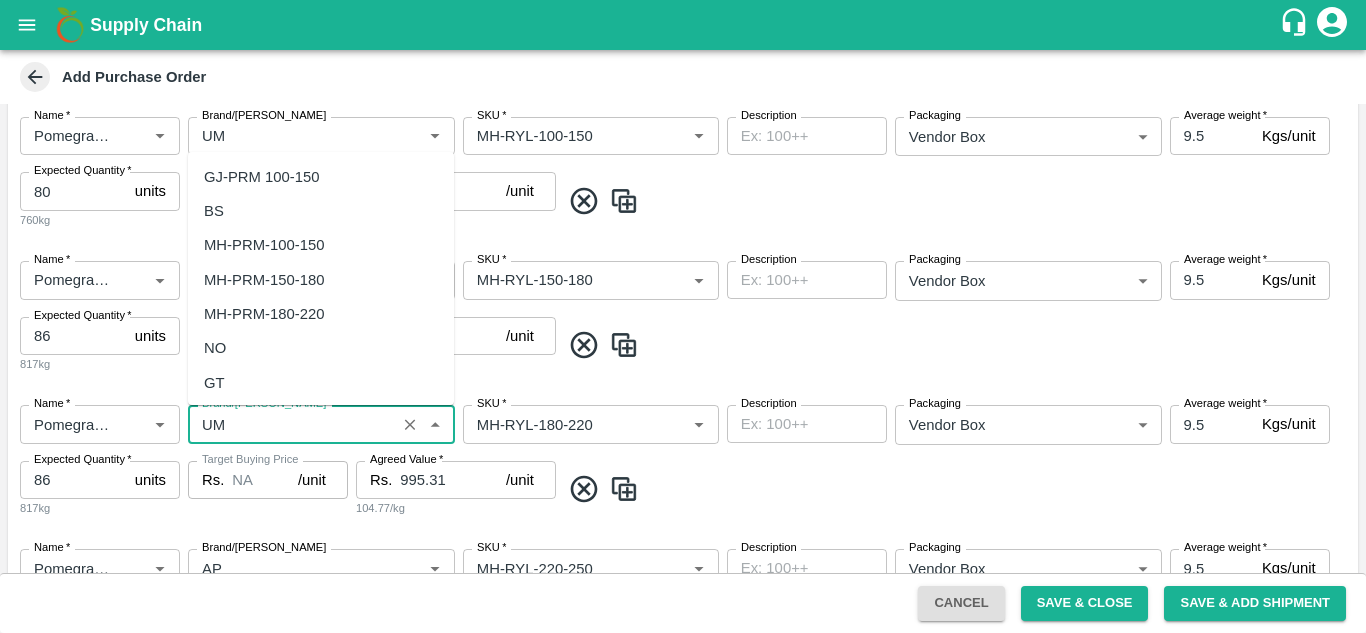 click on "Brand/[PERSON_NAME]" at bounding box center [292, 424] 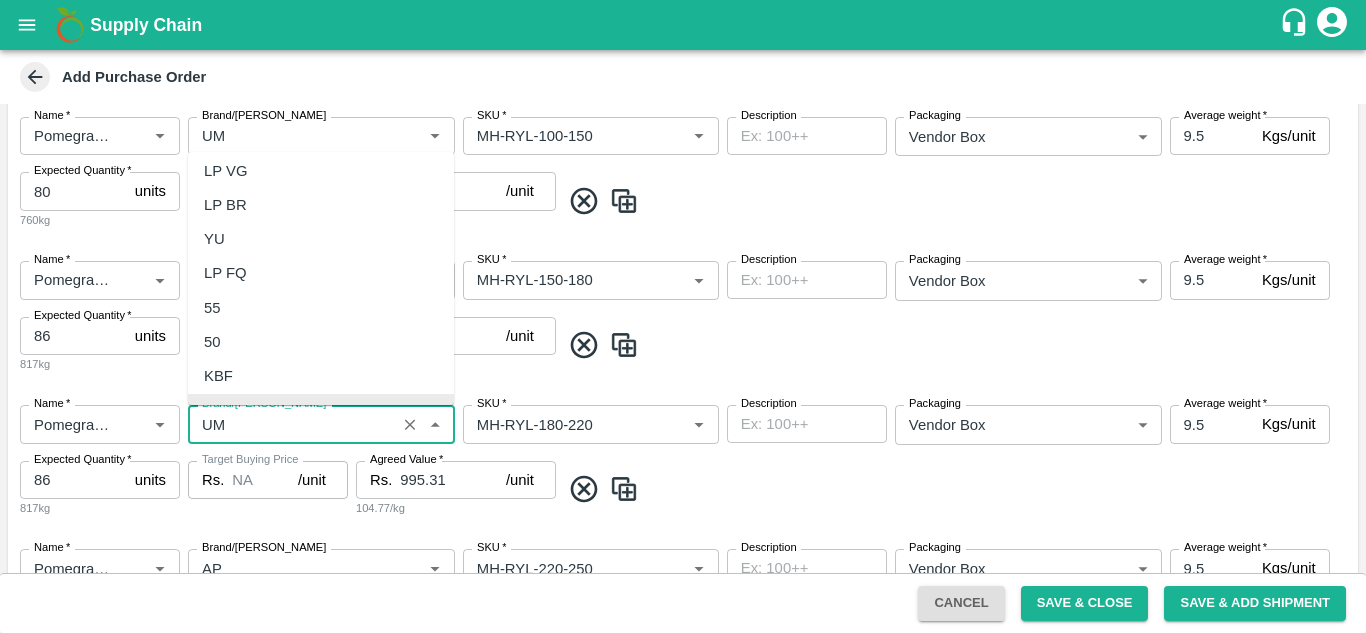 type on "UM" 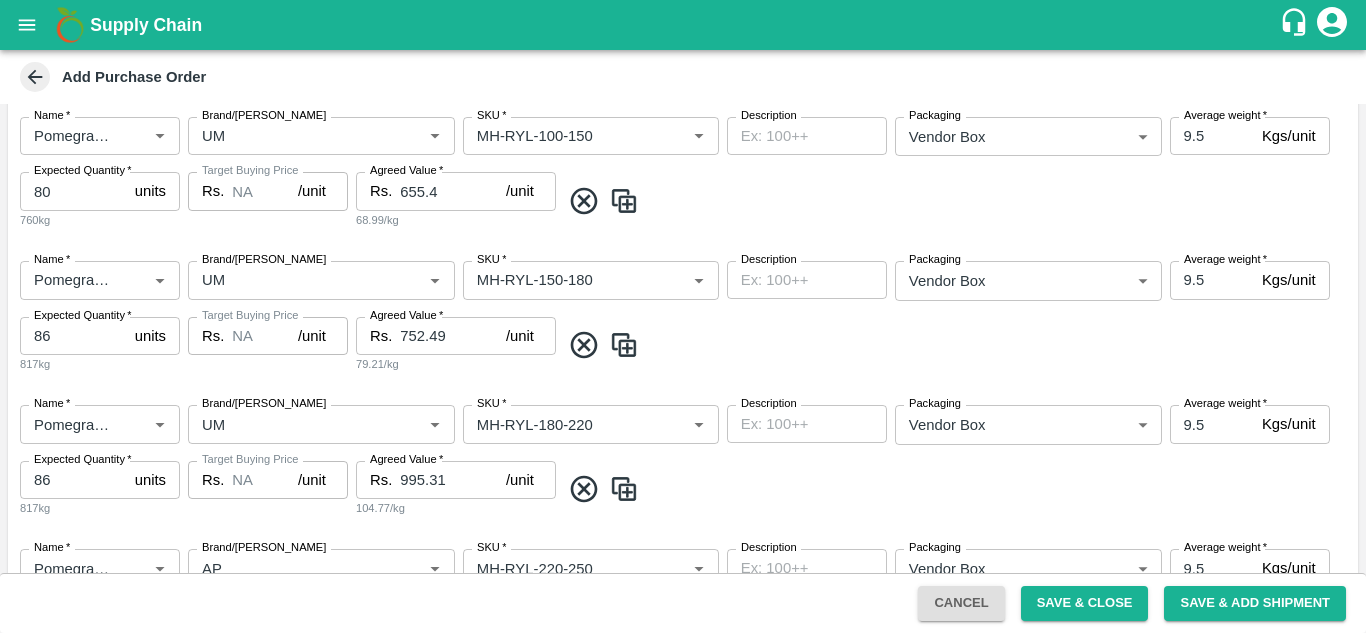 scroll, scrollTop: 632, scrollLeft: 0, axis: vertical 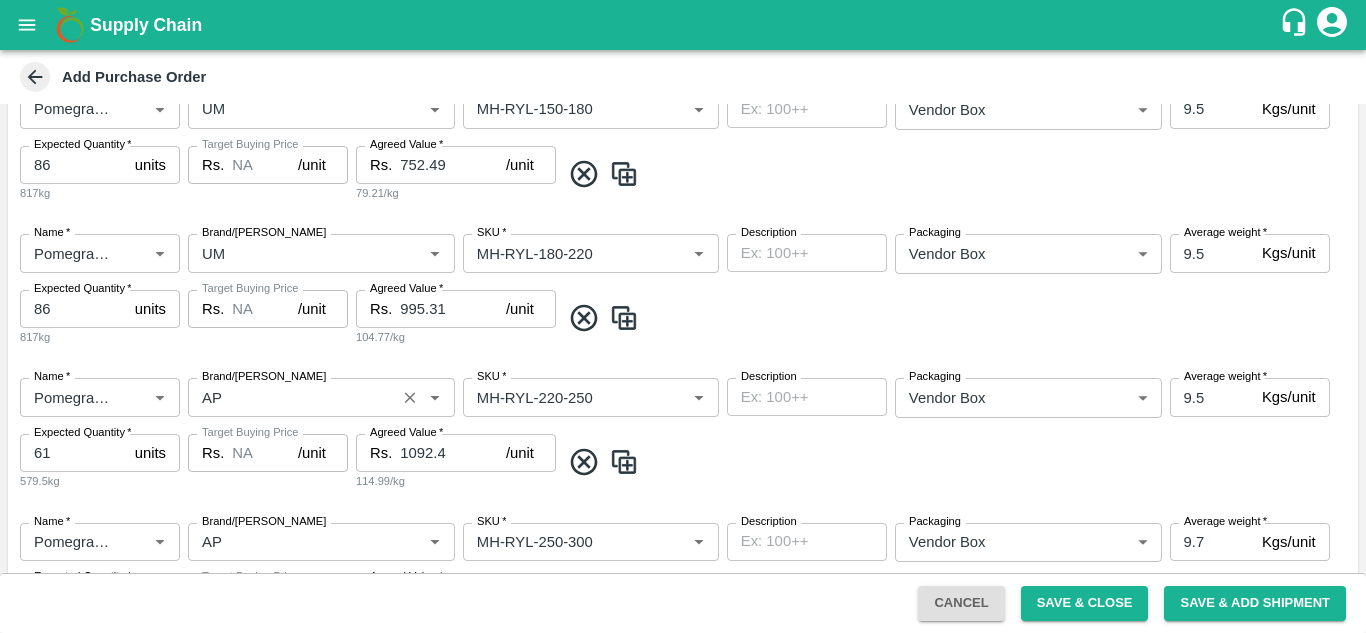 click on "Brand/[PERSON_NAME]" at bounding box center (292, 397) 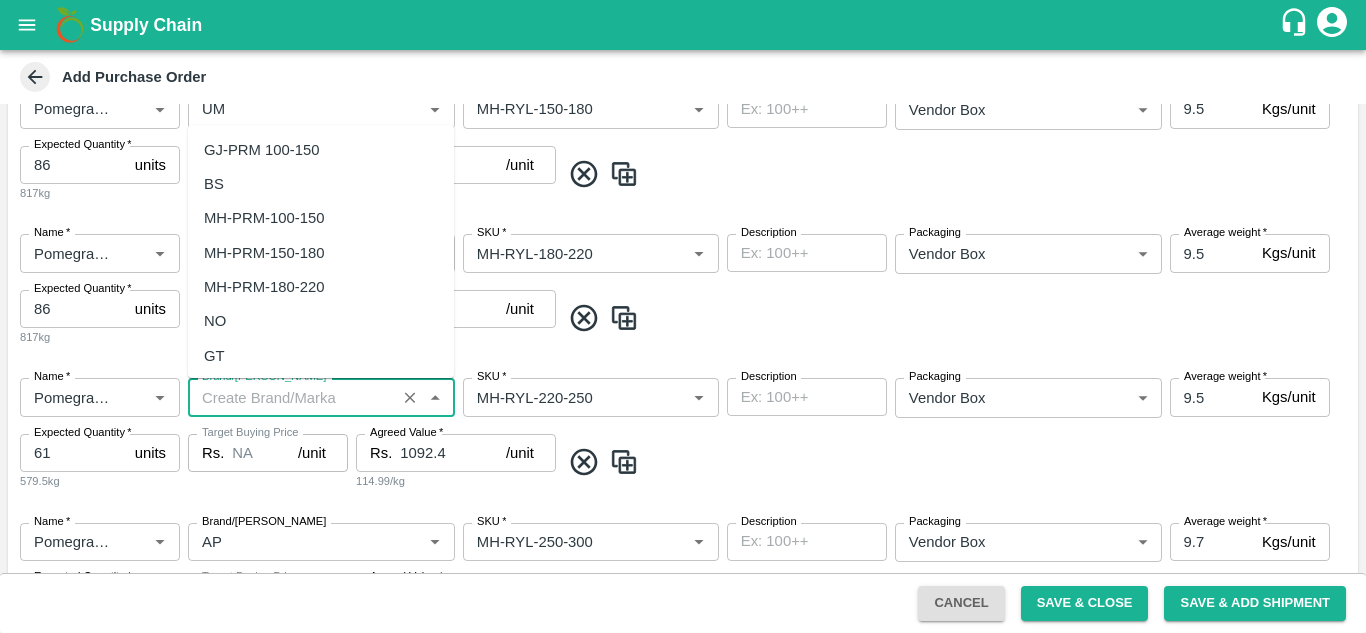 scroll, scrollTop: 0, scrollLeft: 0, axis: both 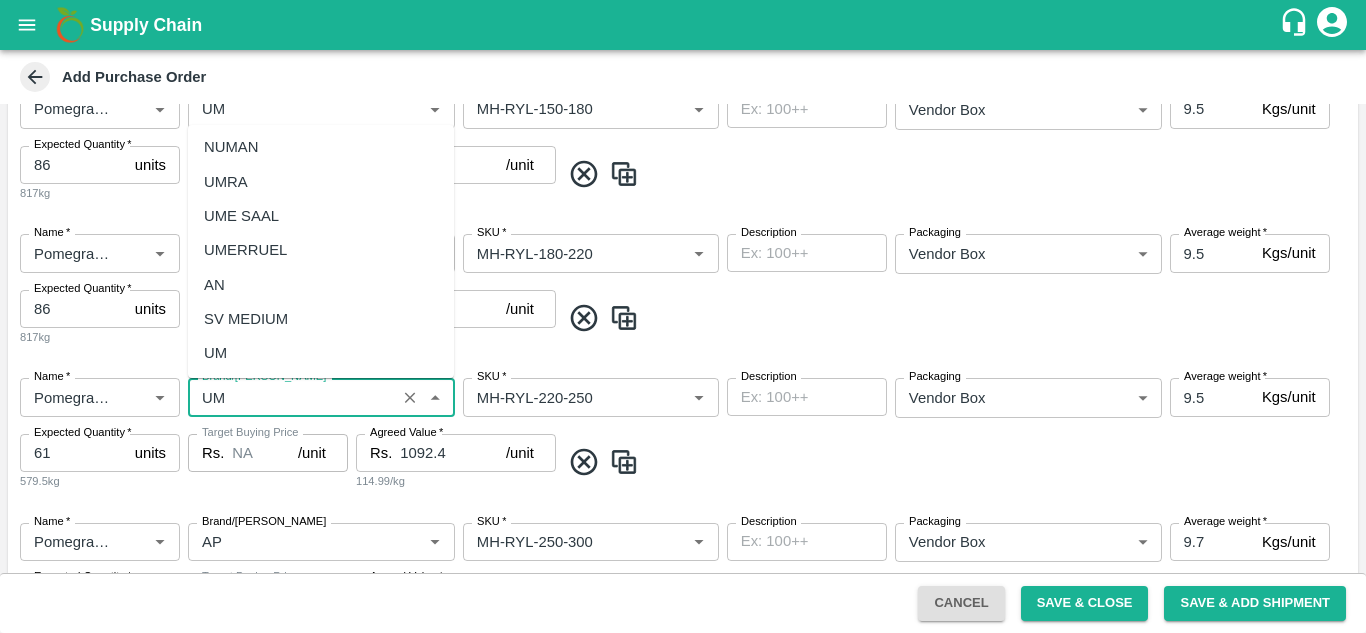 click on "UM" at bounding box center [321, 353] 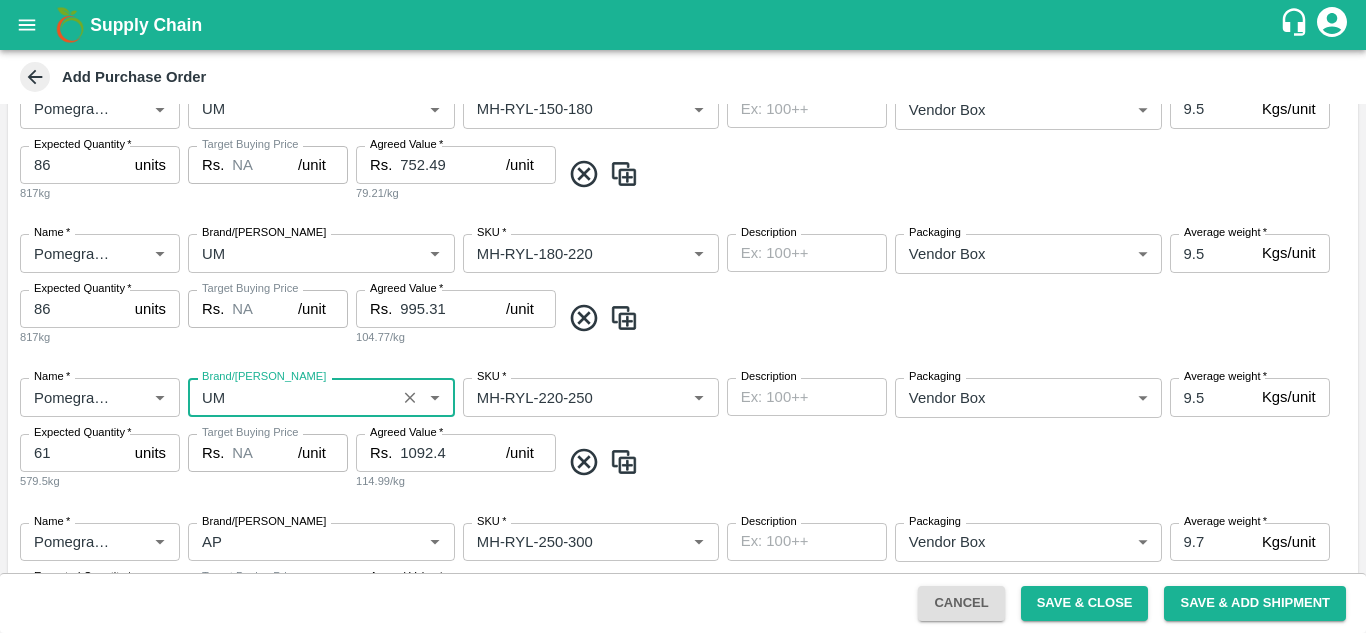 type on "UM" 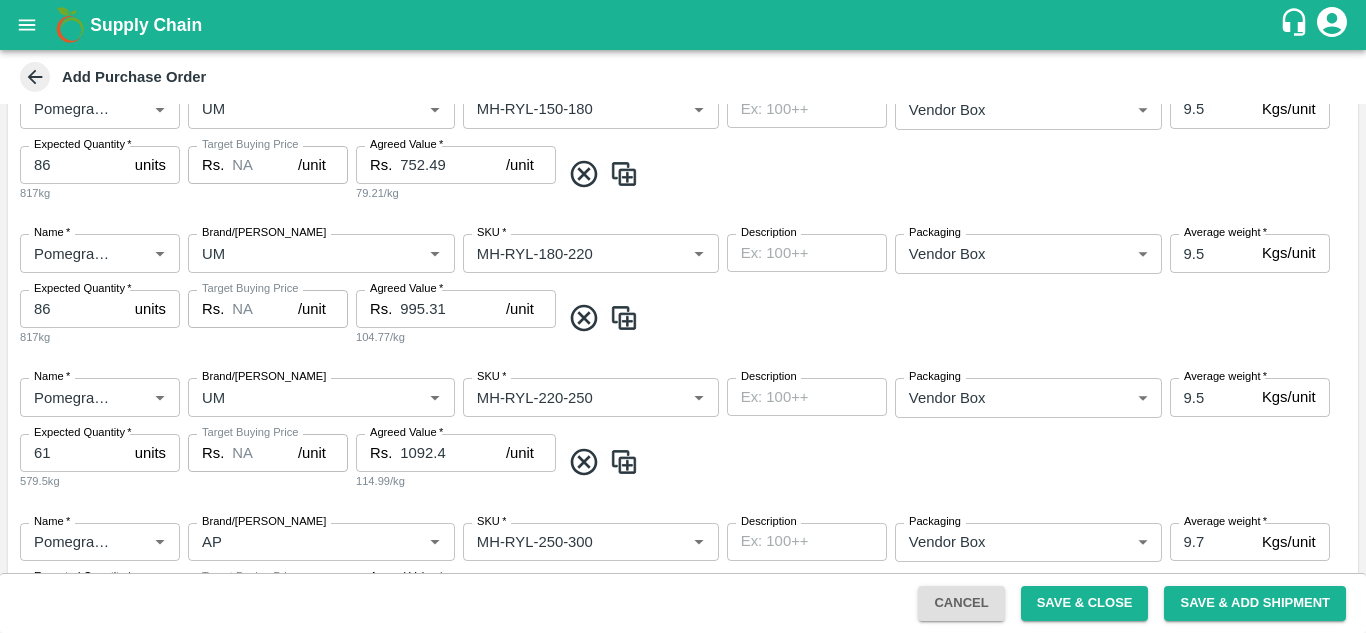 scroll, scrollTop: 772, scrollLeft: 0, axis: vertical 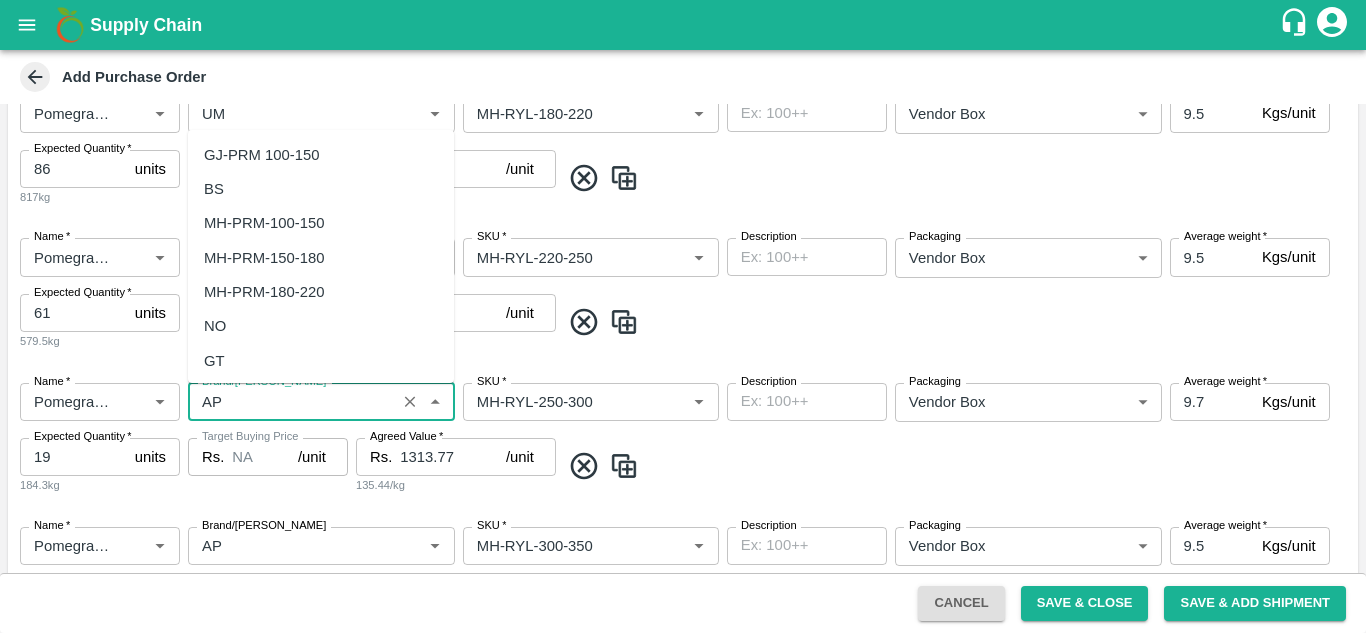 click on "Brand/[PERSON_NAME]" at bounding box center [292, 402] 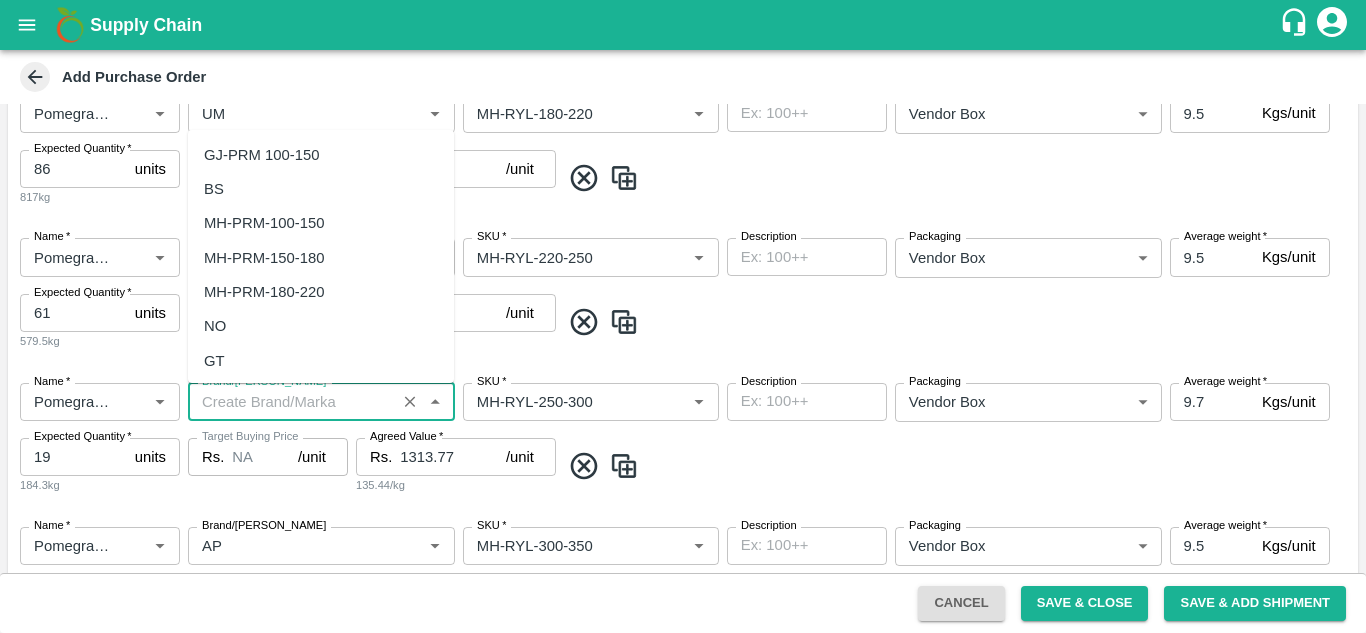 scroll, scrollTop: 0, scrollLeft: 0, axis: both 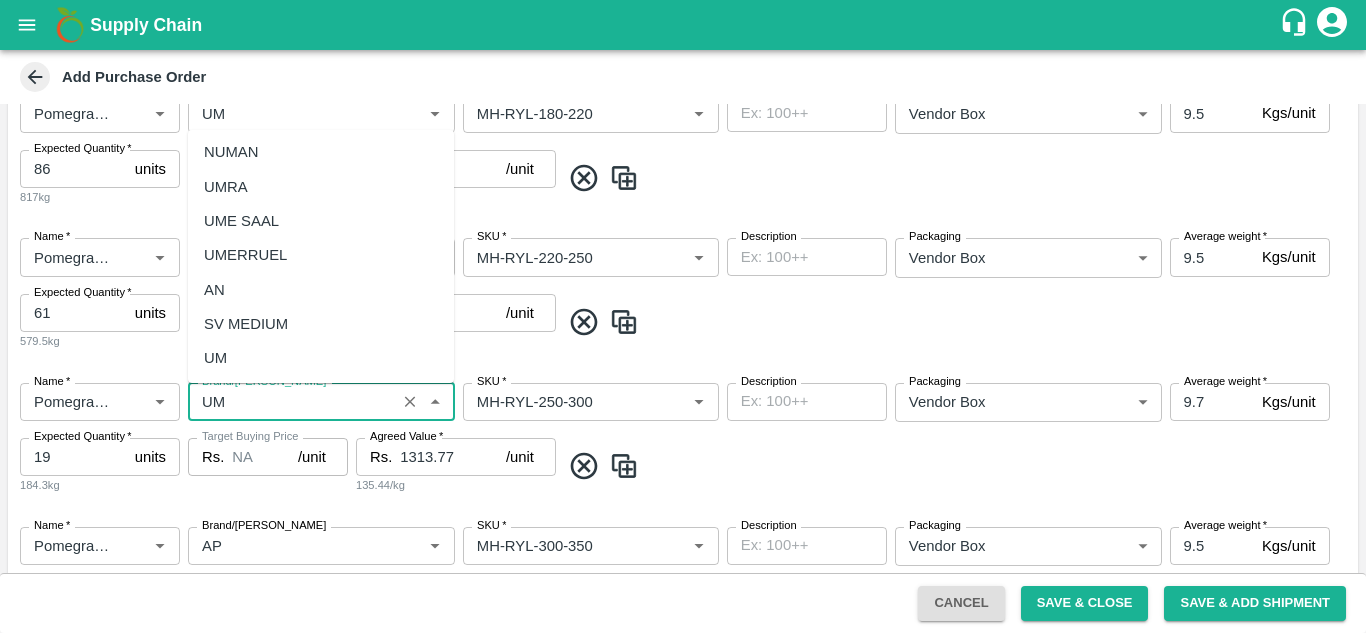 click on "UM" at bounding box center (215, 358) 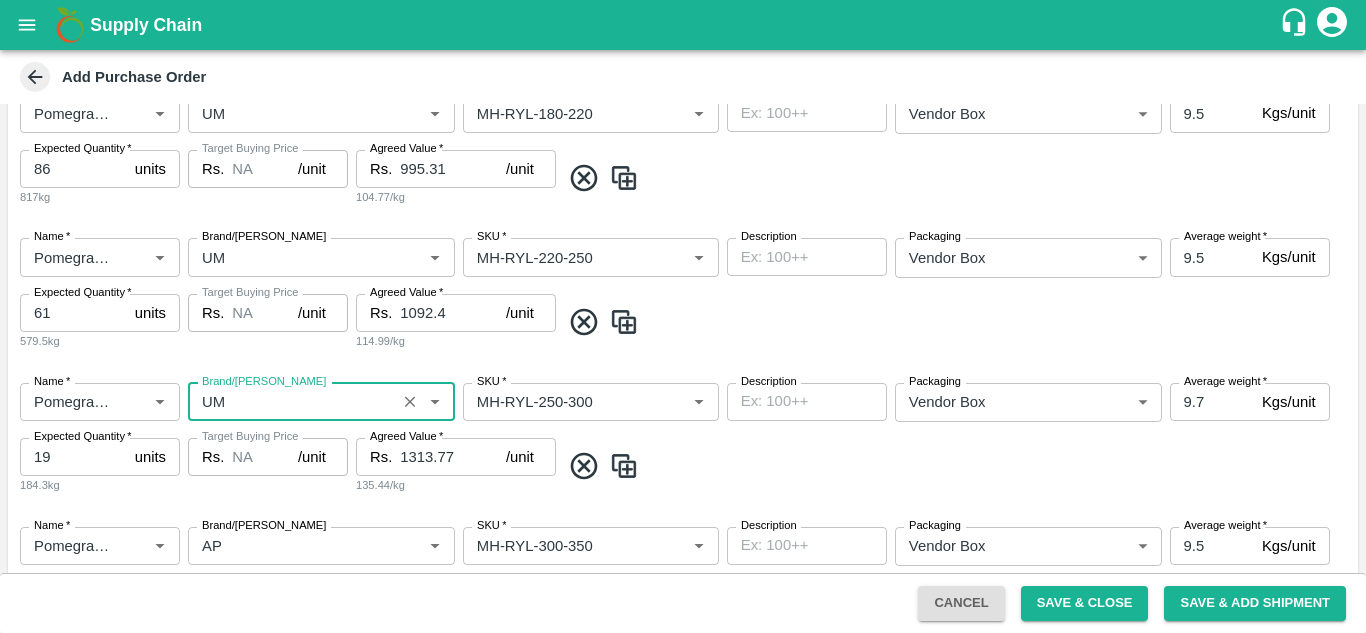 type on "UM" 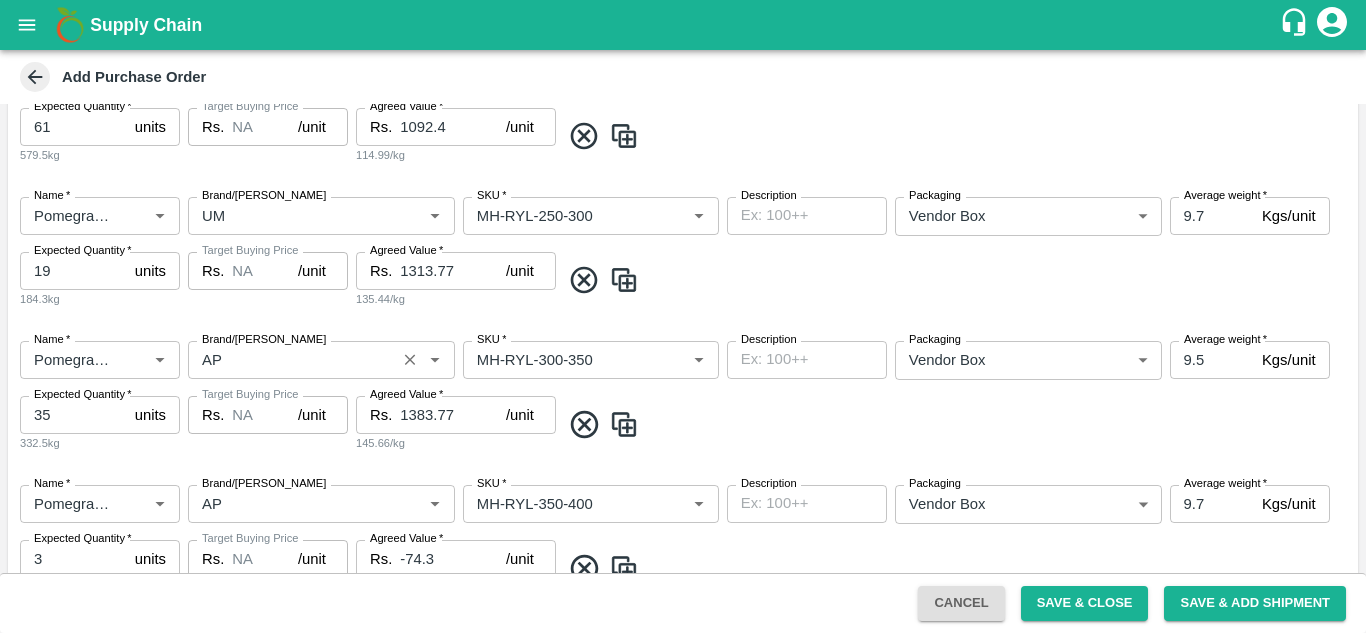 scroll, scrollTop: 959, scrollLeft: 0, axis: vertical 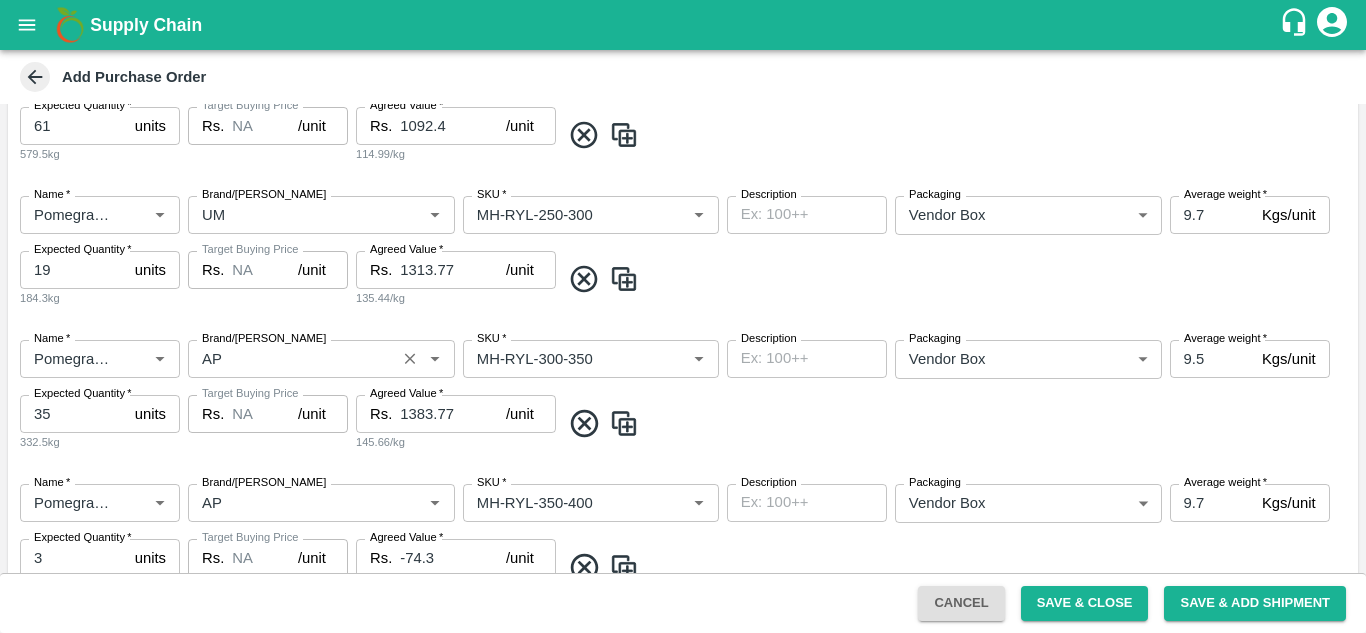 click on "Brand/[PERSON_NAME]" at bounding box center (292, 359) 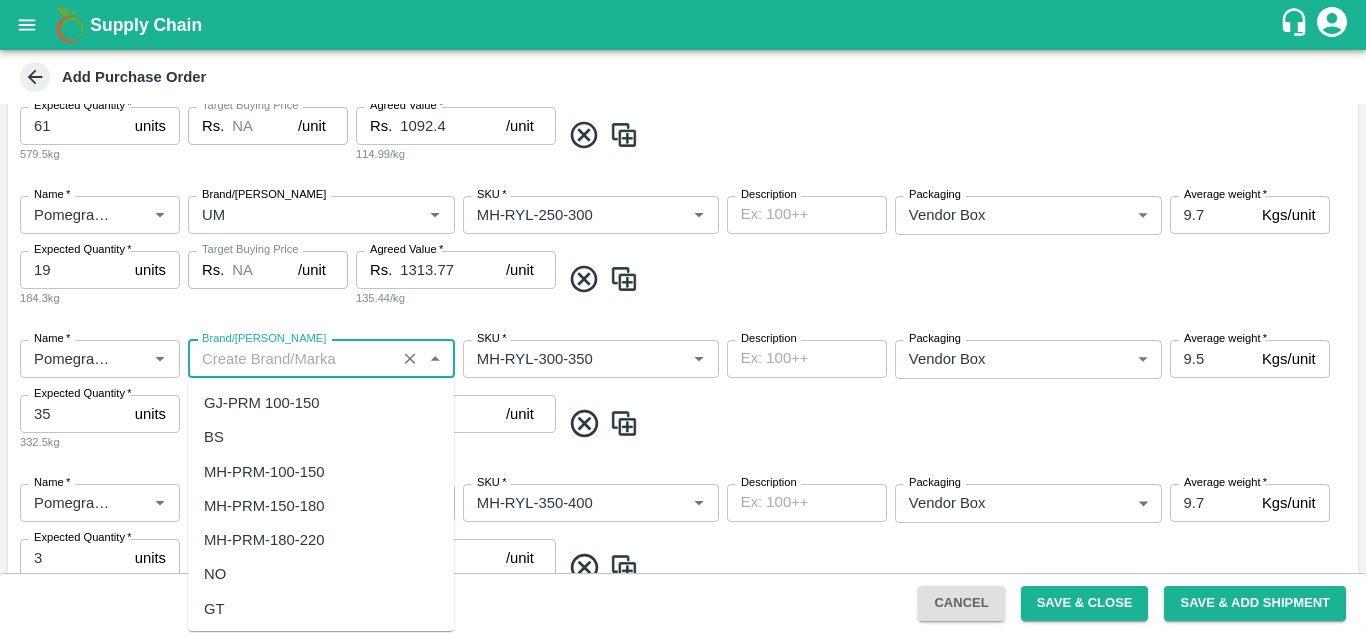 scroll, scrollTop: 0, scrollLeft: 0, axis: both 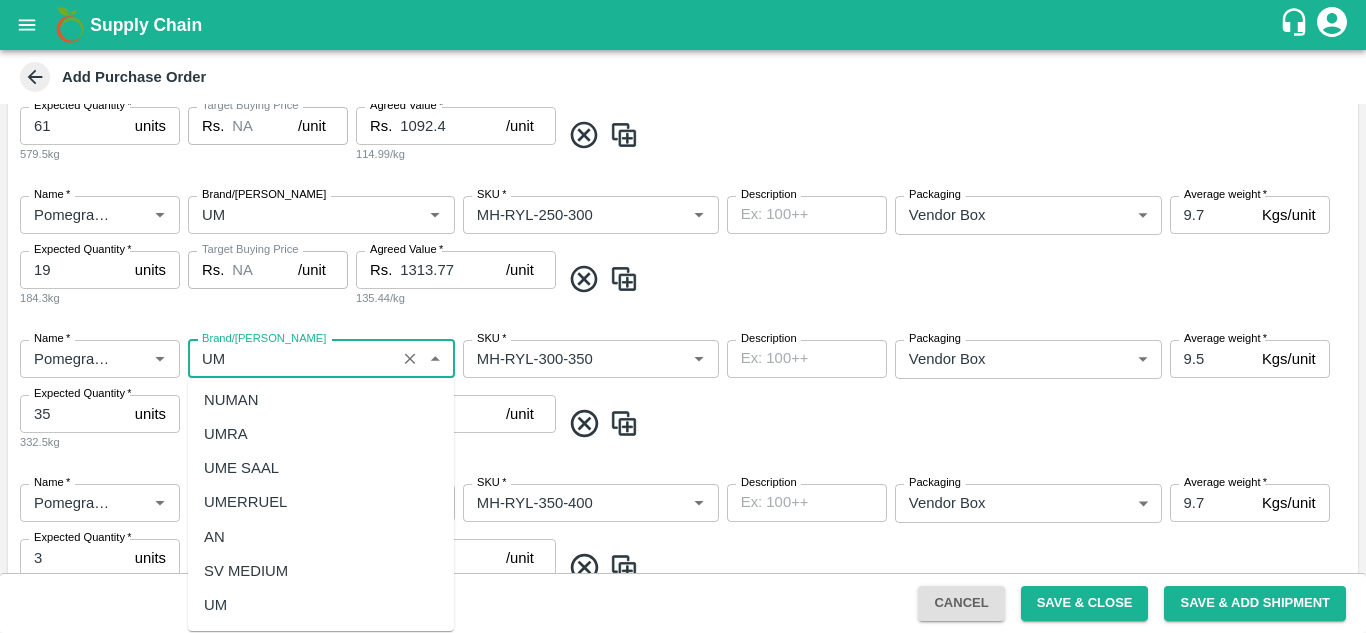 click on "UM" at bounding box center [215, 605] 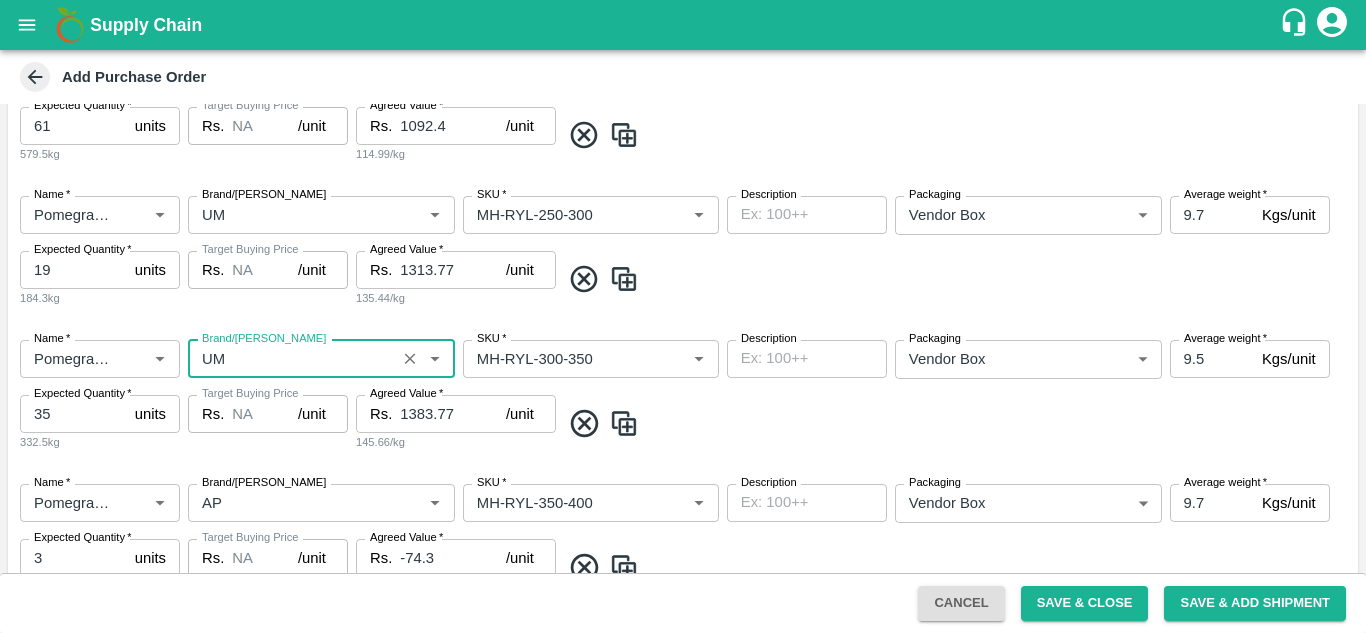 type on "UM" 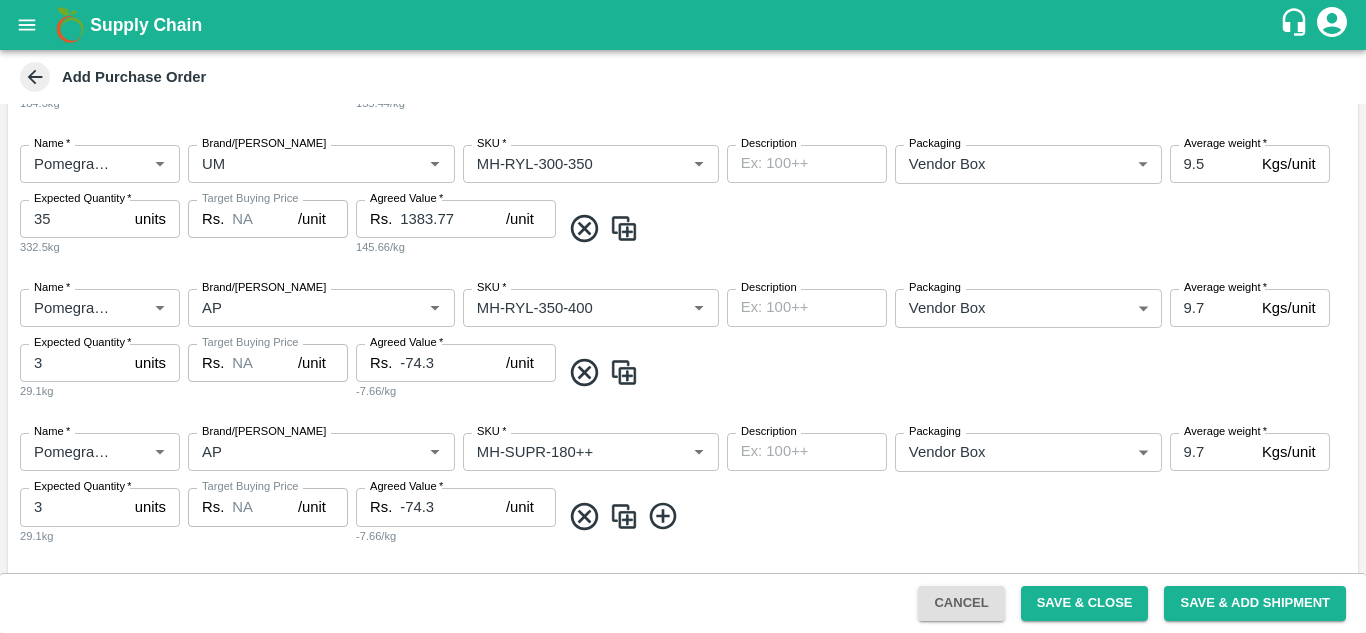 scroll, scrollTop: 1155, scrollLeft: 0, axis: vertical 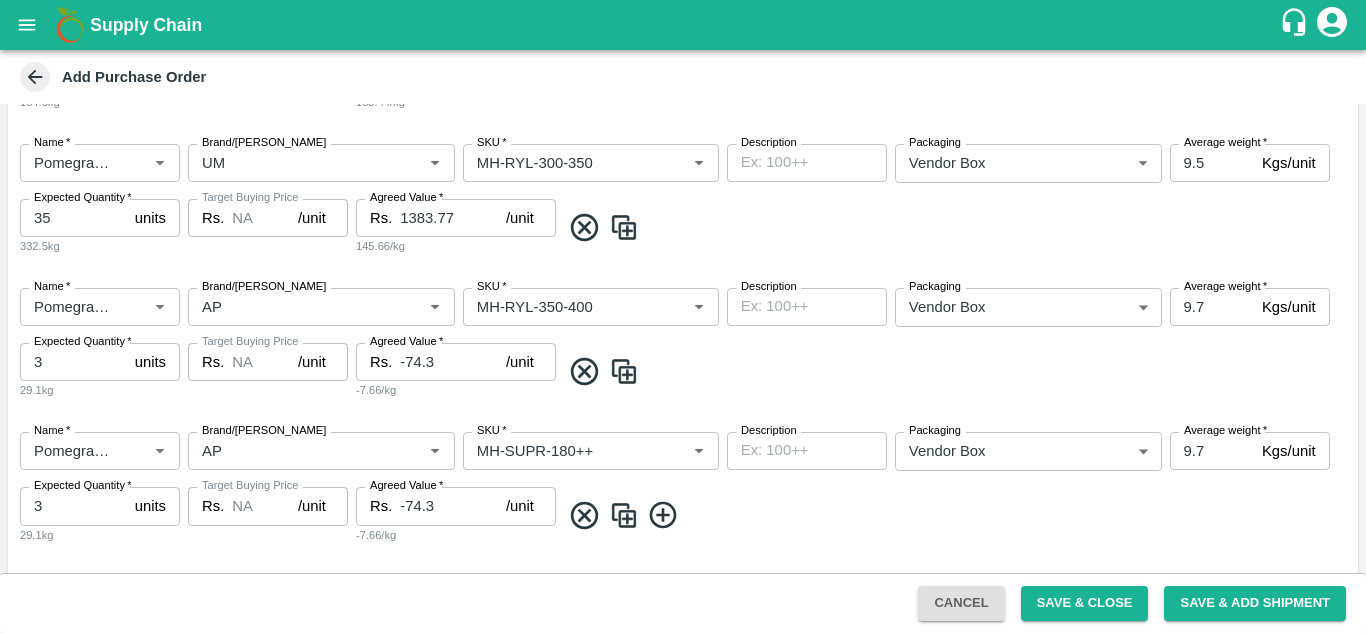 click 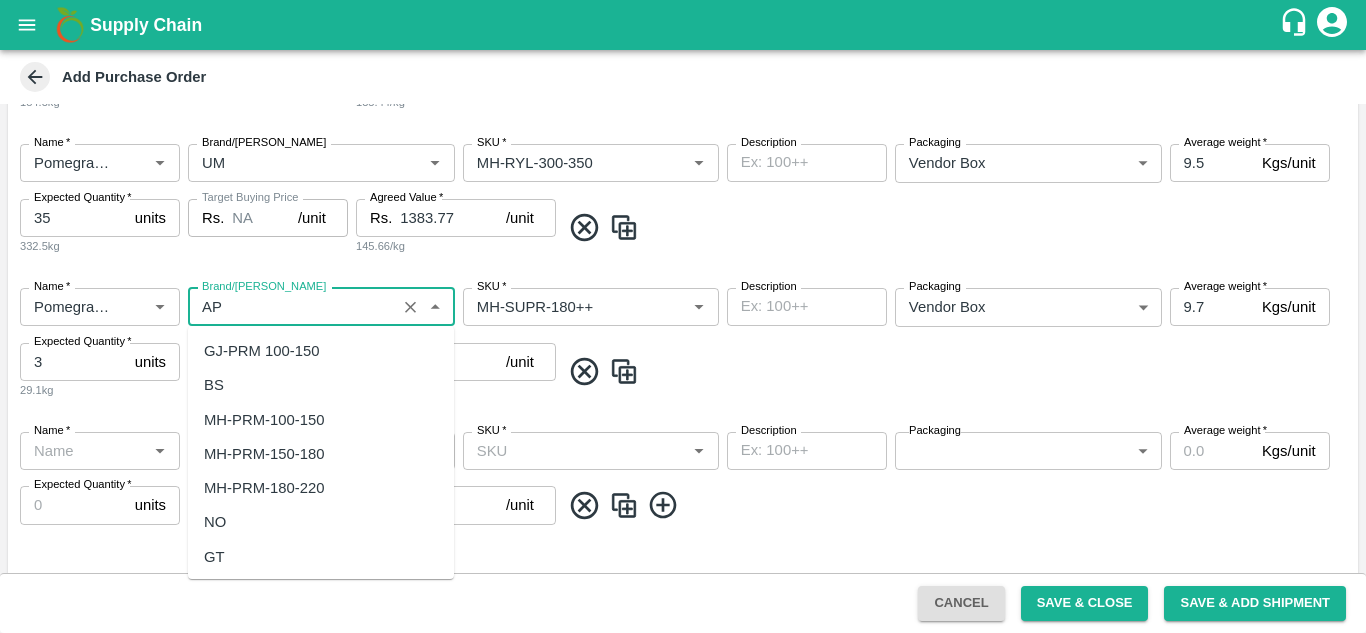 click on "Brand/[PERSON_NAME]" at bounding box center (292, 307) 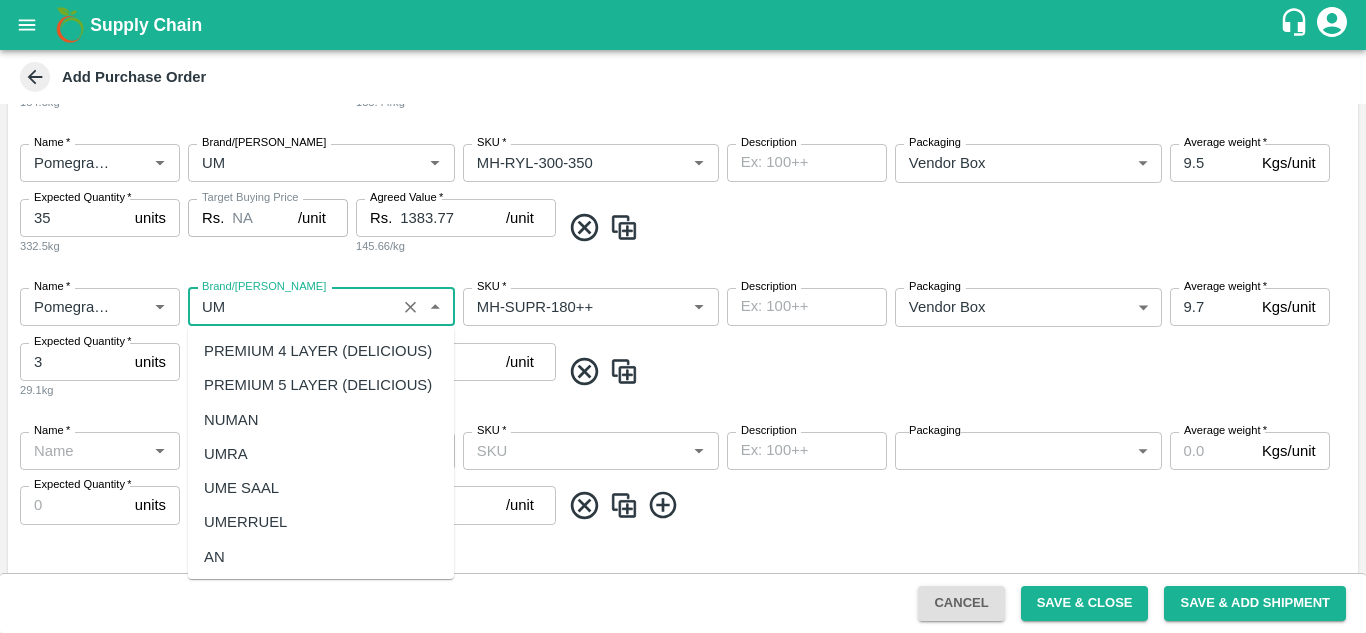 scroll, scrollTop: 72, scrollLeft: 0, axis: vertical 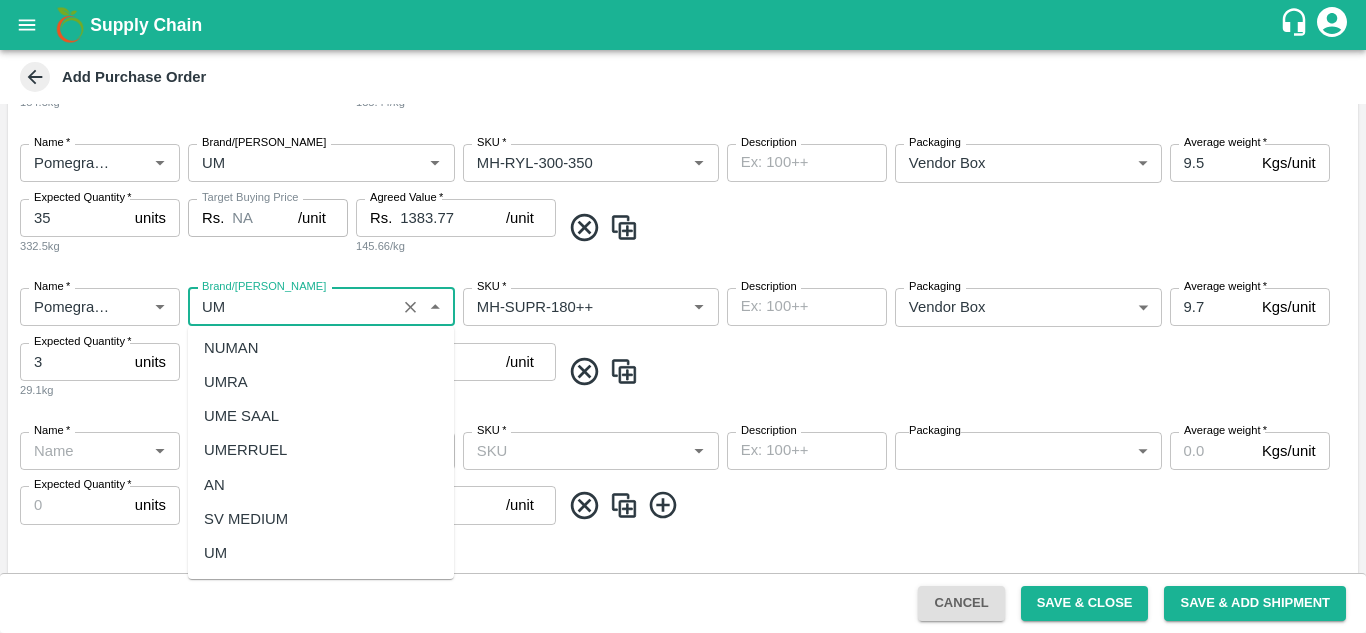click on "UM" at bounding box center [215, 553] 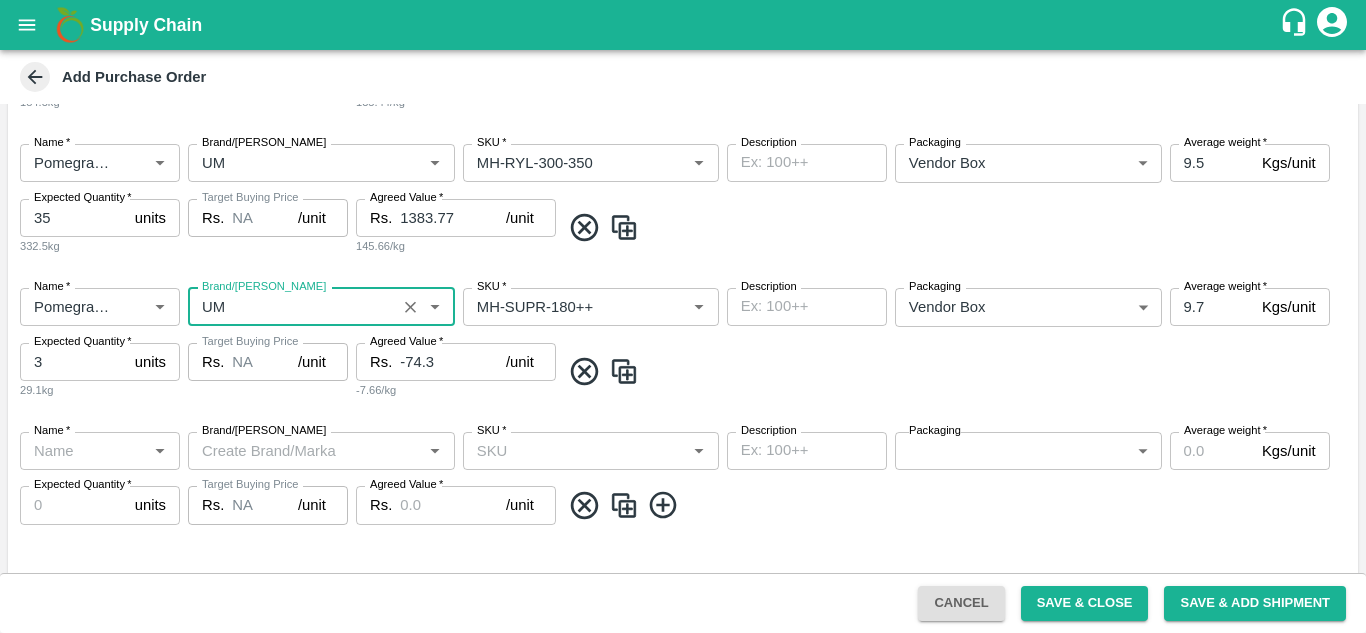 type on "UM" 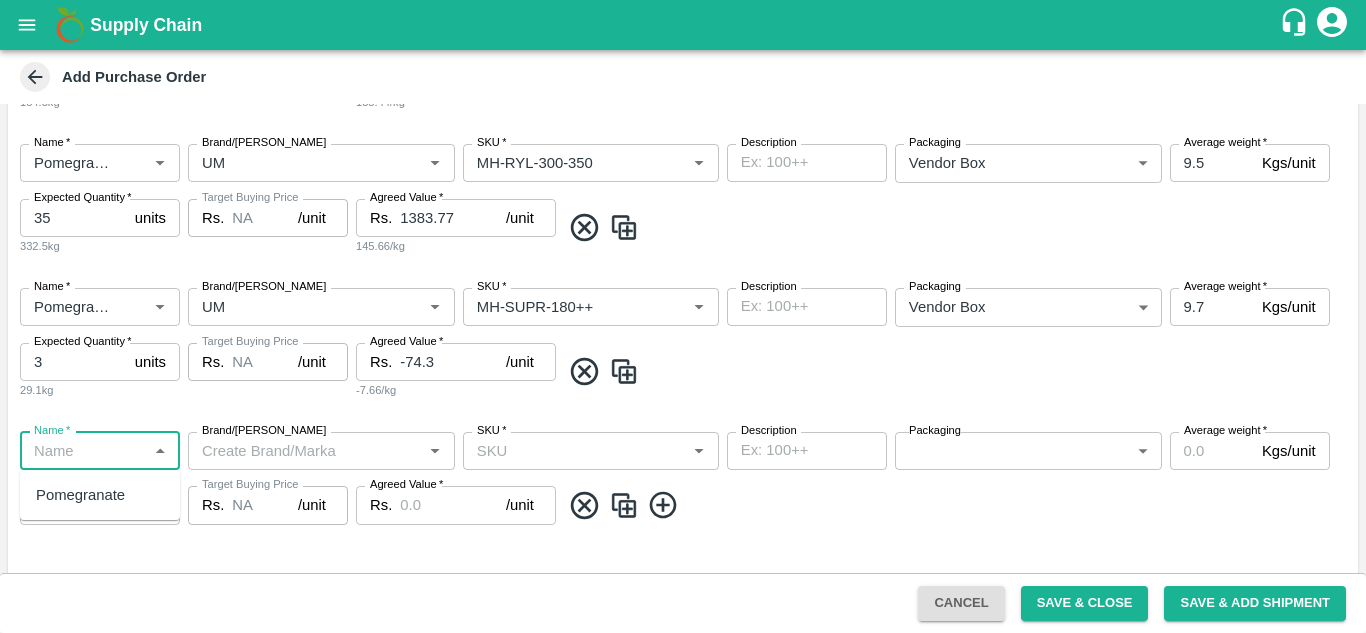 click on "Pomegranate" at bounding box center (80, 495) 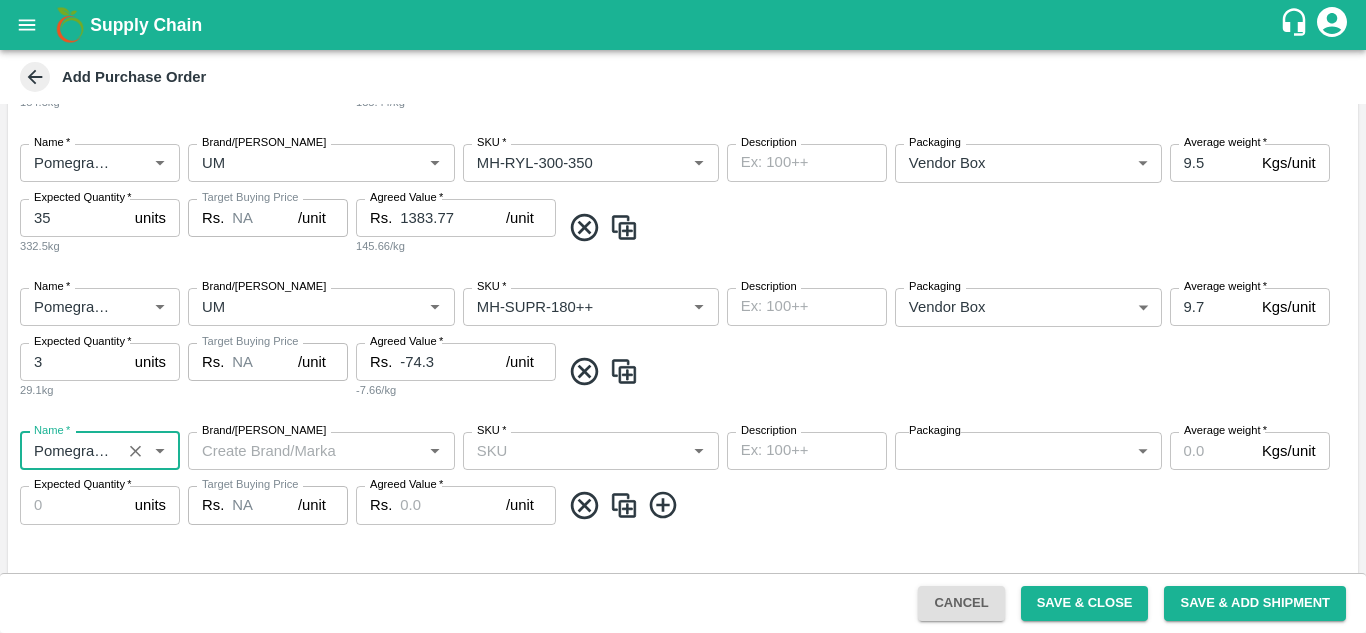 click on "Brand/[PERSON_NAME]" at bounding box center (305, 451) 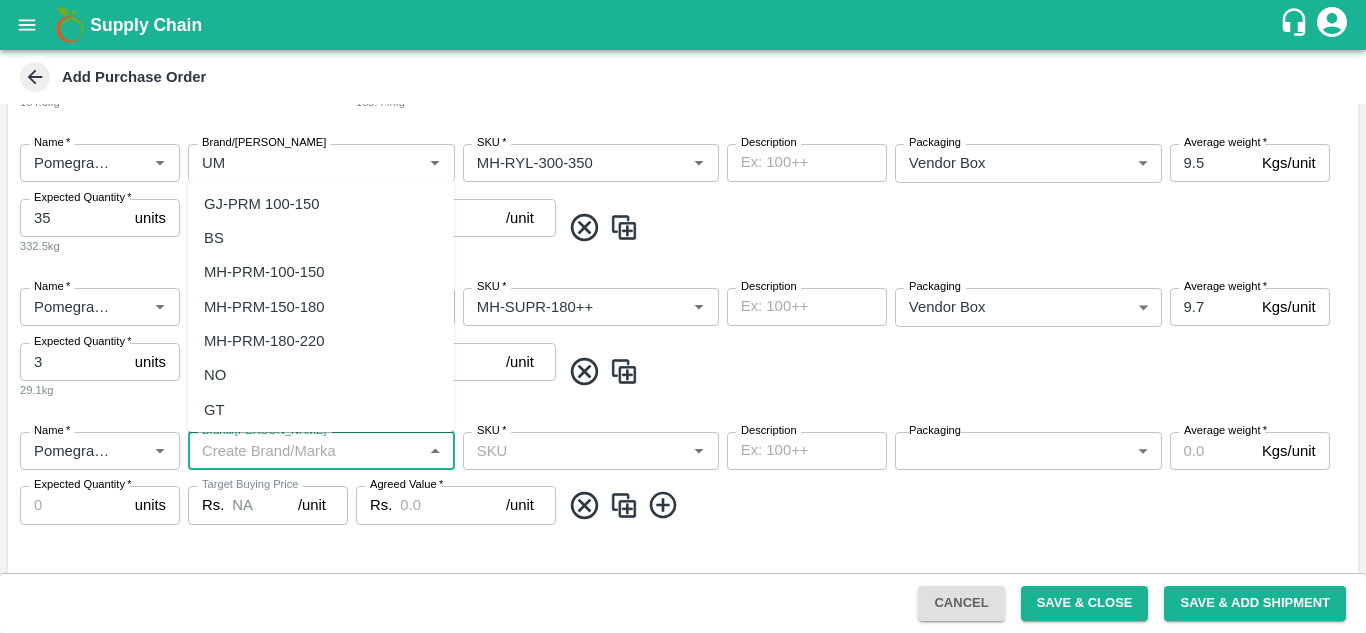 paste on "UM" 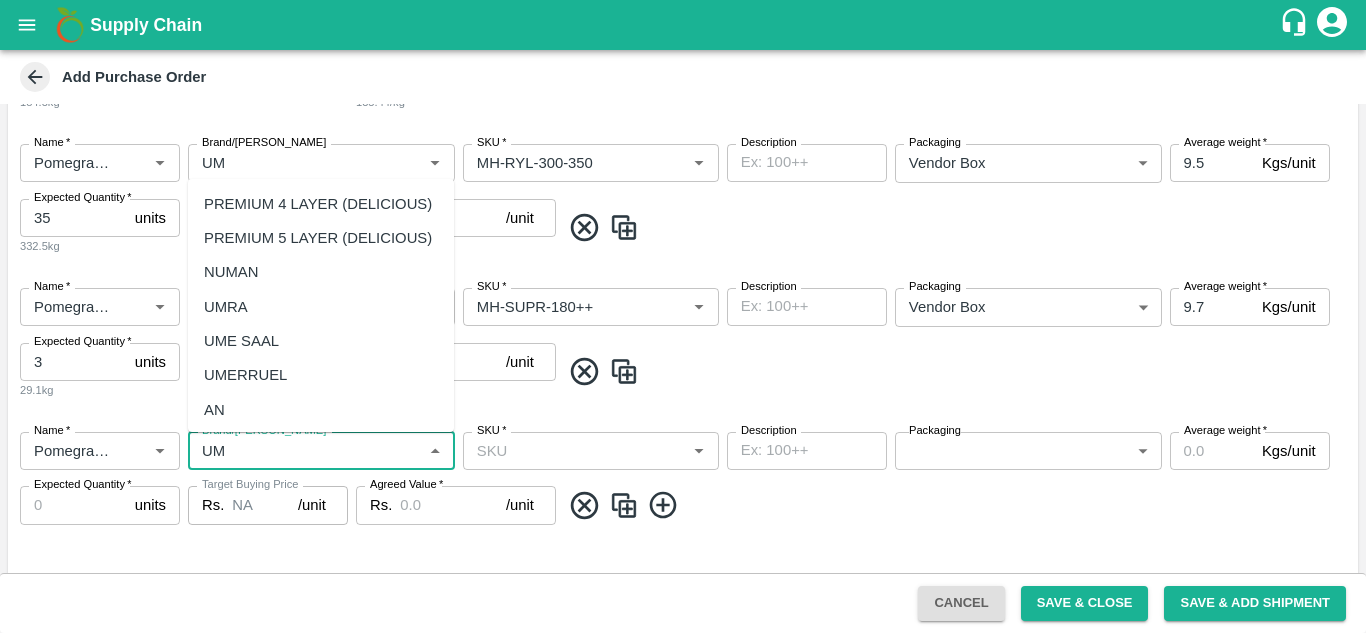 scroll, scrollTop: 71, scrollLeft: 0, axis: vertical 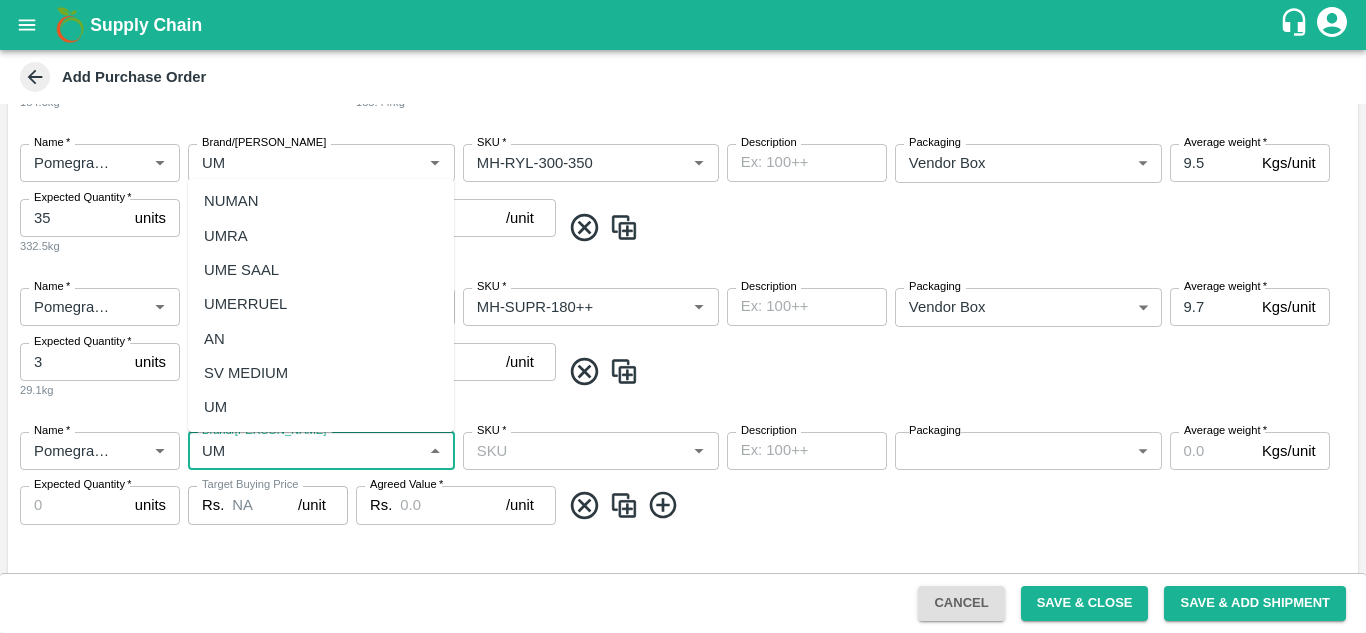 click on "UM" at bounding box center (321, 407) 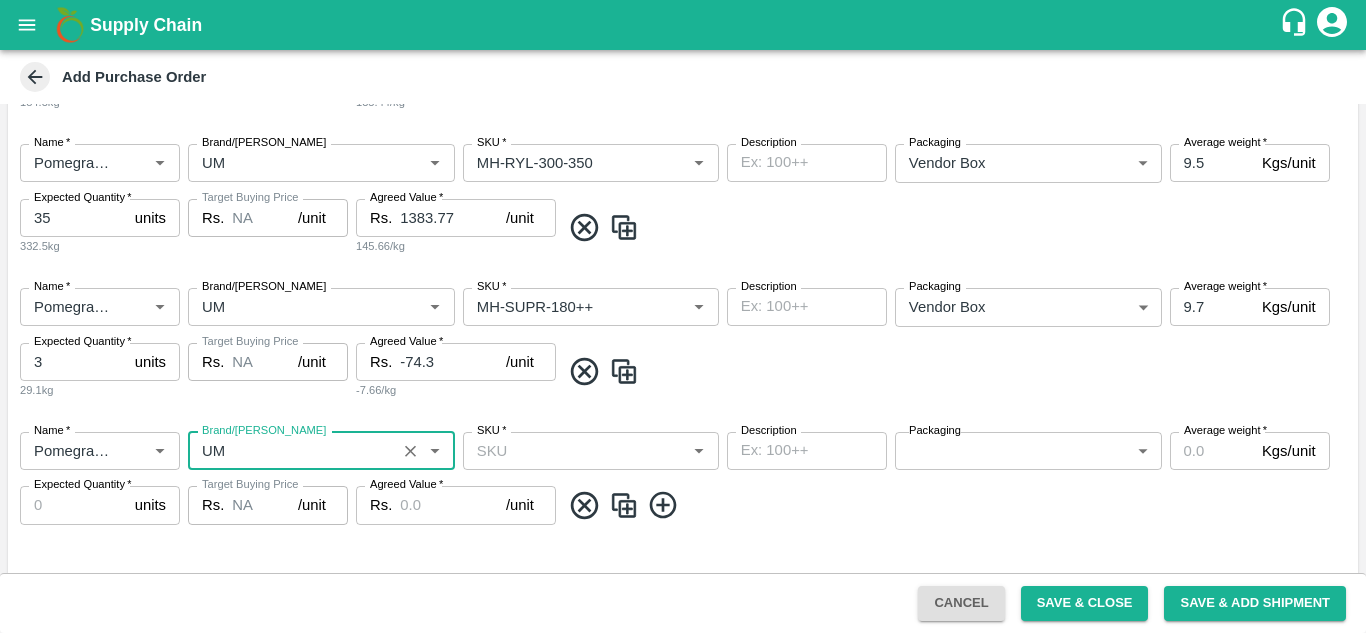 type on "UM" 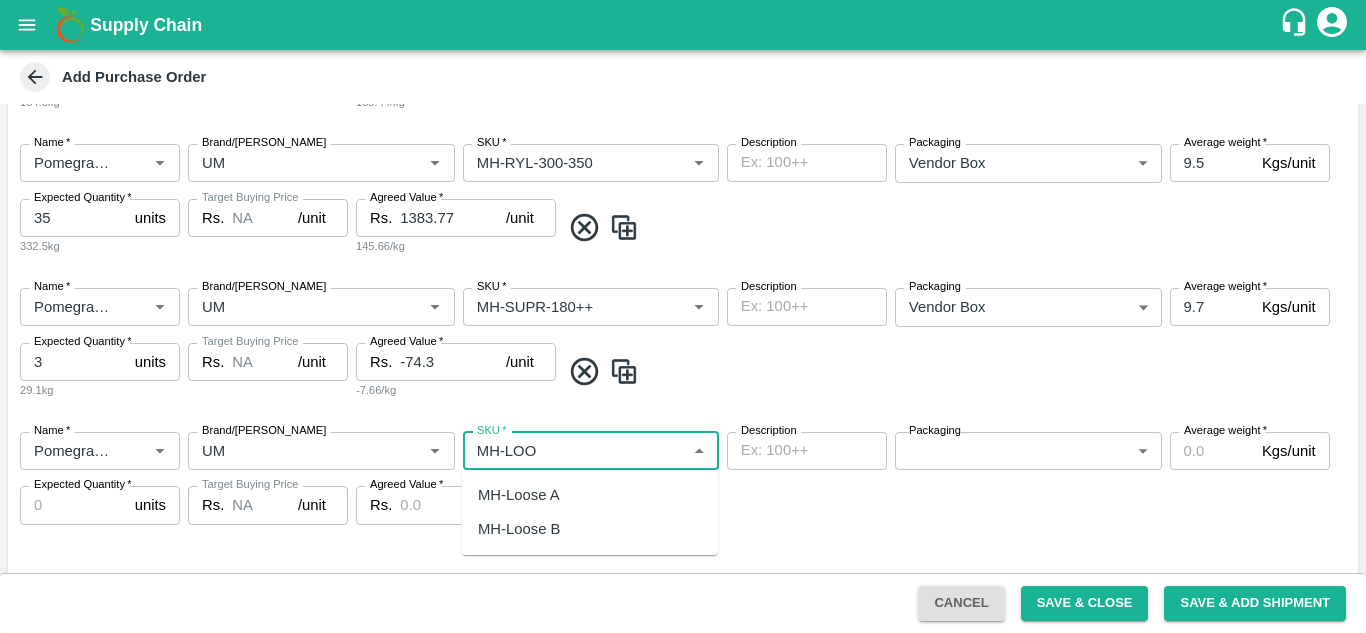 click on "MH-Loose A" at bounding box center (519, 495) 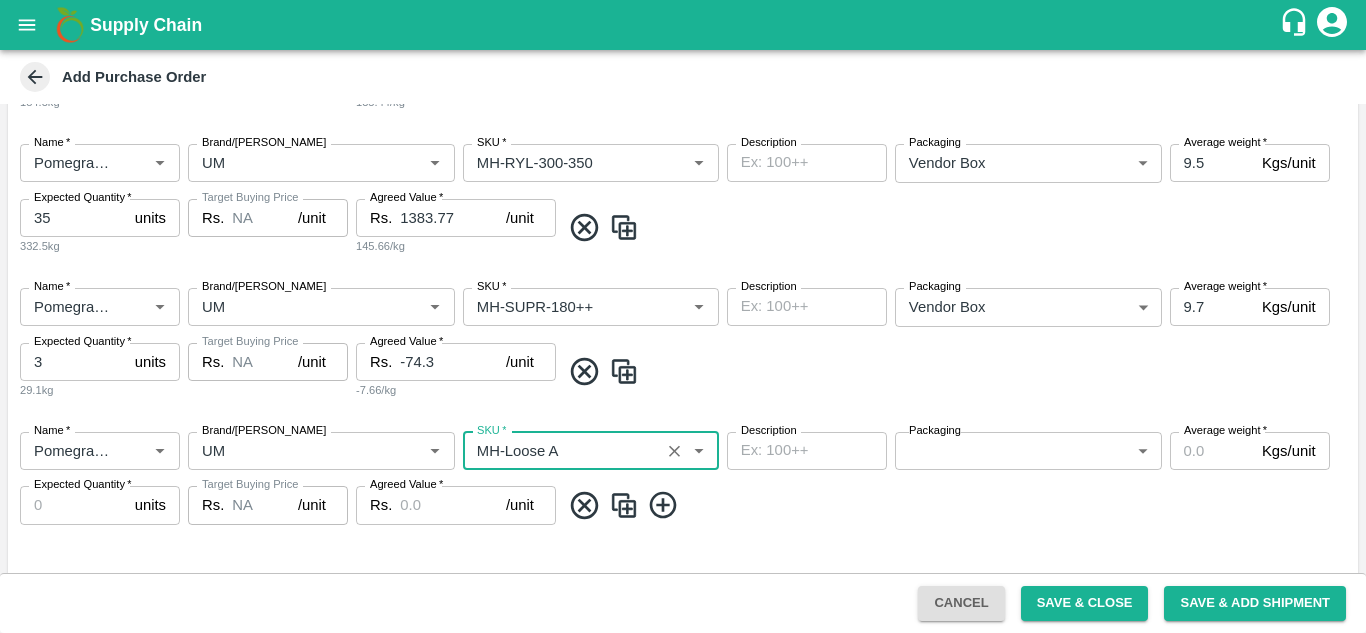 type on "MH-Loose A" 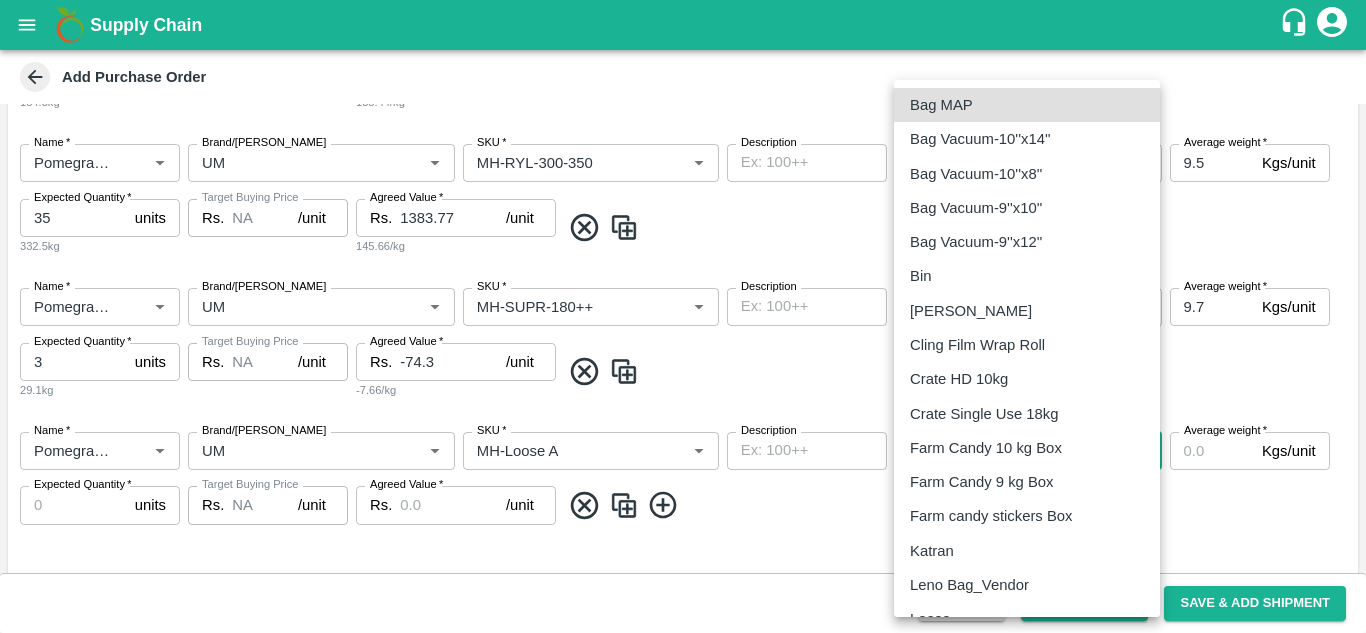 scroll, scrollTop: 336, scrollLeft: 0, axis: vertical 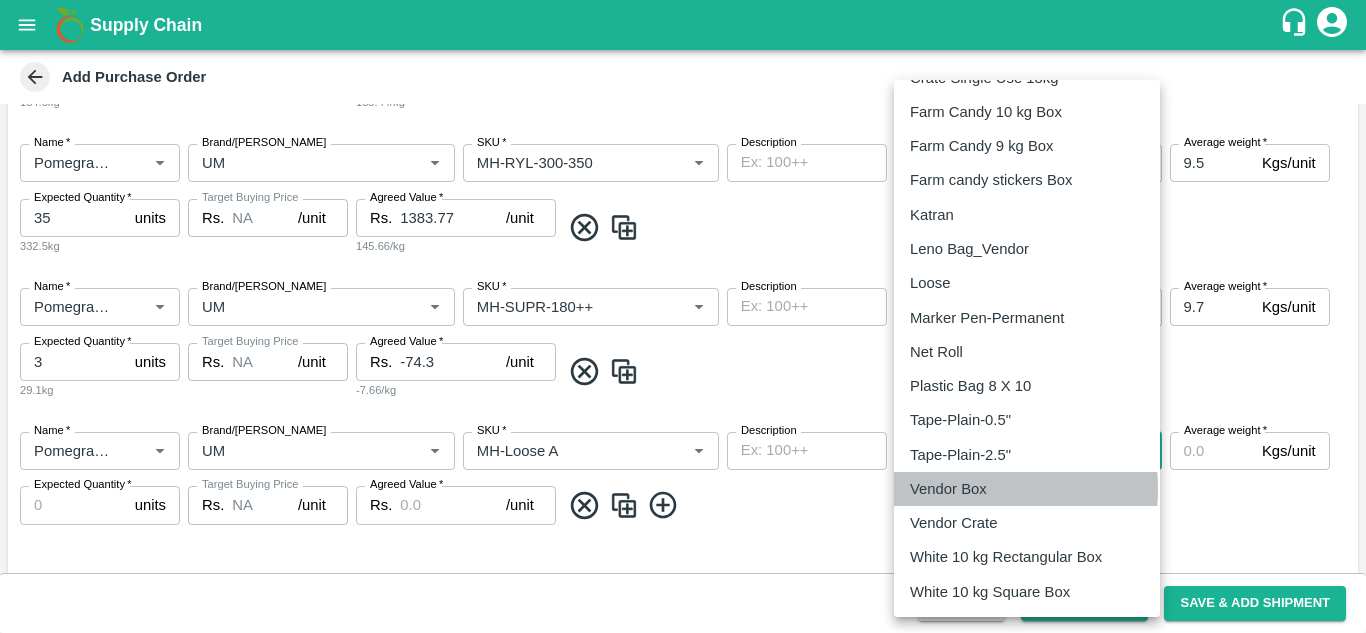 click on "Vendor Box" at bounding box center (948, 489) 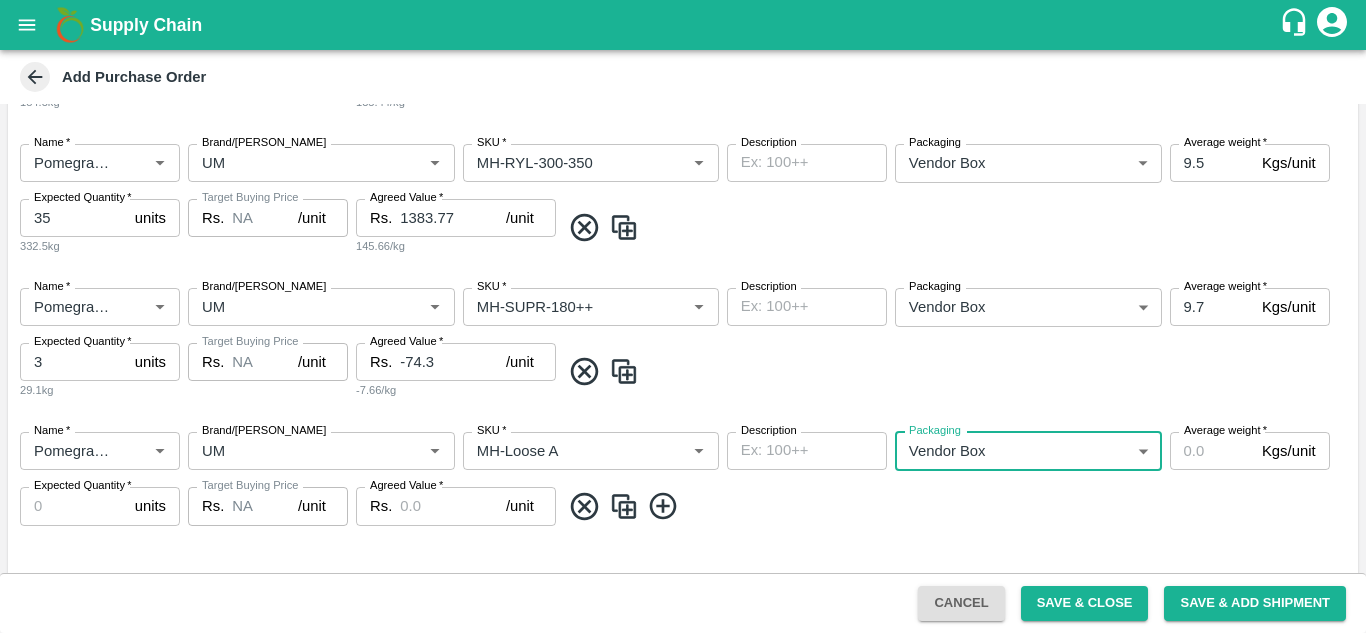 click on "Average weight   *" at bounding box center [1225, 431] 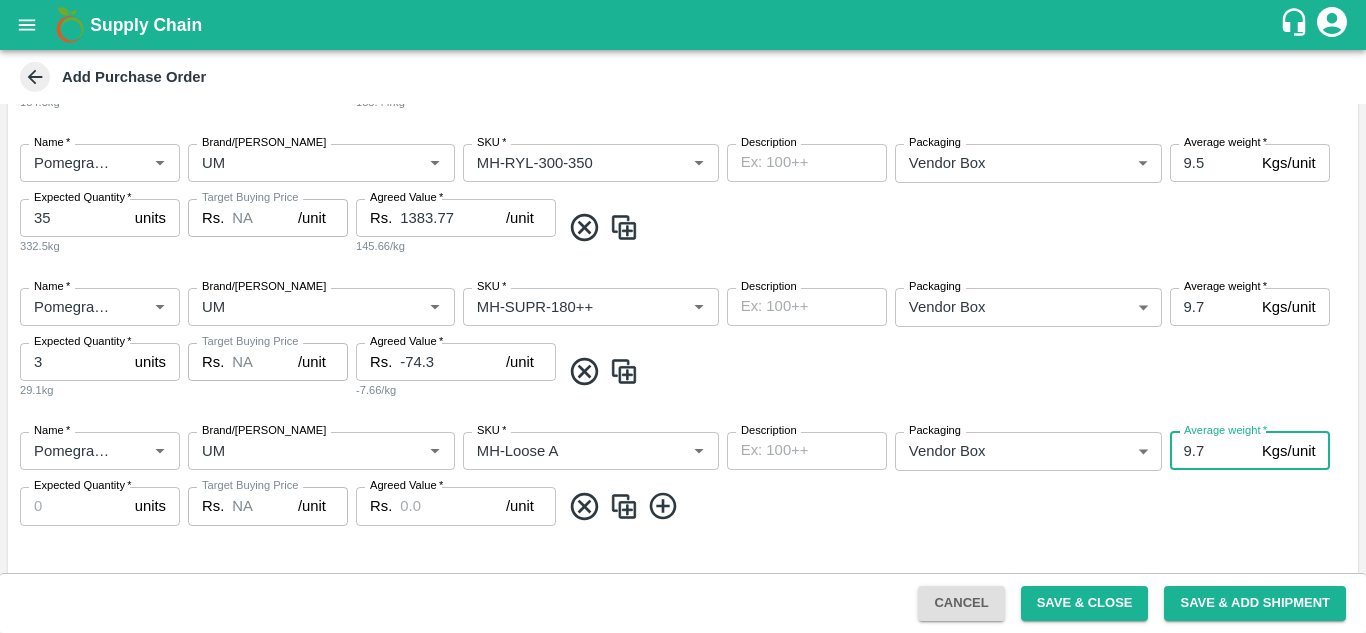 type on "9.7" 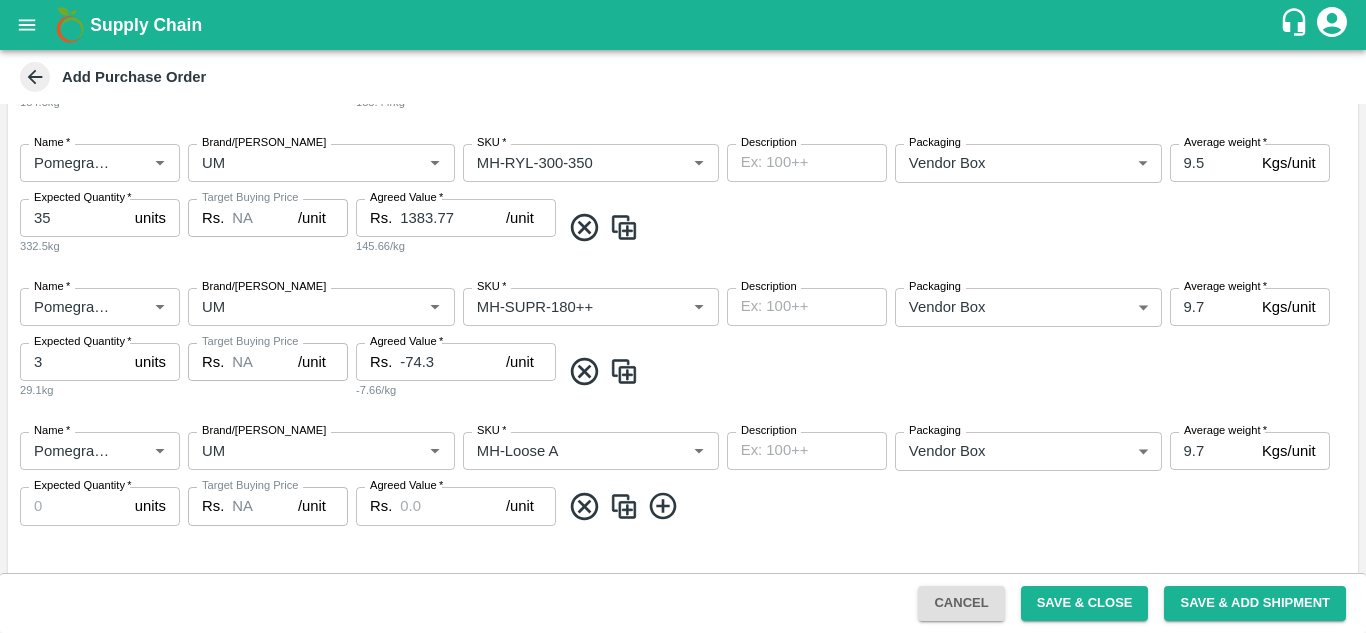 click on "Expected Quantity   *" at bounding box center [73, 506] 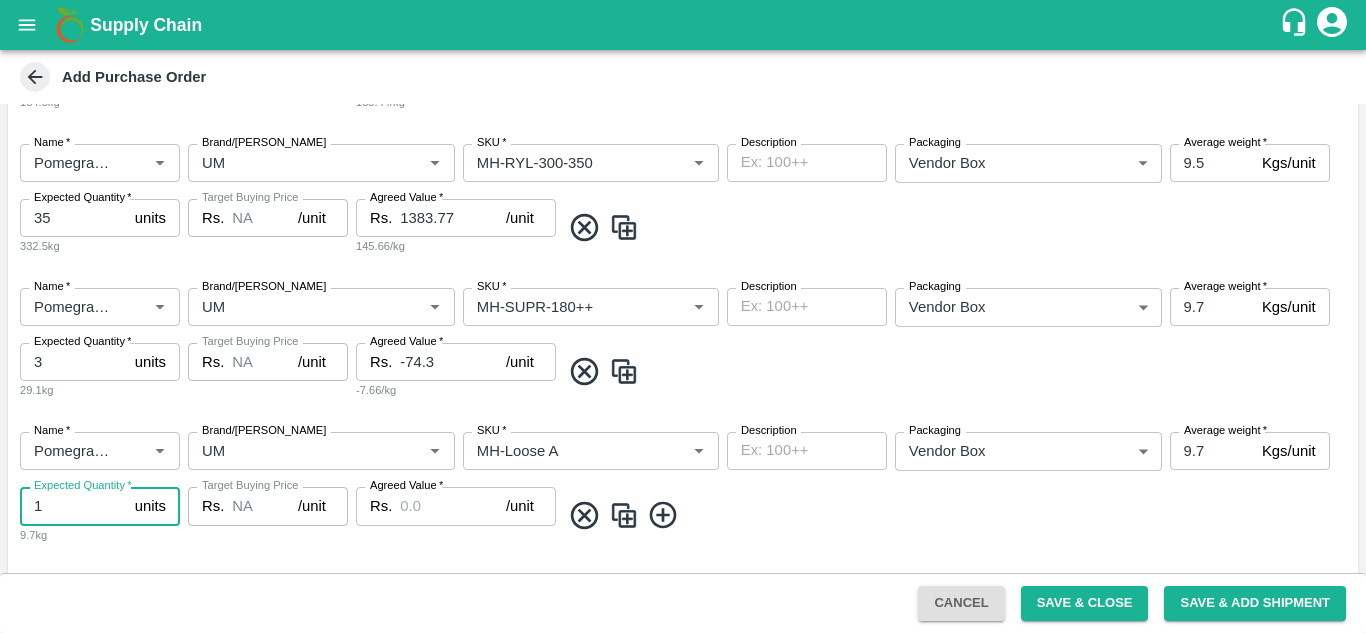 type on "1" 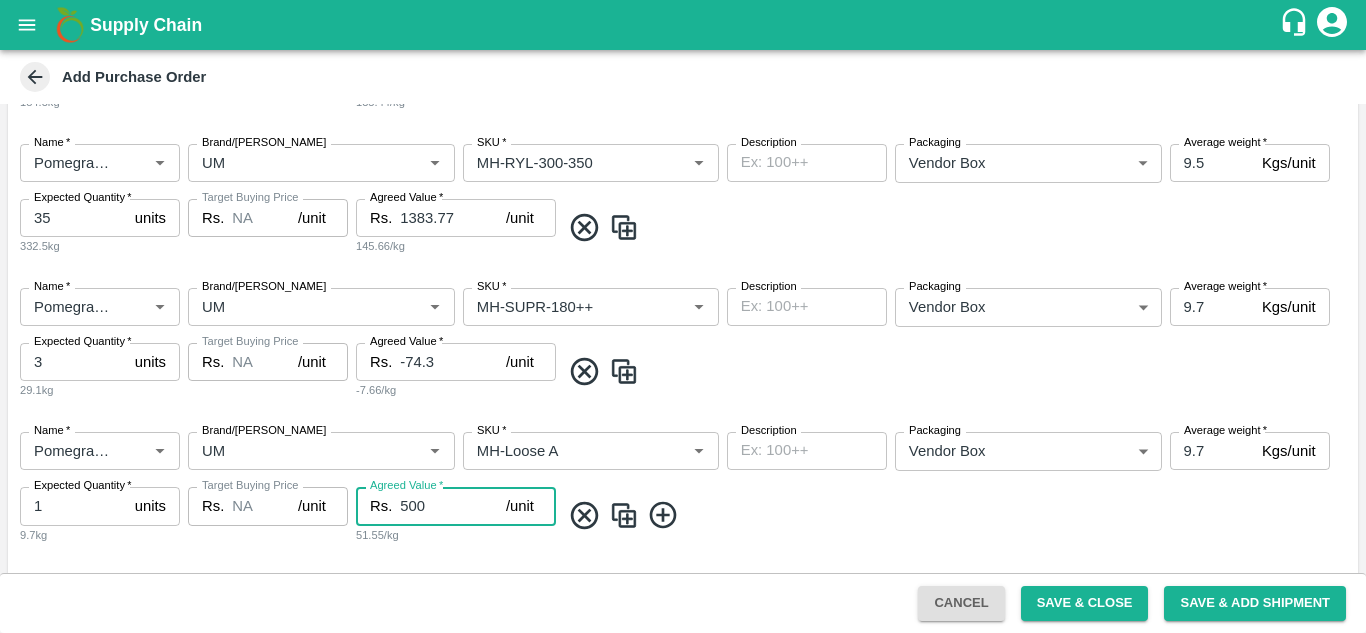 type on "500" 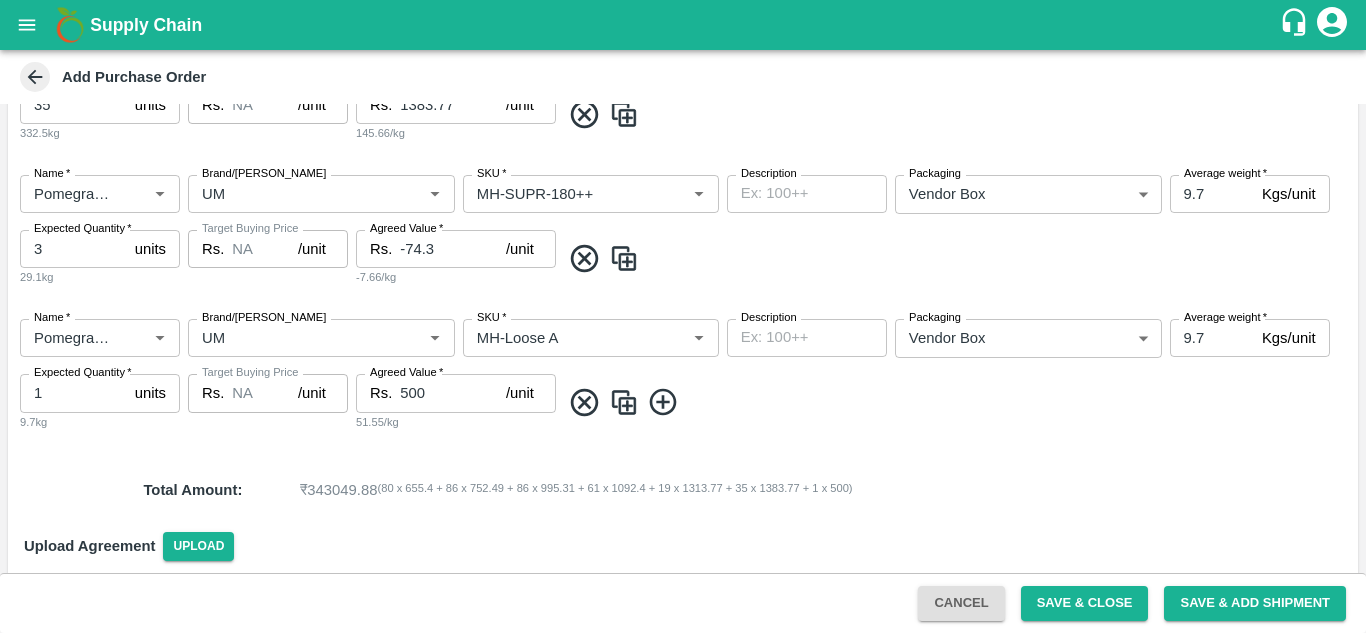 scroll, scrollTop: 1269, scrollLeft: 0, axis: vertical 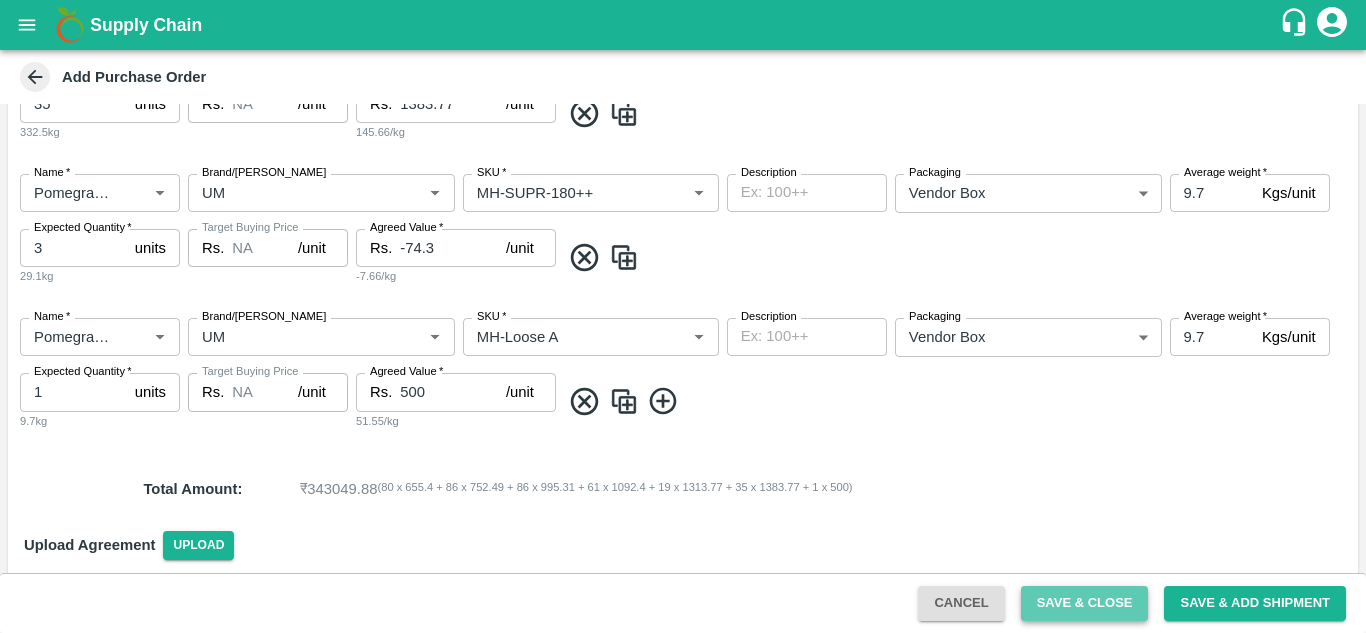 click on "Save & Close" at bounding box center [1085, 603] 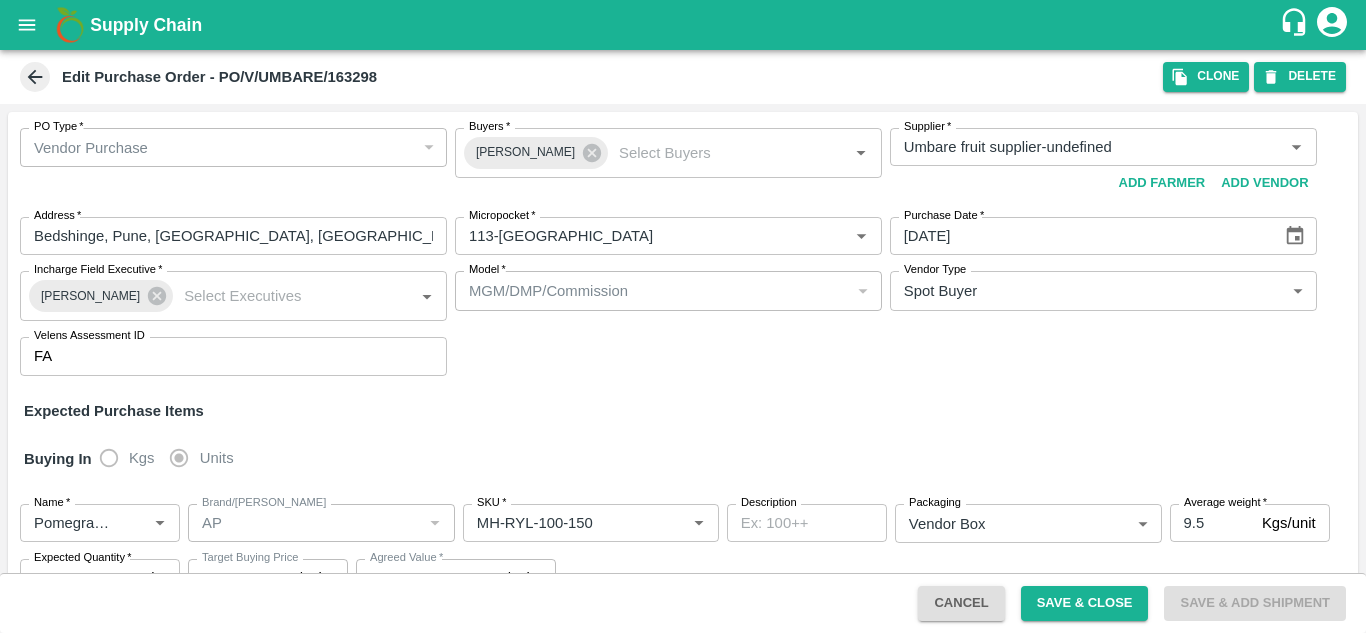 click 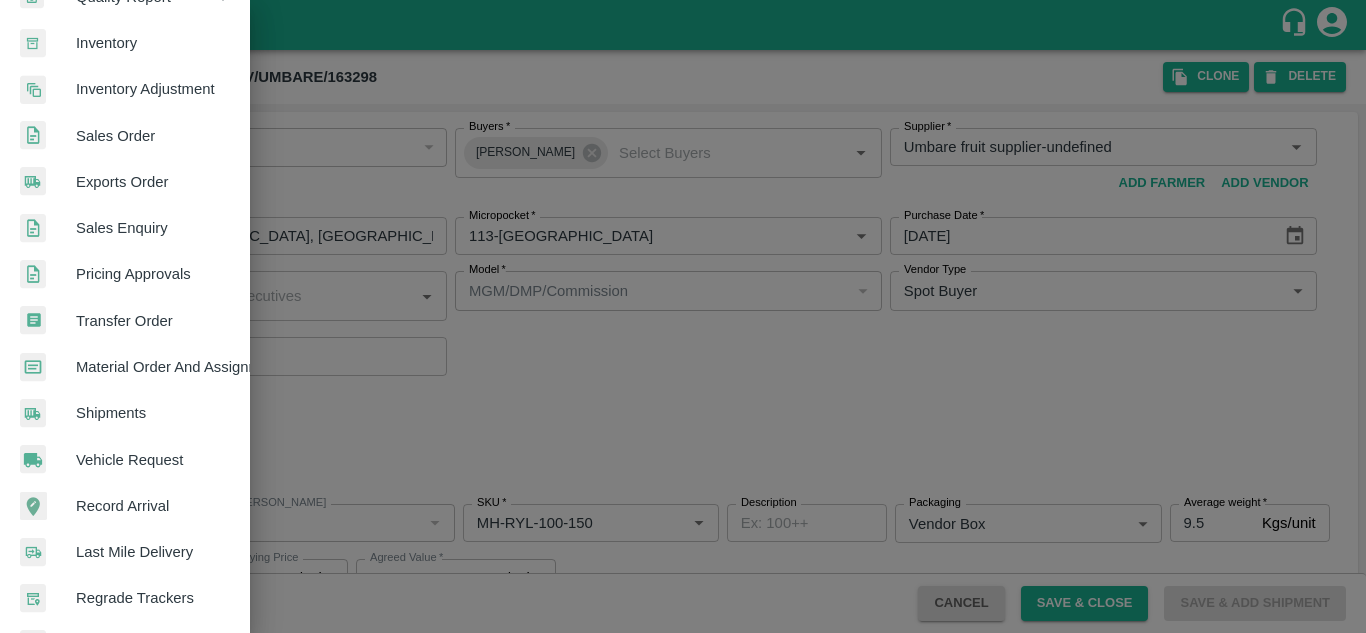scroll, scrollTop: 373, scrollLeft: 0, axis: vertical 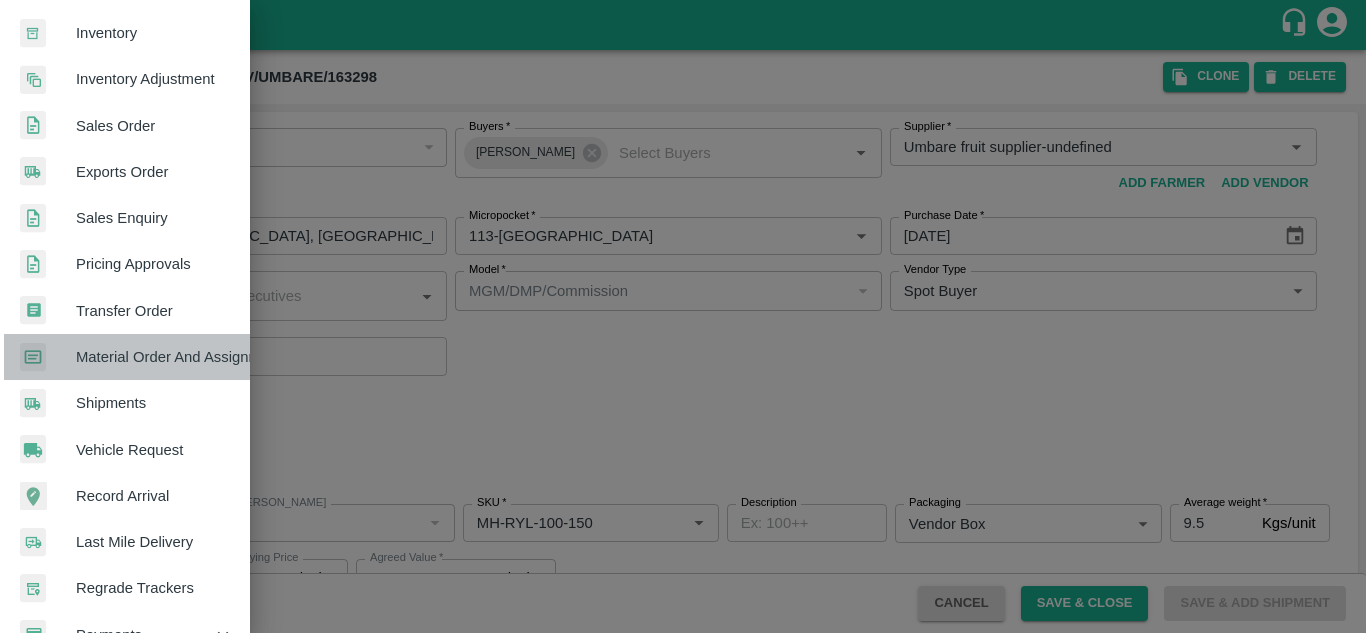 click on "Material Order And Assignment" at bounding box center (155, 357) 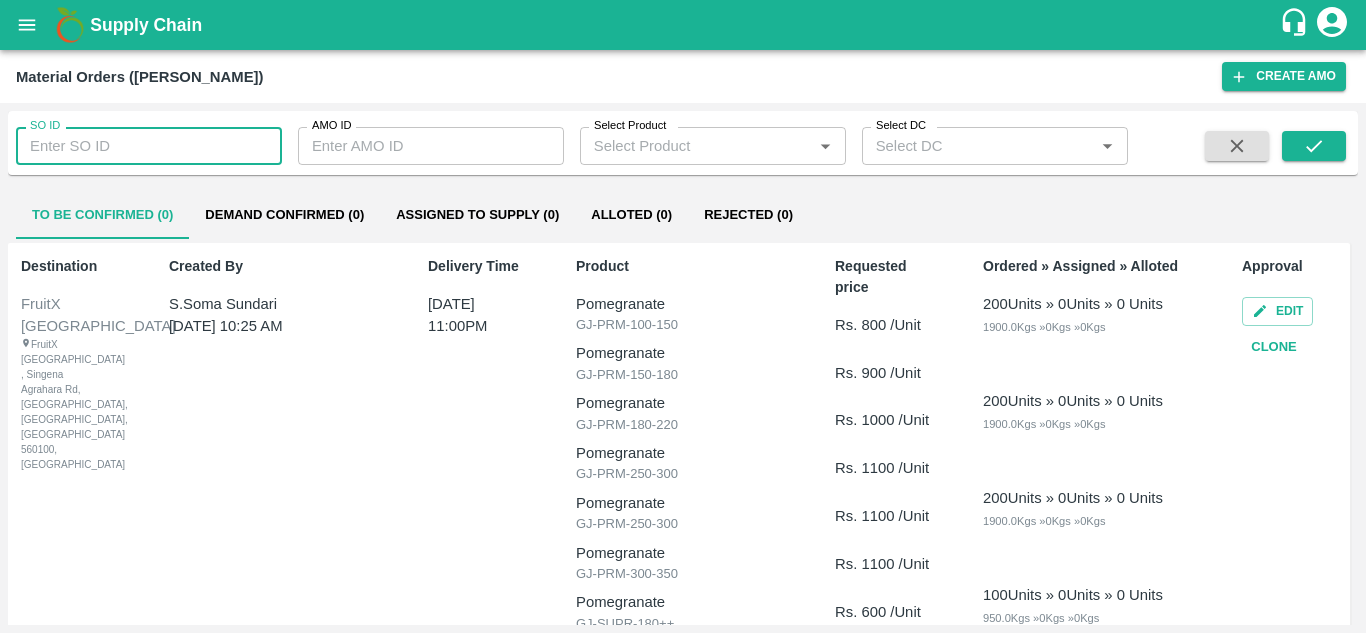 click on "SO ID" at bounding box center [149, 146] 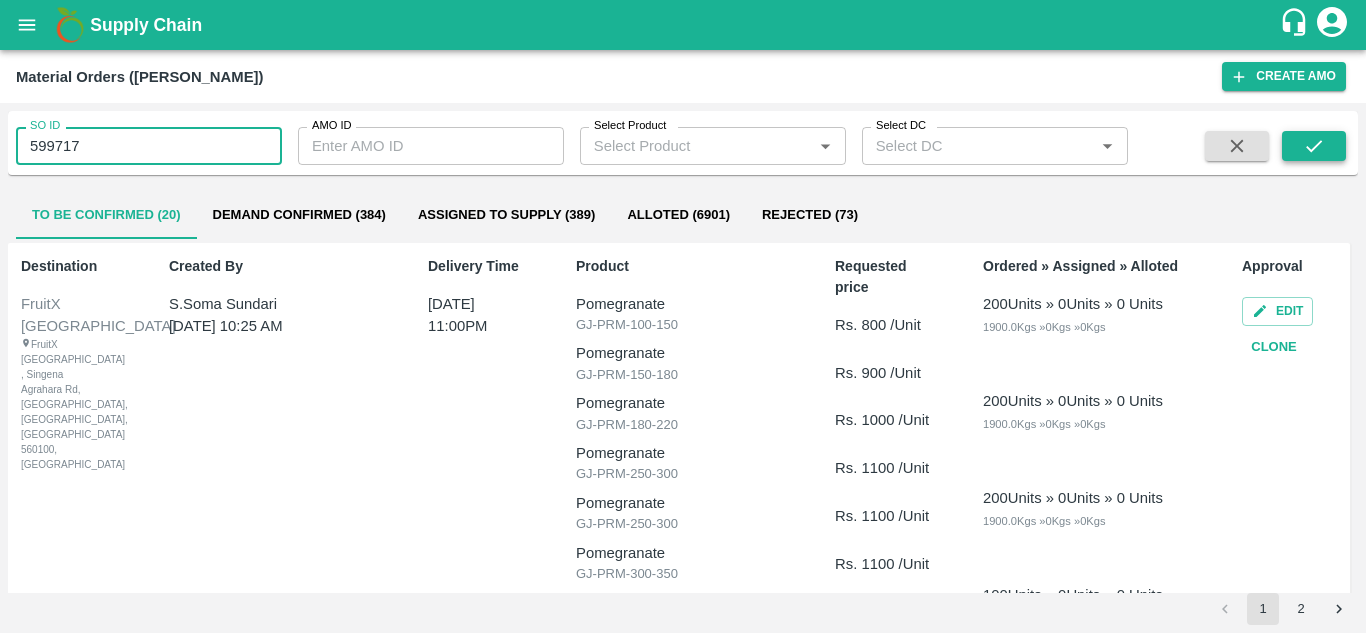 type on "599717" 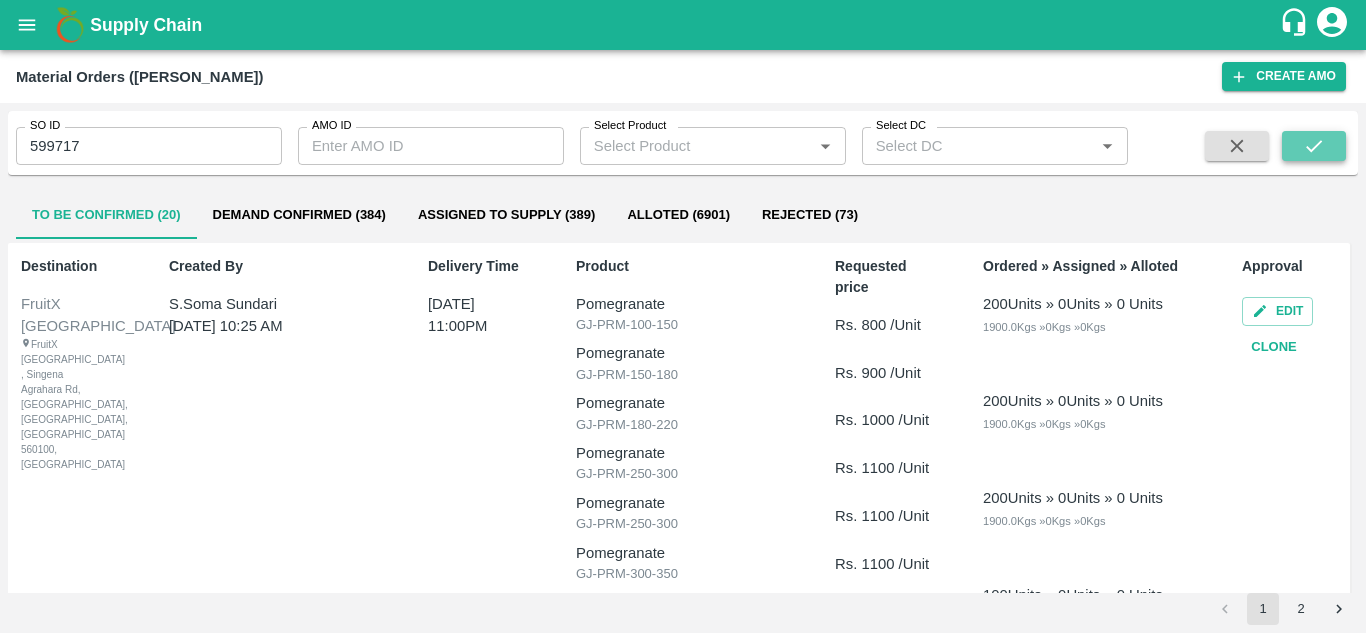 click 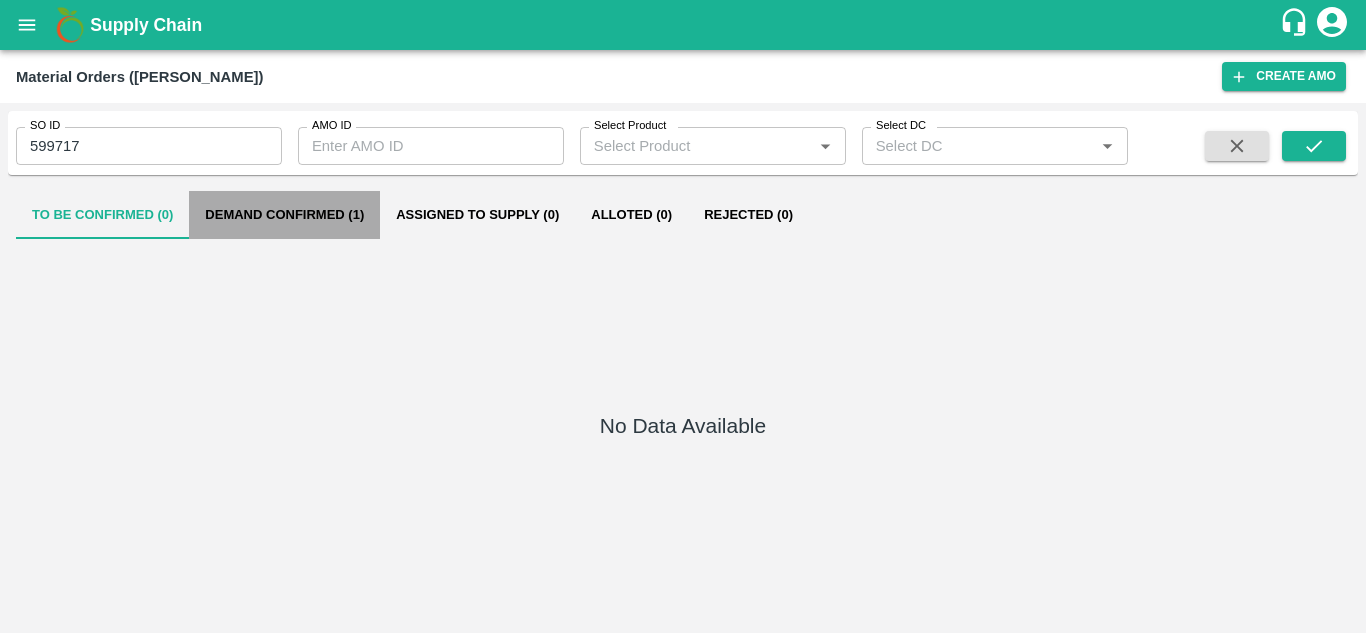 click on "Demand Confirmed (1)" at bounding box center (284, 215) 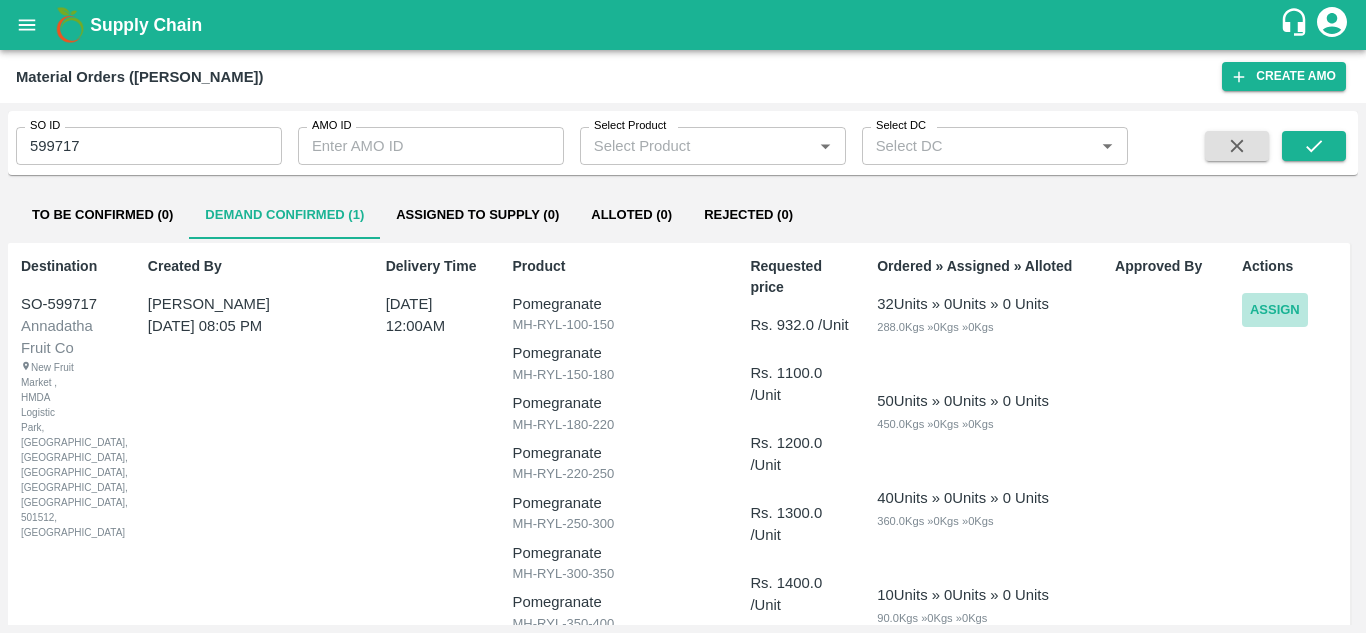 click on "Assign" at bounding box center (1275, 310) 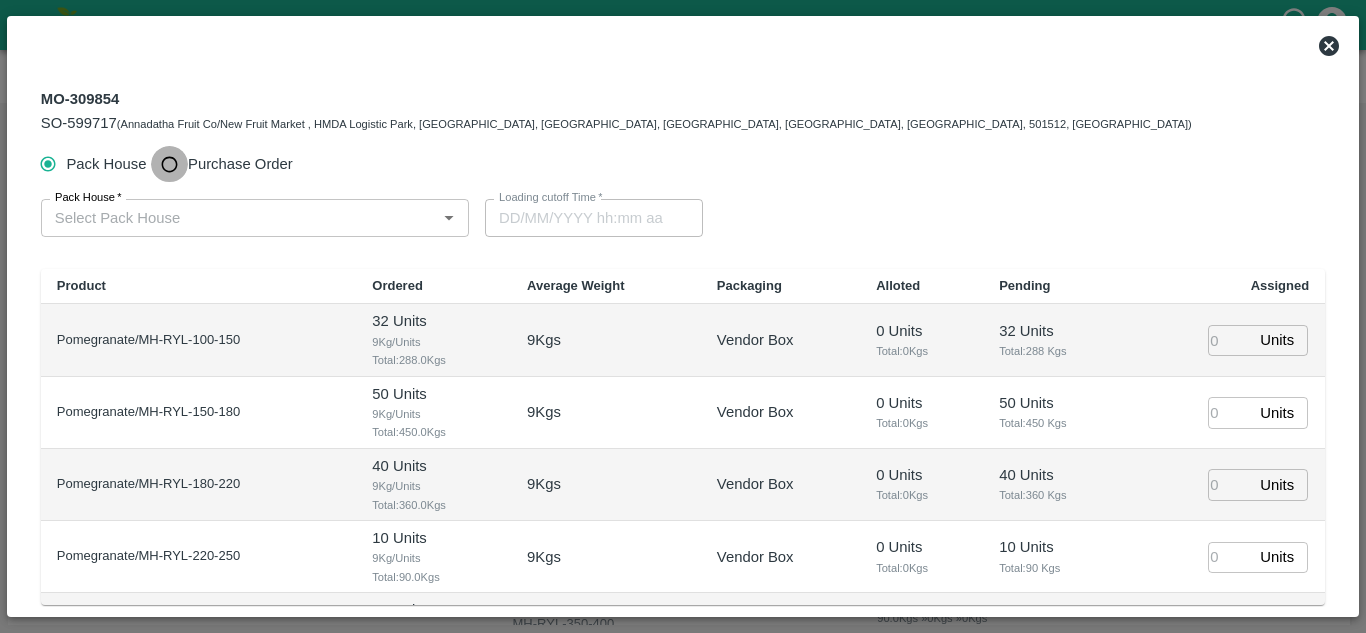 click on "Purchase Order" at bounding box center [169, 164] 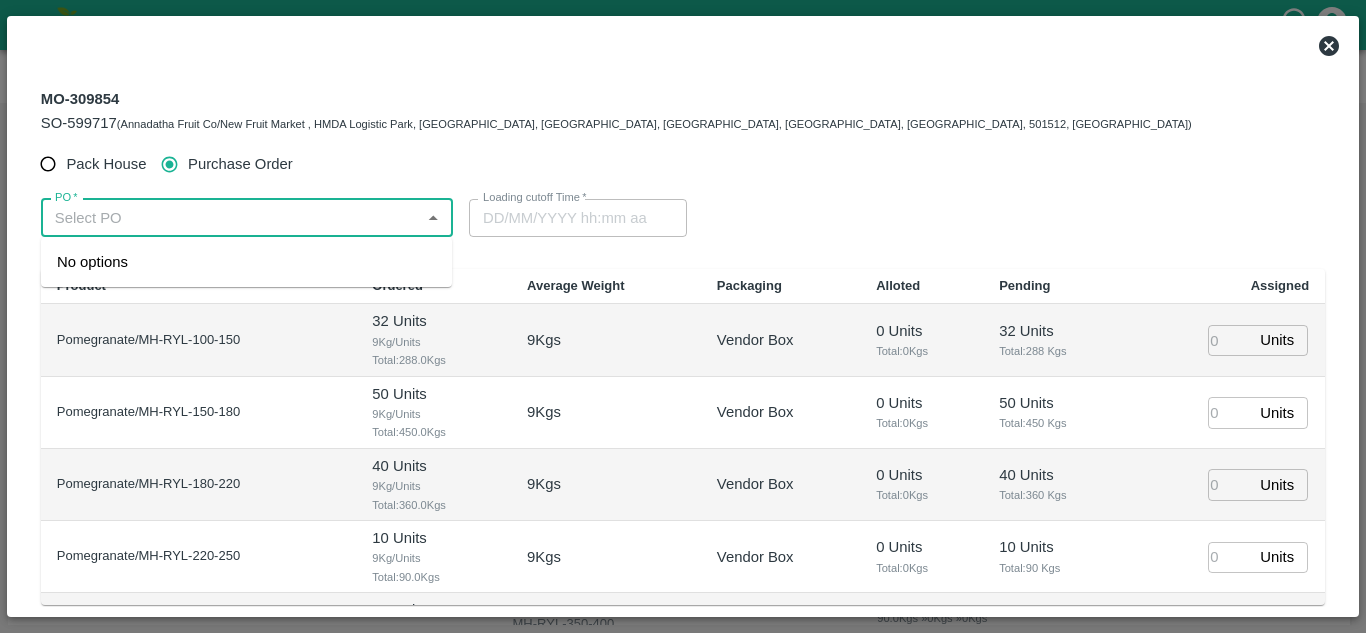 click on "PO   *" at bounding box center (230, 218) 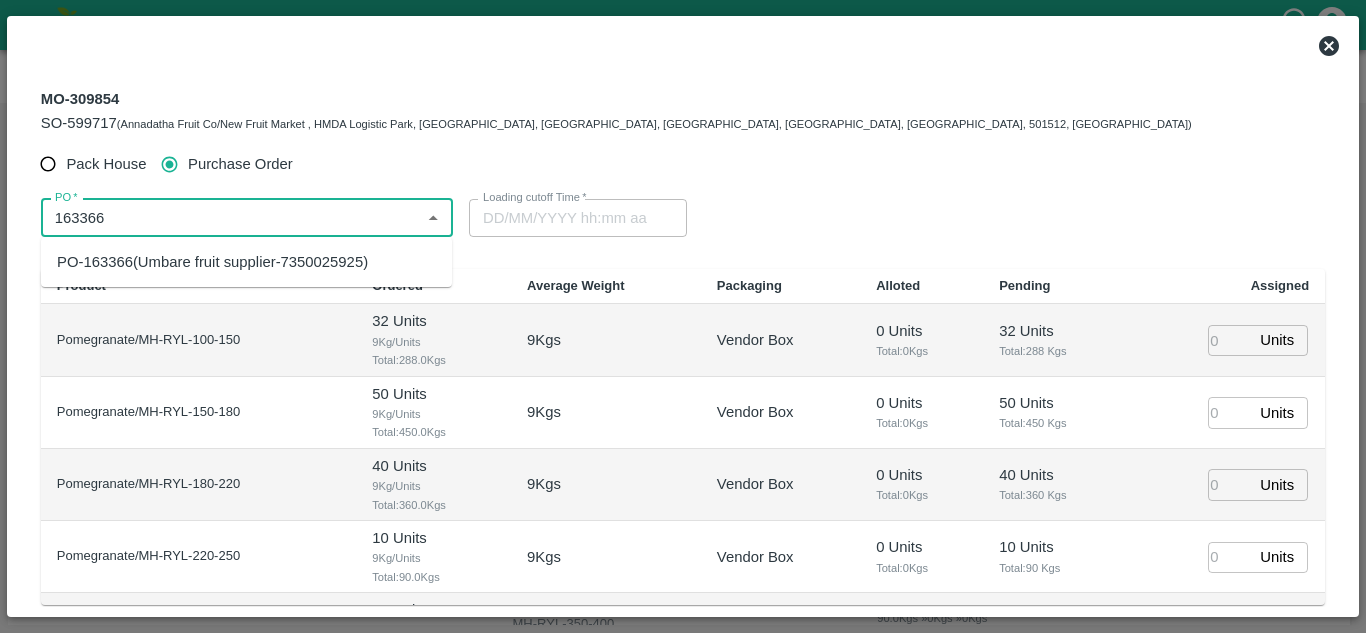 click on "PO-163366(Umbare fruit supplier-7350025925)" at bounding box center [212, 262] 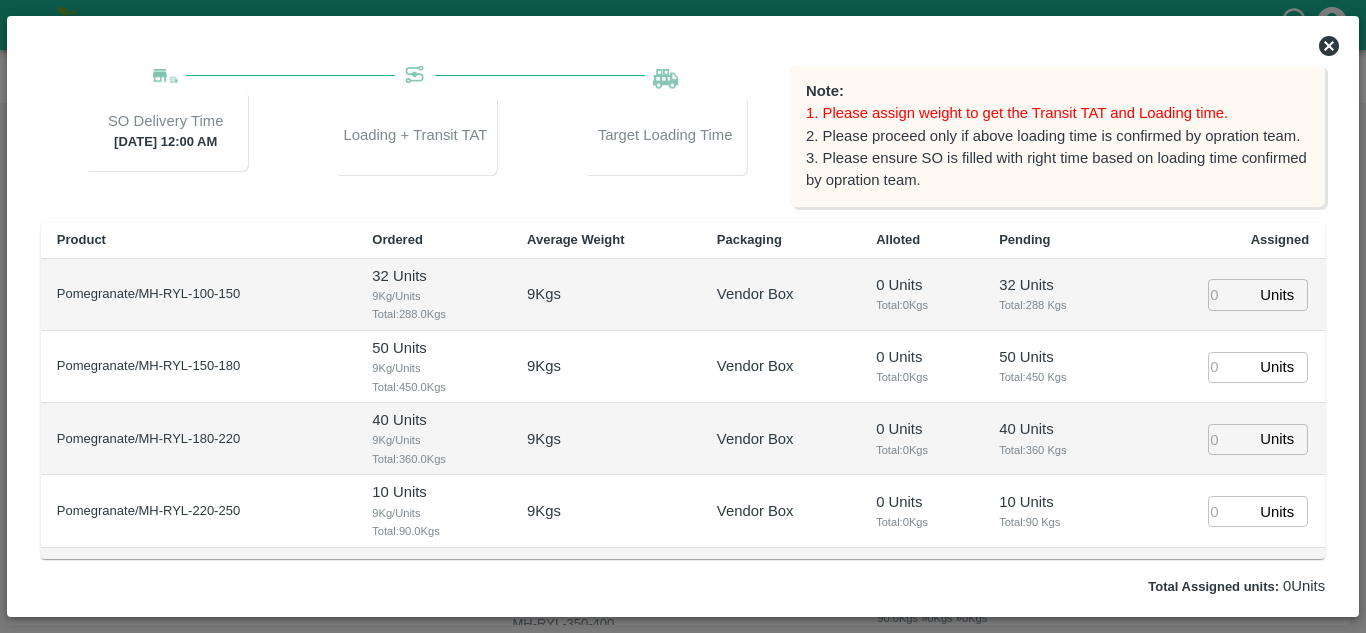 scroll, scrollTop: 222, scrollLeft: 0, axis: vertical 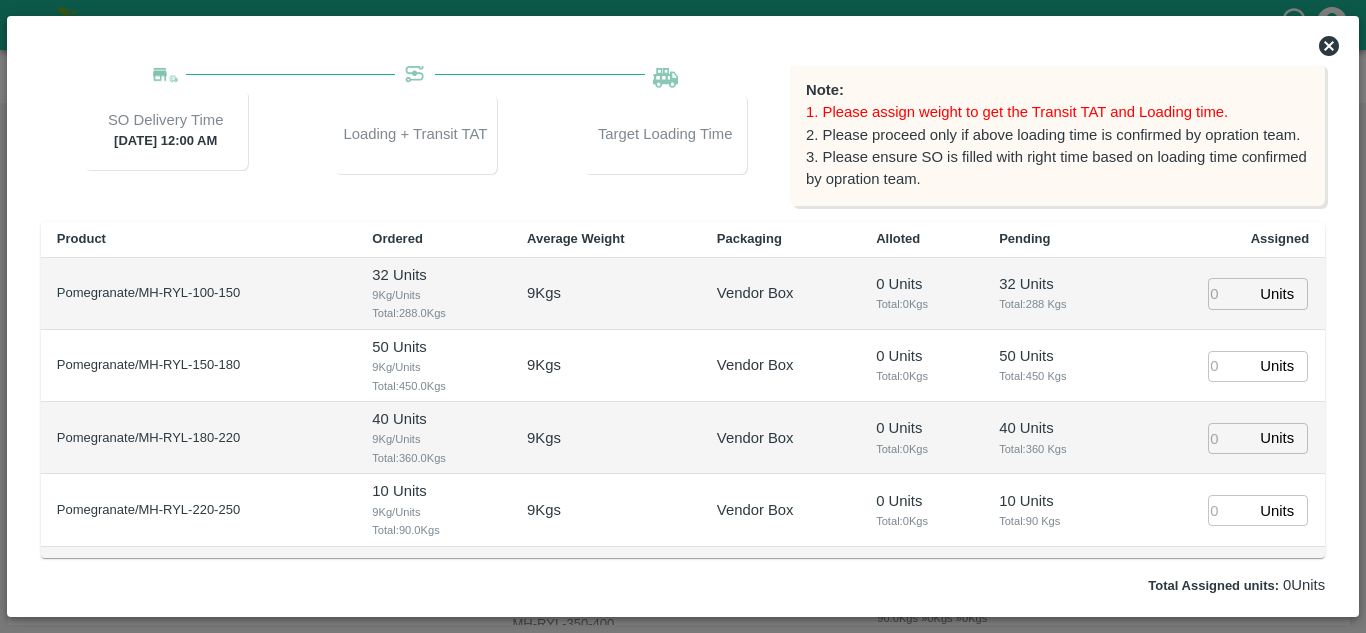 type on "PO-163366(Umbare fruit supplier-7350025925)" 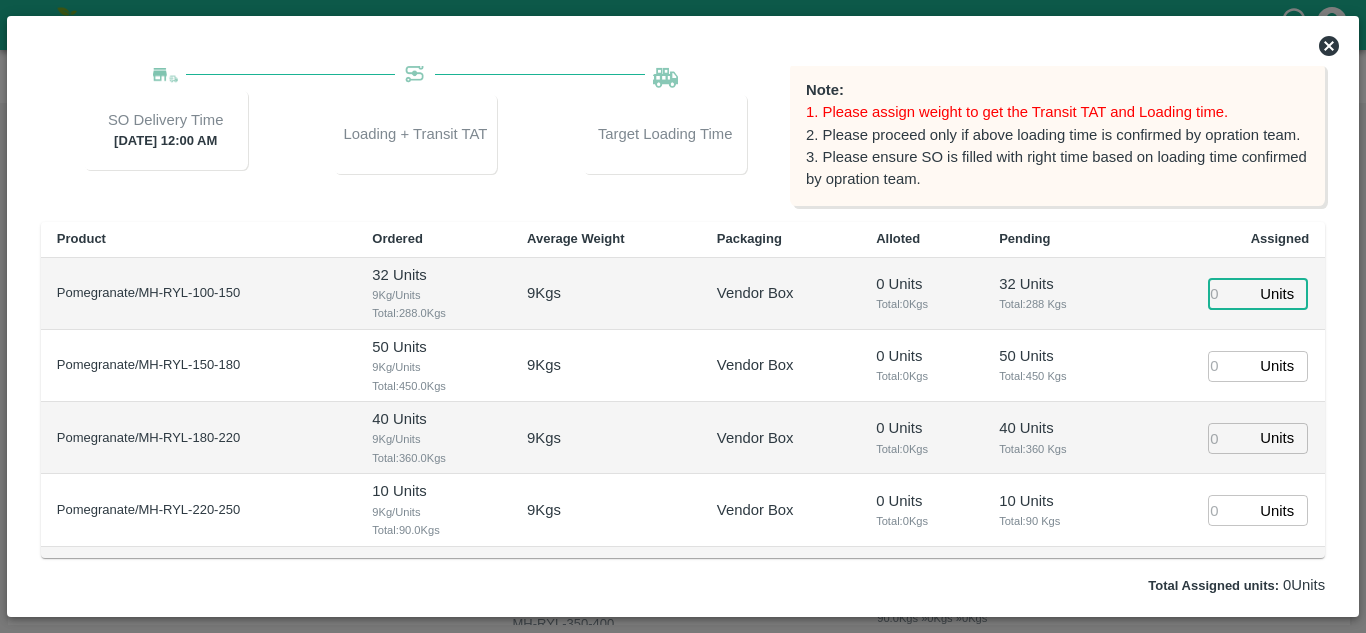 click at bounding box center [1230, 293] 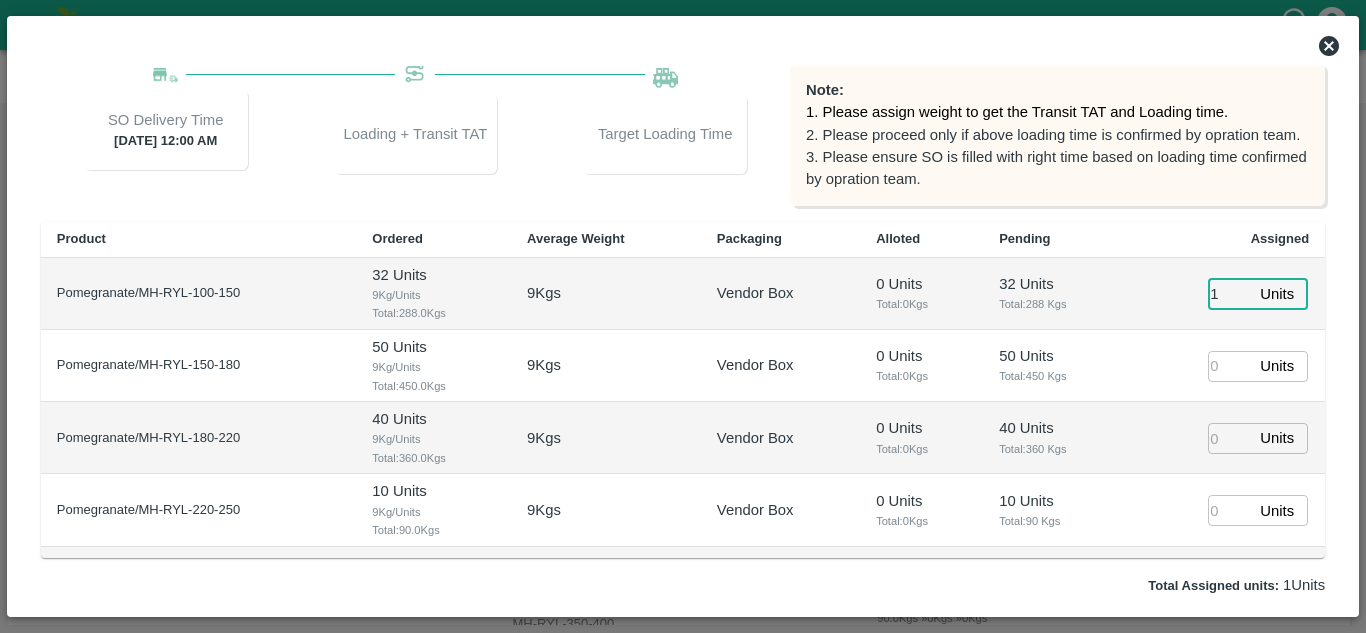 type on "1" 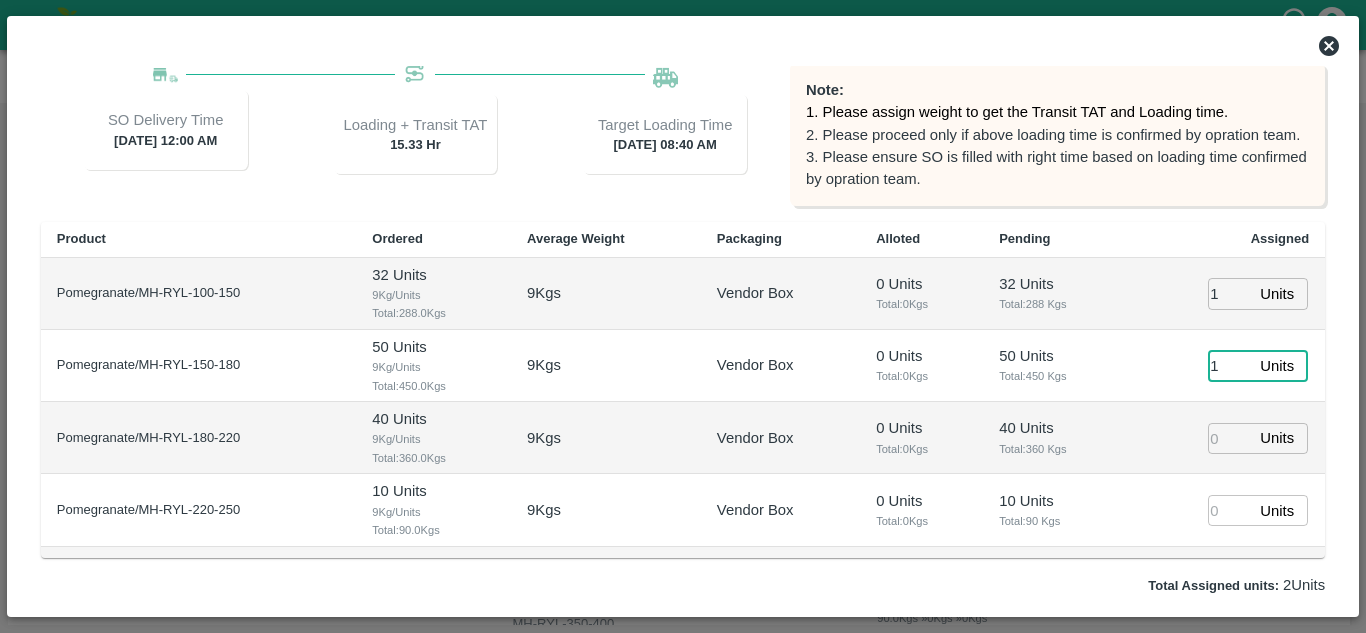 type on "[DATE] 08:40 AM" 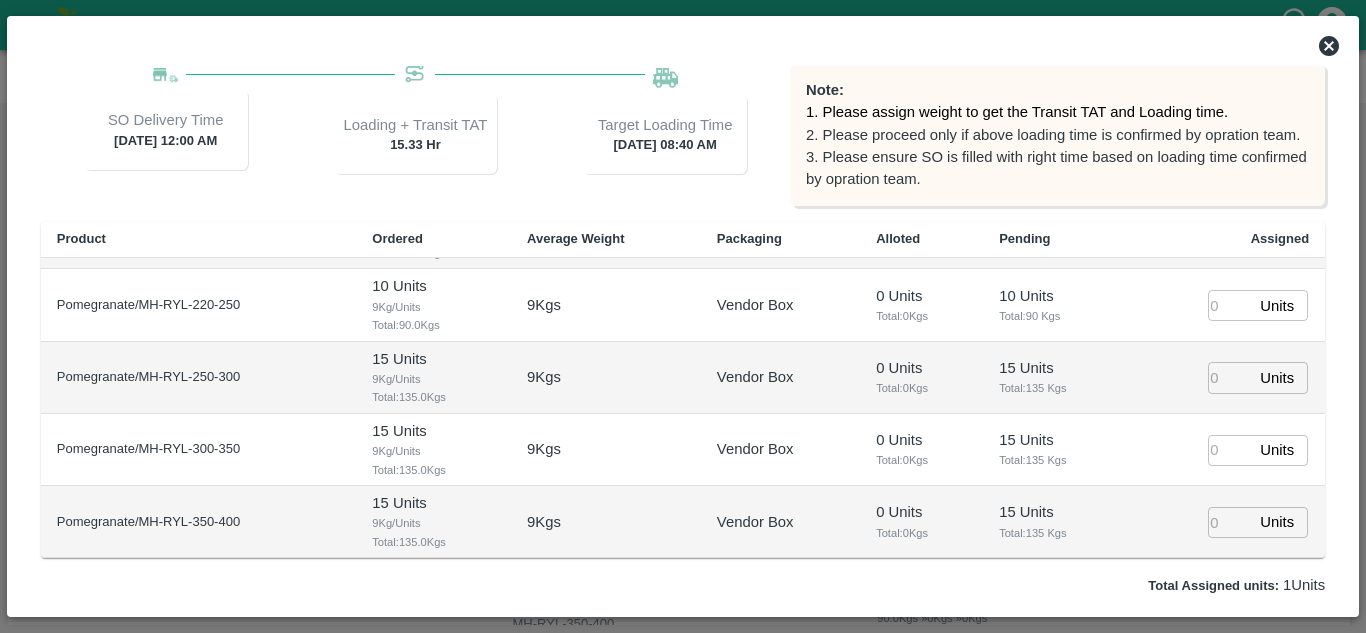 scroll, scrollTop: 0, scrollLeft: 0, axis: both 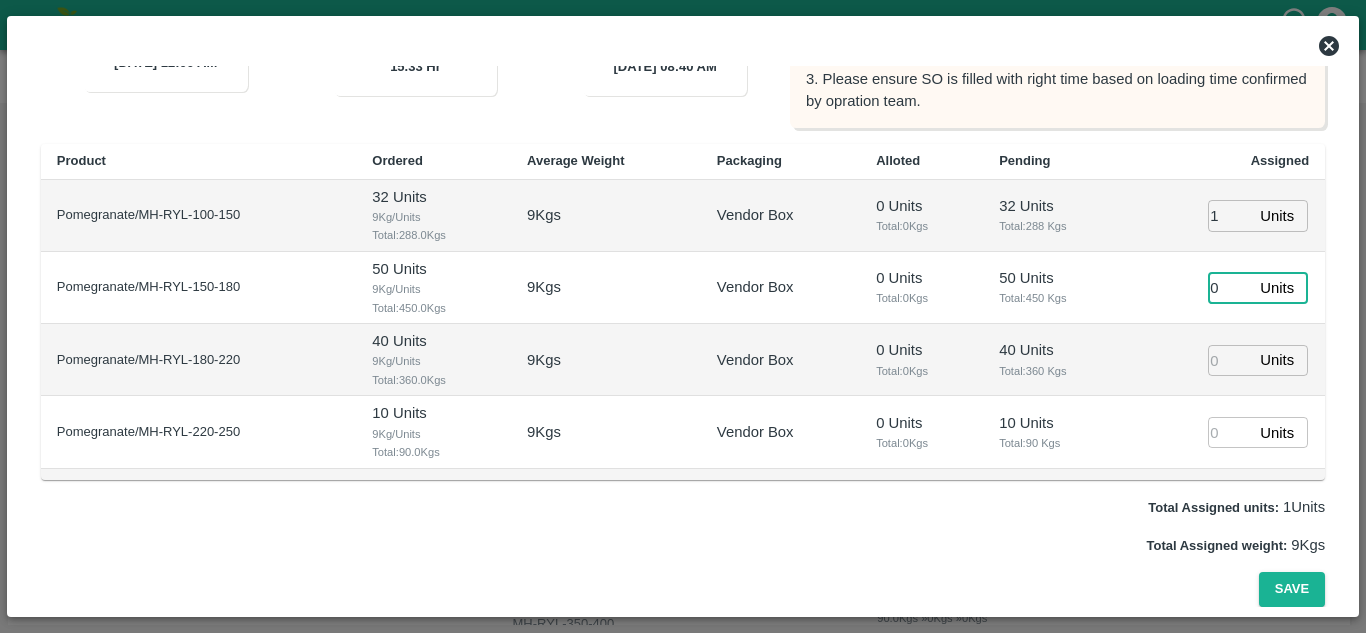 click on "0" at bounding box center [1230, 288] 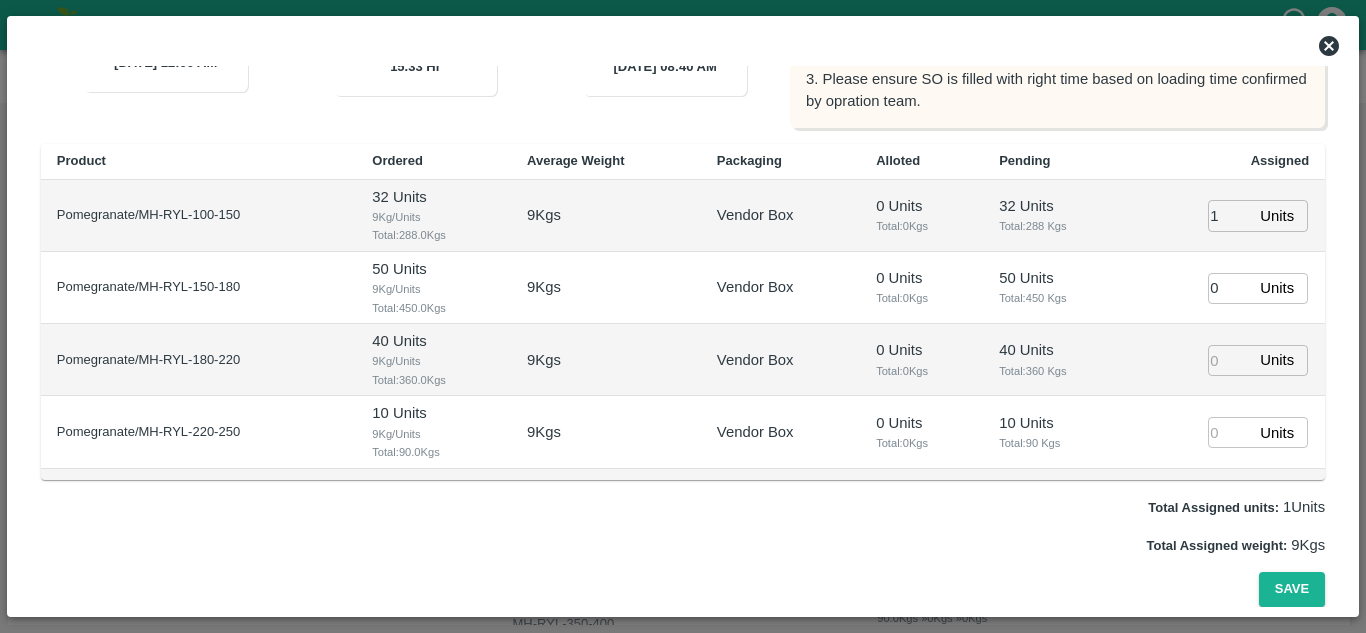 click 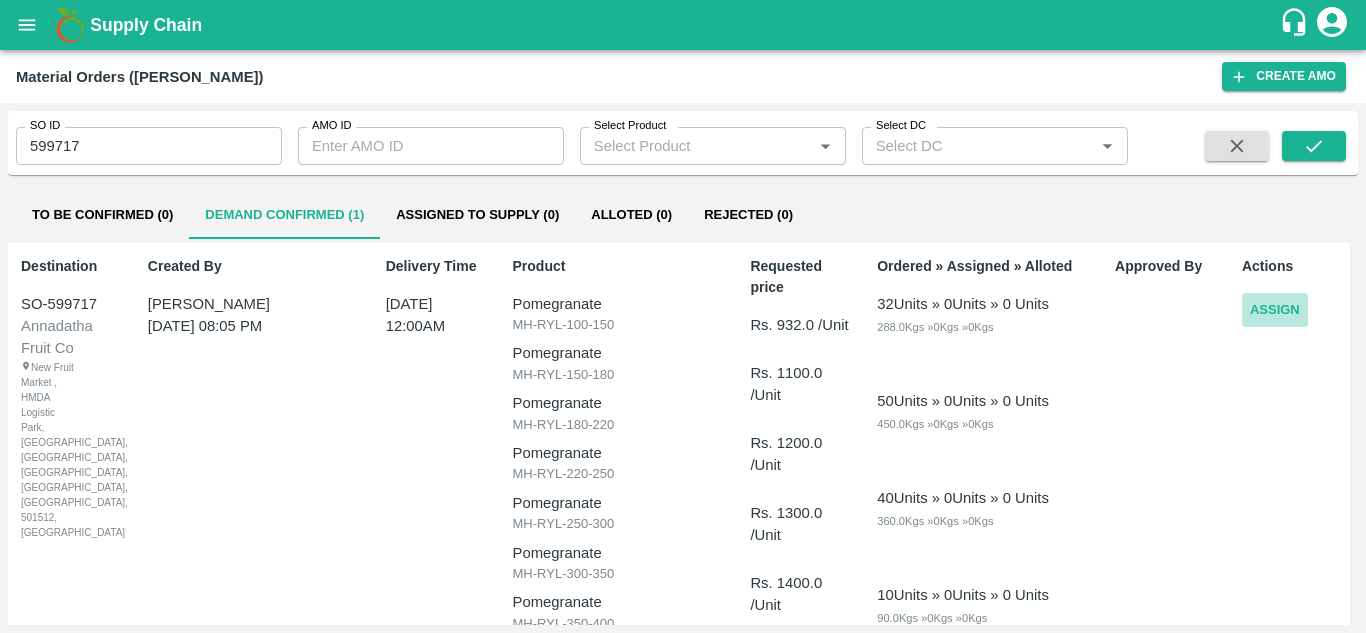 click on "Assign" at bounding box center (1275, 310) 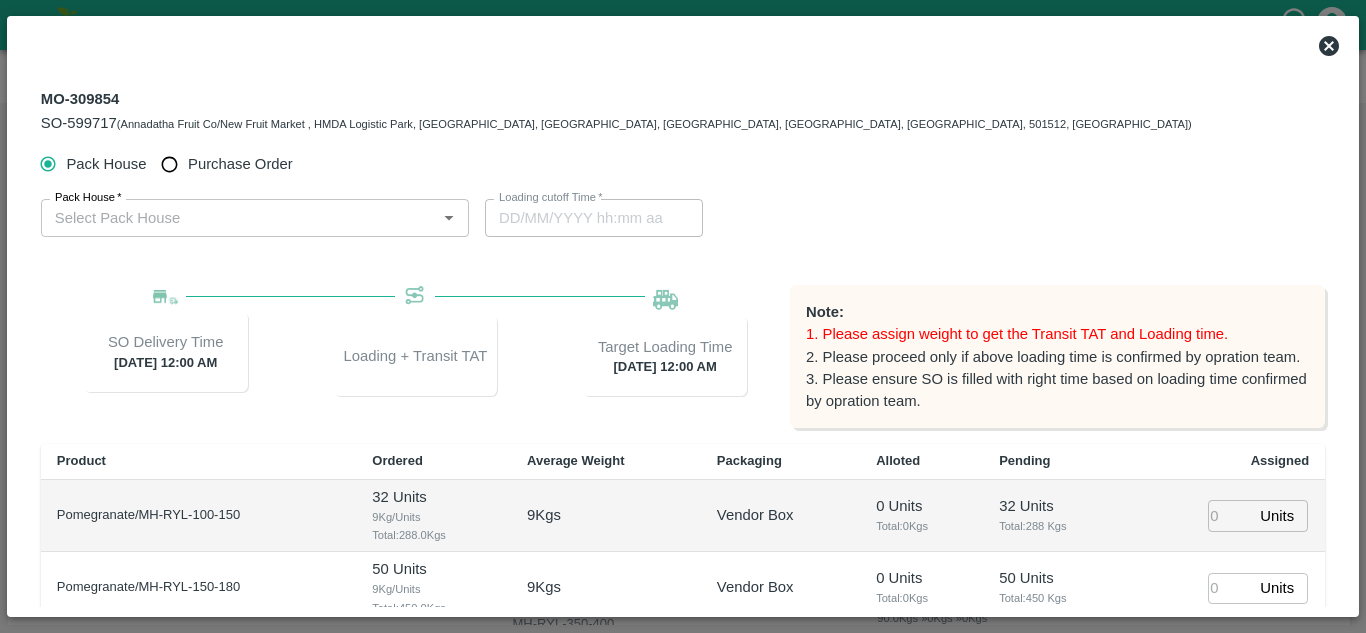 type on "[DATE] 12:00 AM" 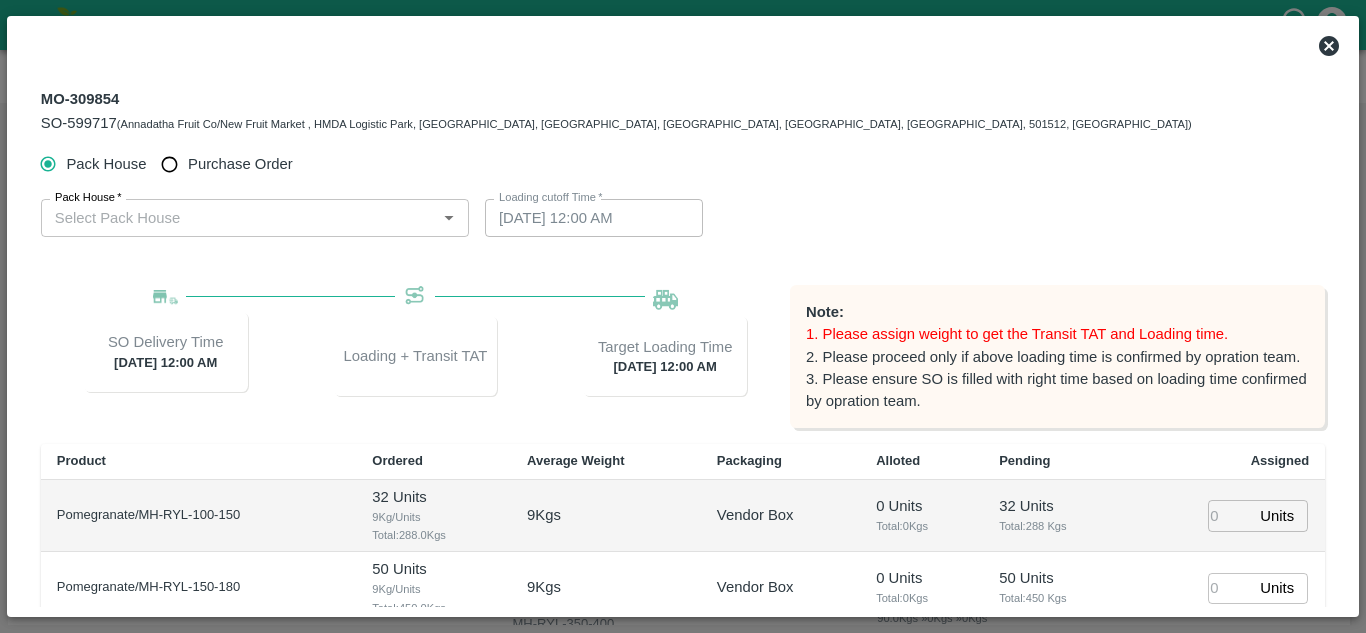 type 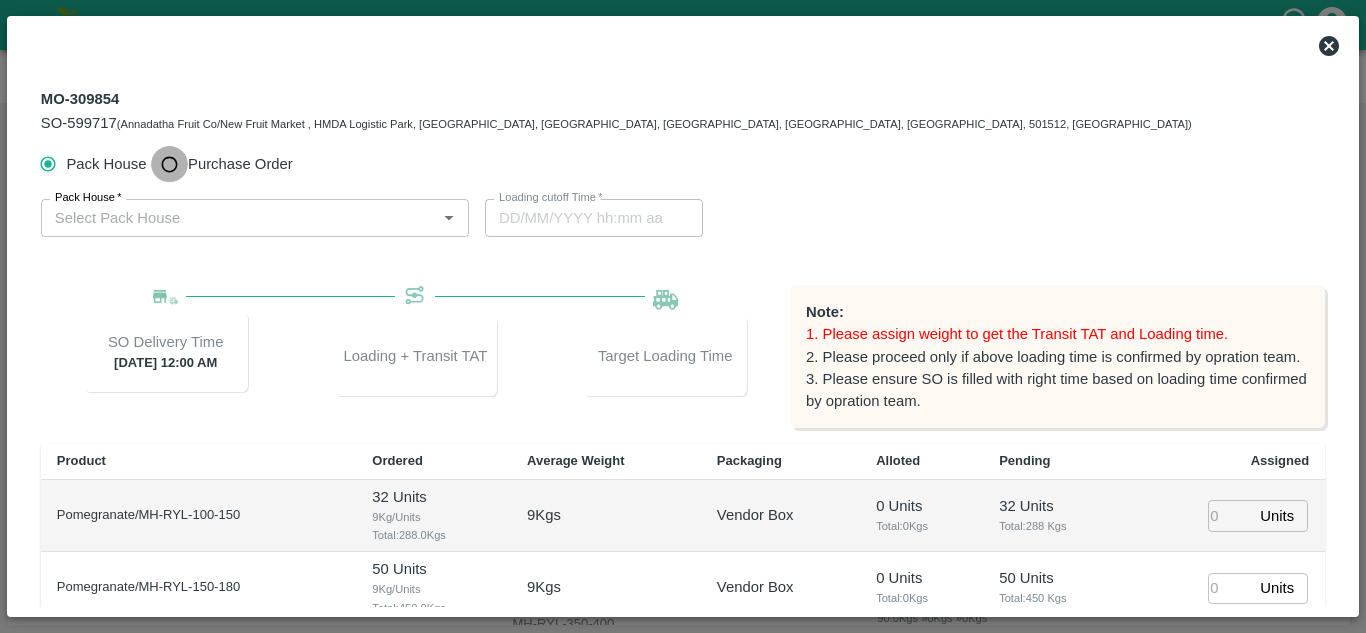 click on "Purchase Order" at bounding box center [169, 164] 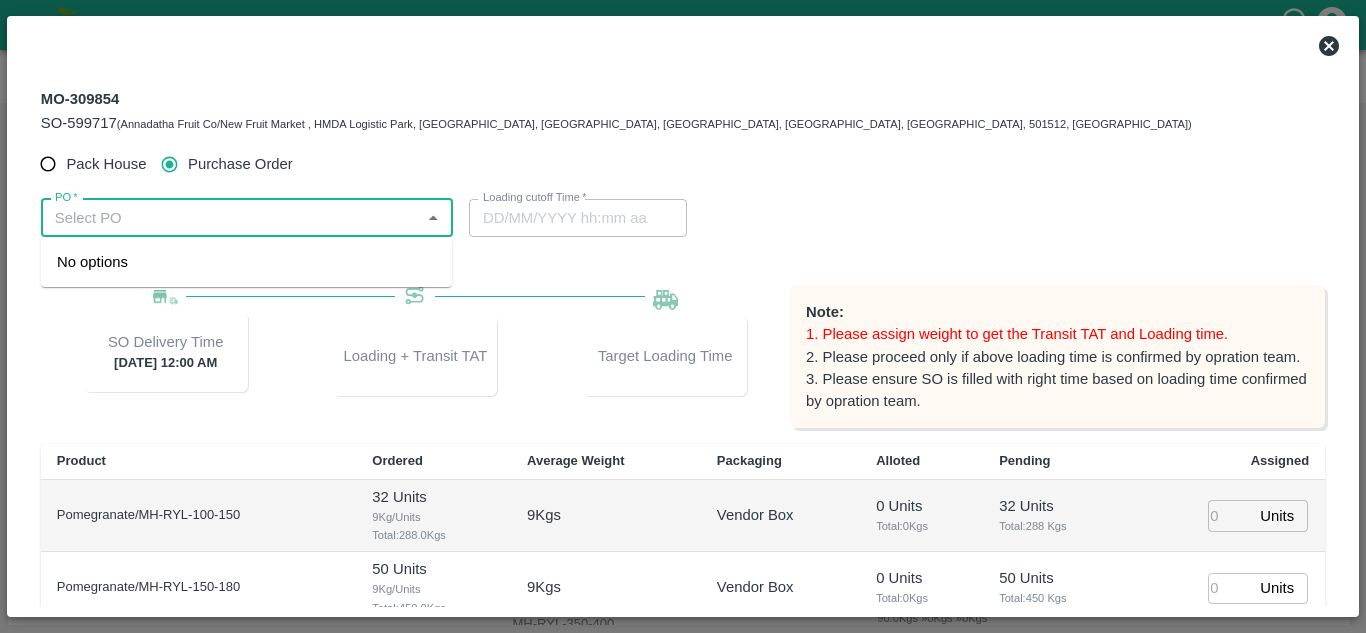 click on "PO   *" at bounding box center (230, 218) 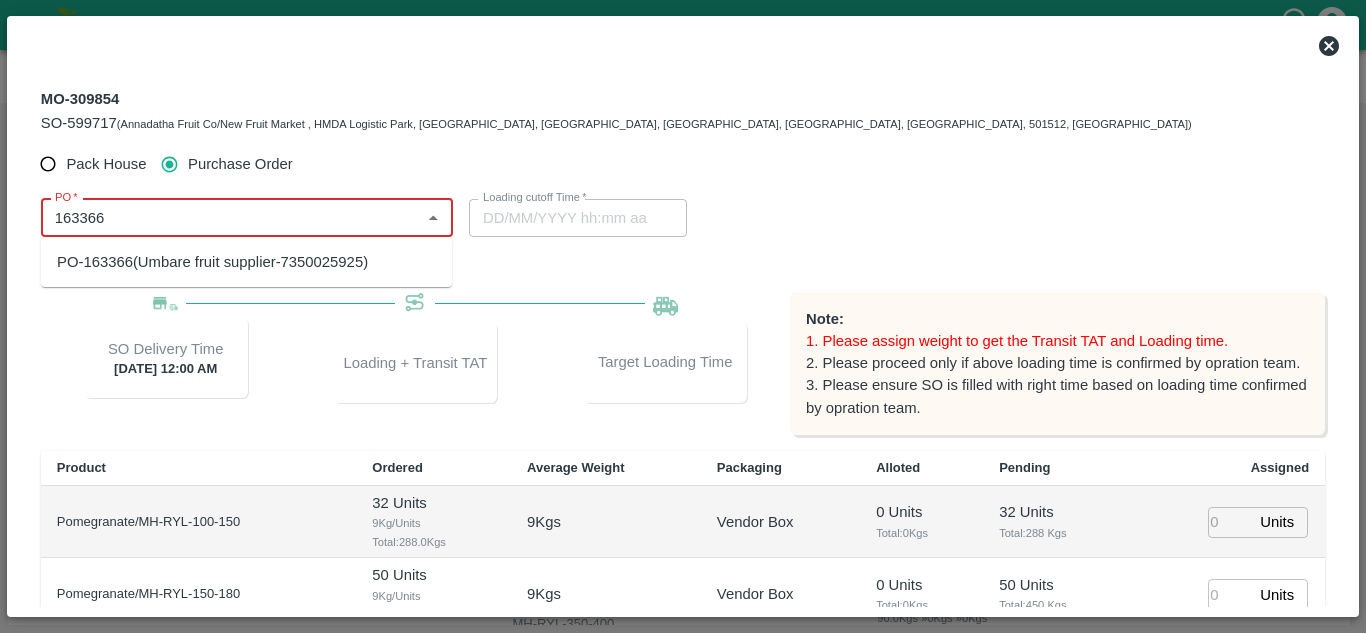 click on "PO-163366(Umbare fruit supplier-7350025925)" at bounding box center [212, 262] 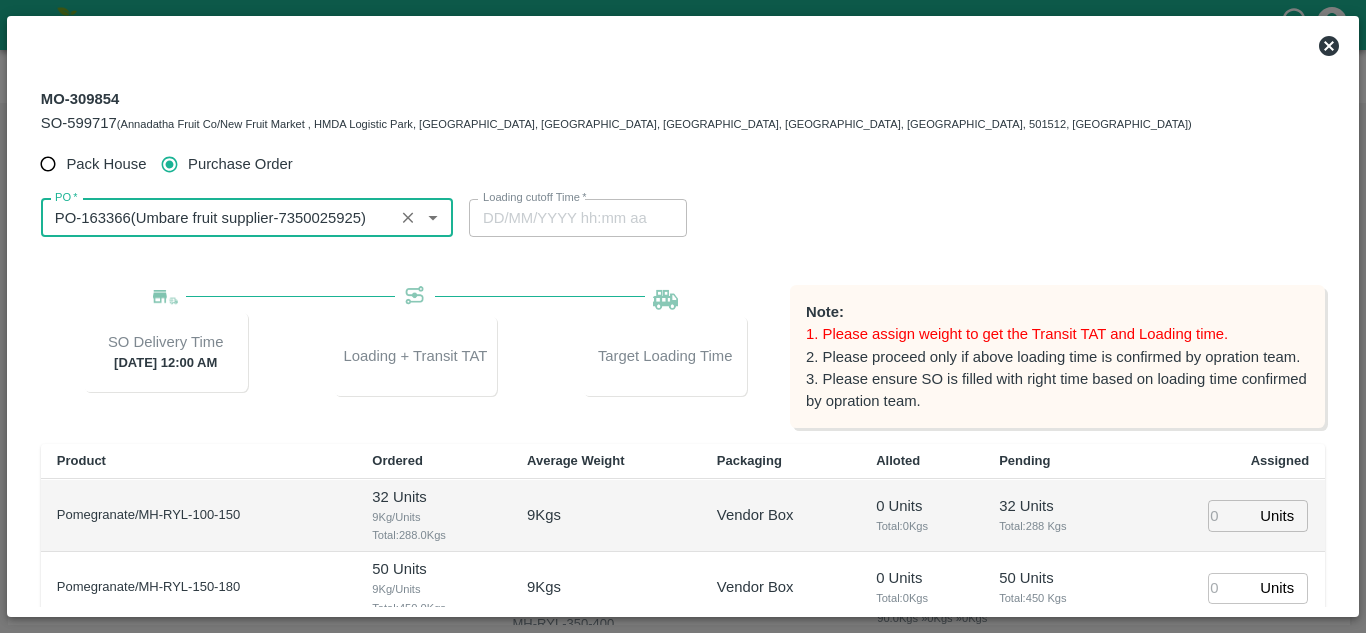scroll, scrollTop: 300, scrollLeft: 0, axis: vertical 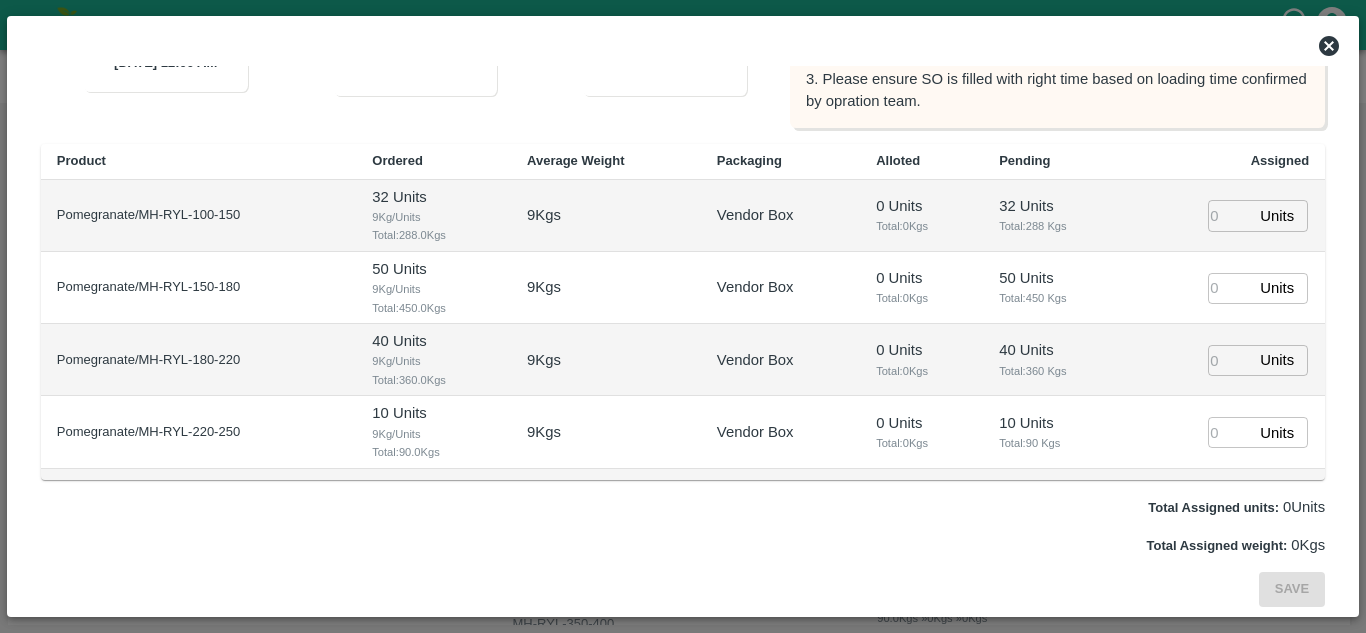 type on "PO-163366(Umbare fruit supplier-7350025925)" 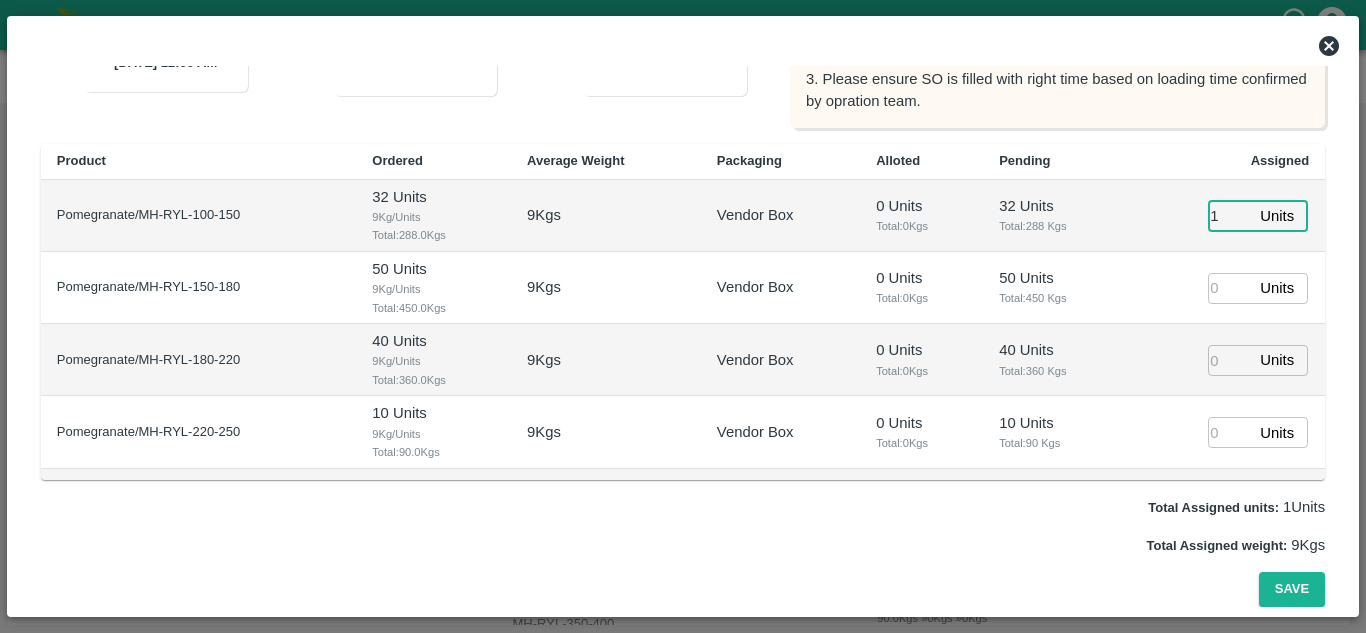 type on "1" 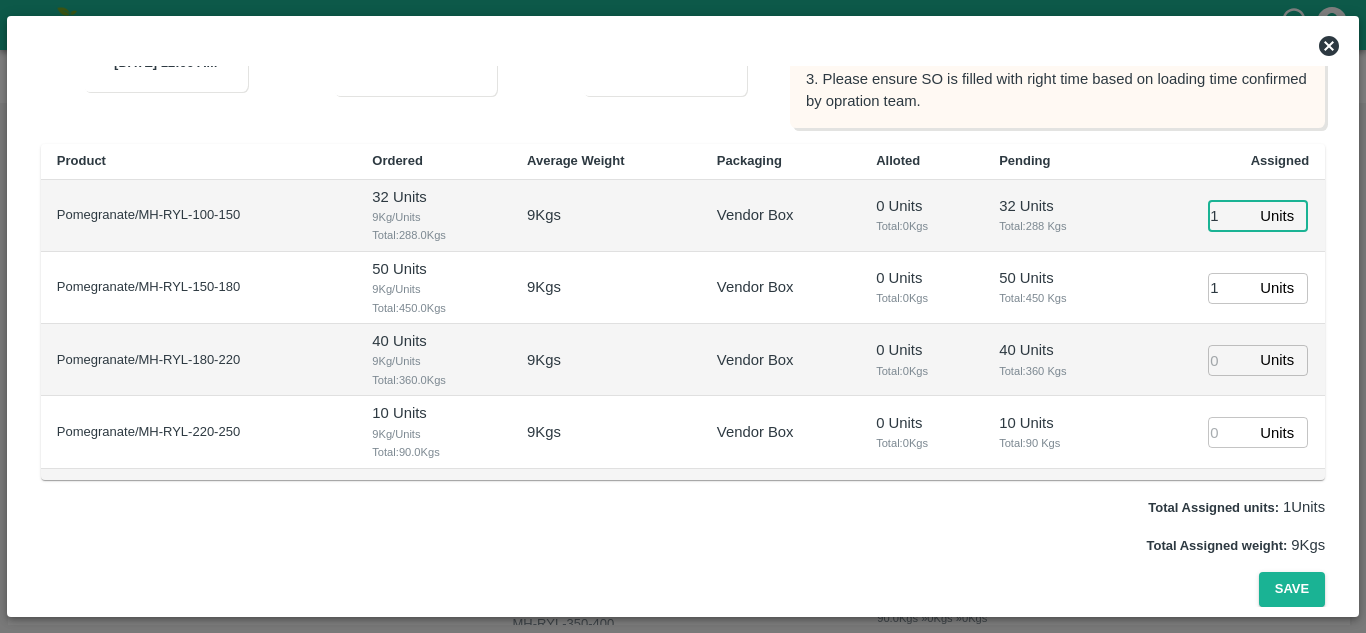 click on "1" at bounding box center (1230, 288) 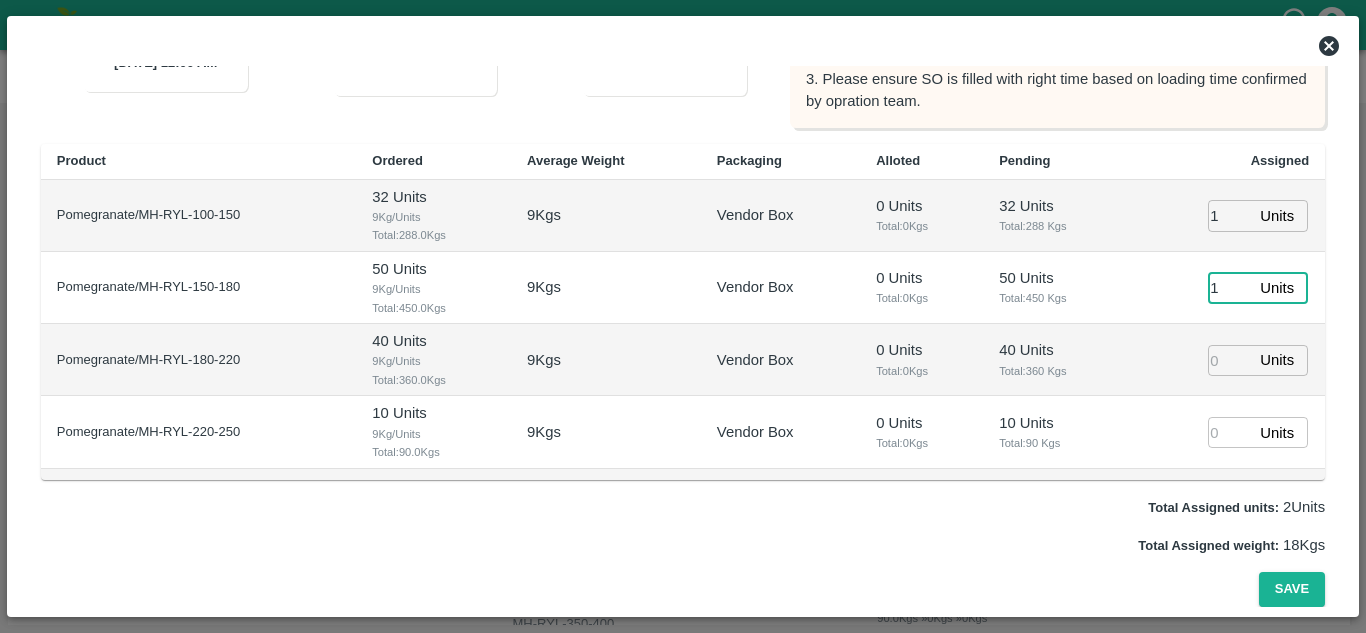 type on "[DATE] 08:40 AM" 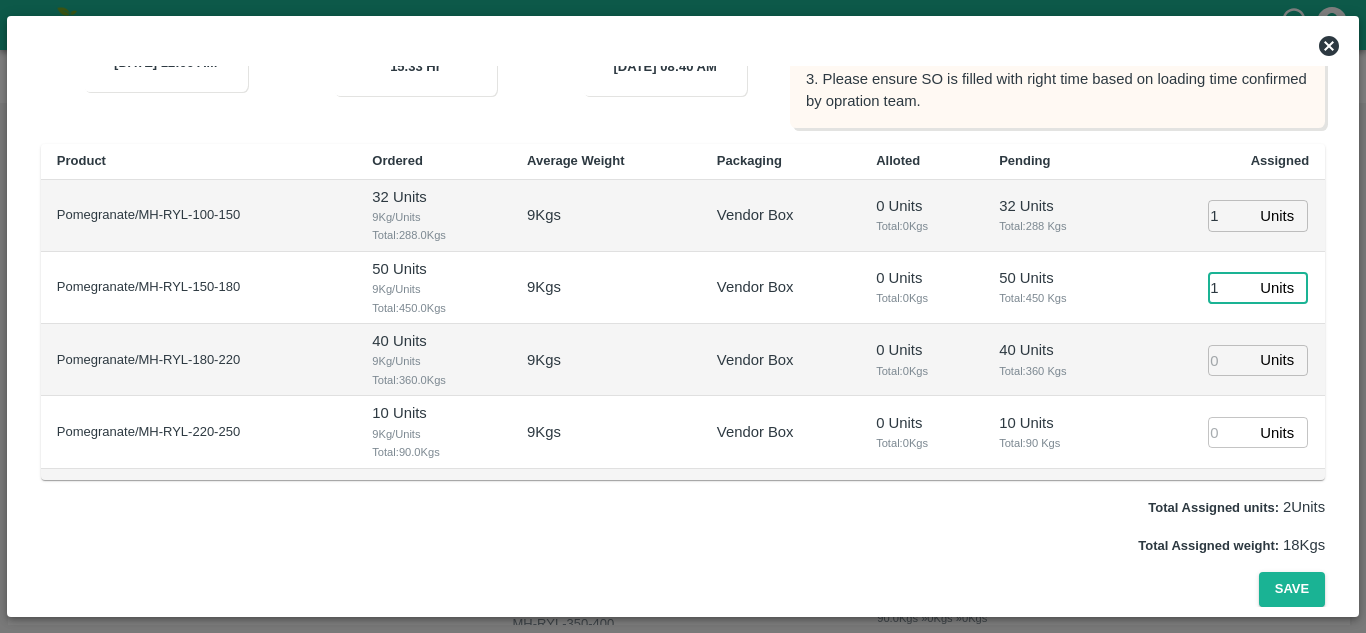 type on "1" 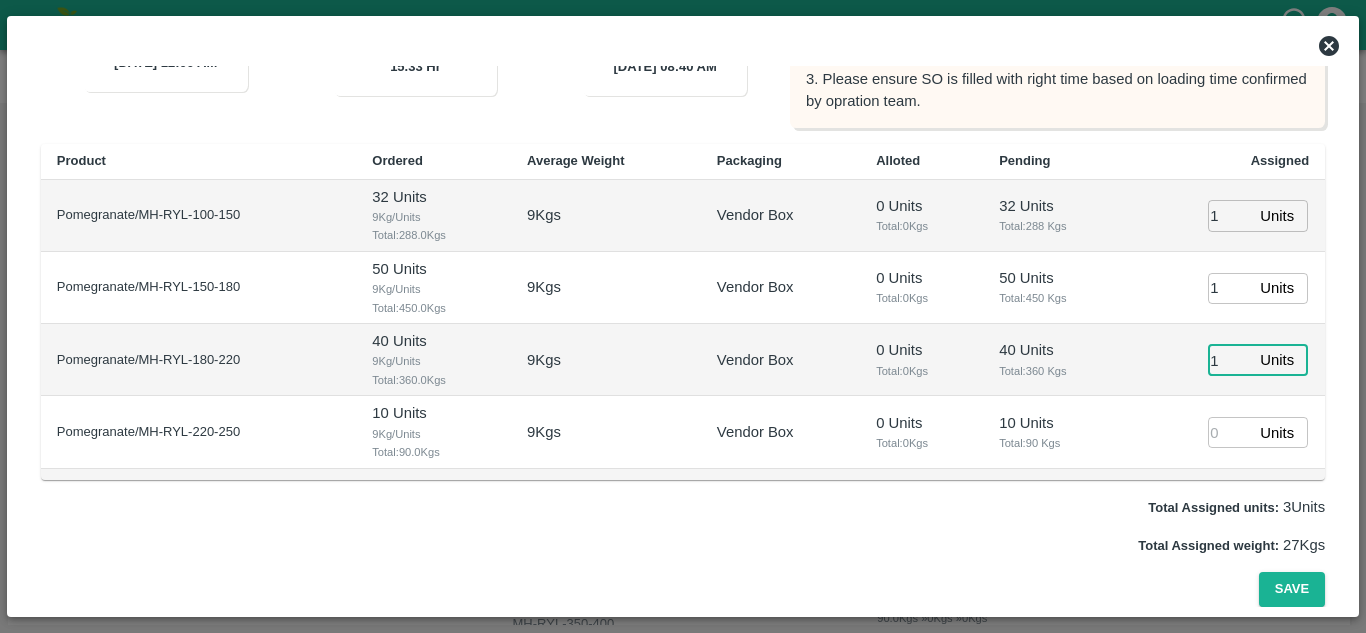 click on "1" at bounding box center (1230, 360) 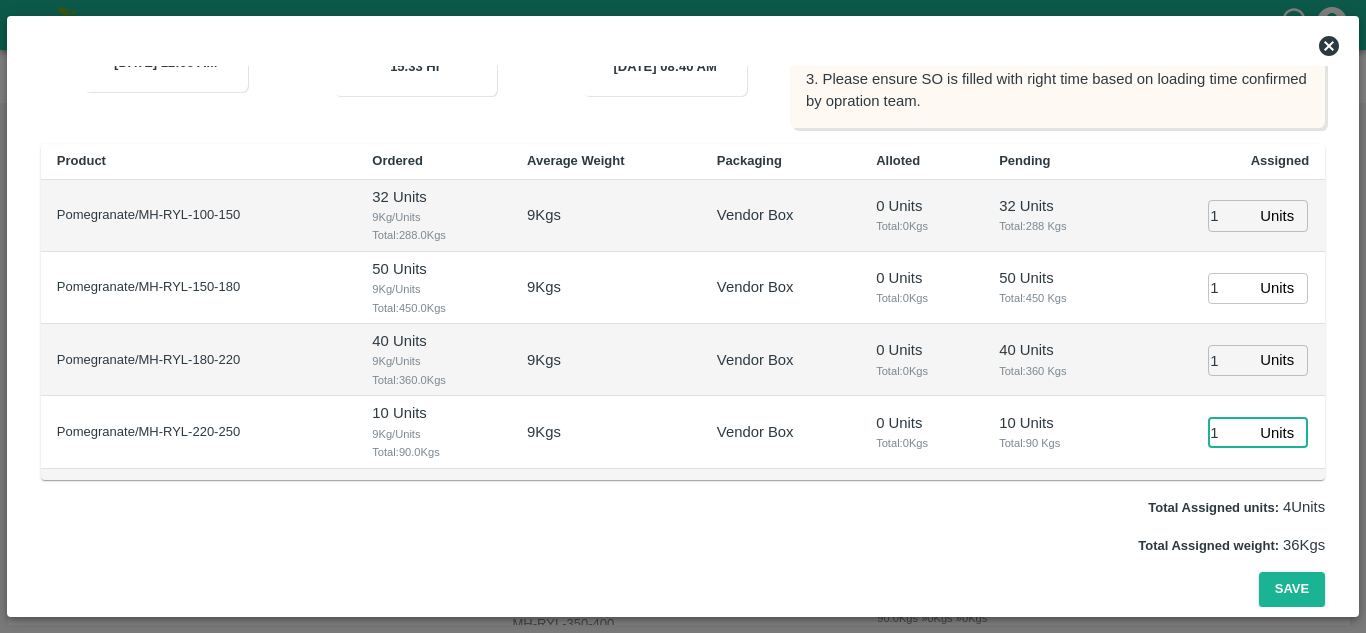 click on "1" at bounding box center [1230, 432] 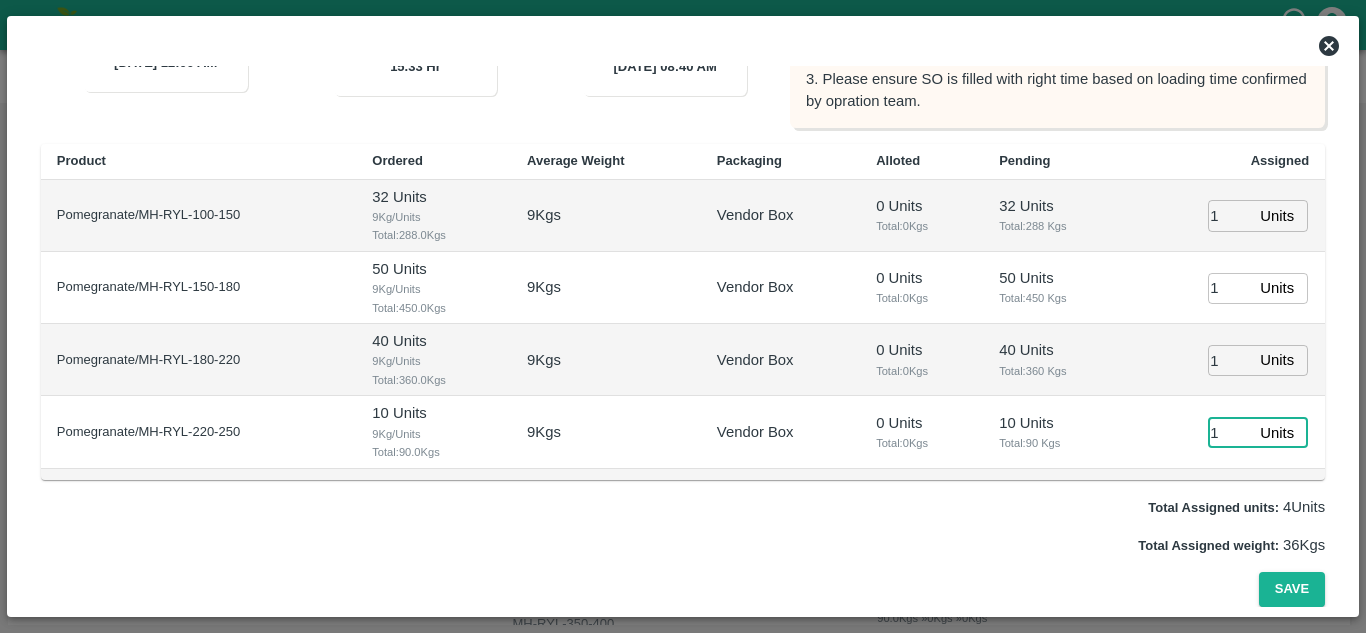 type on "1" 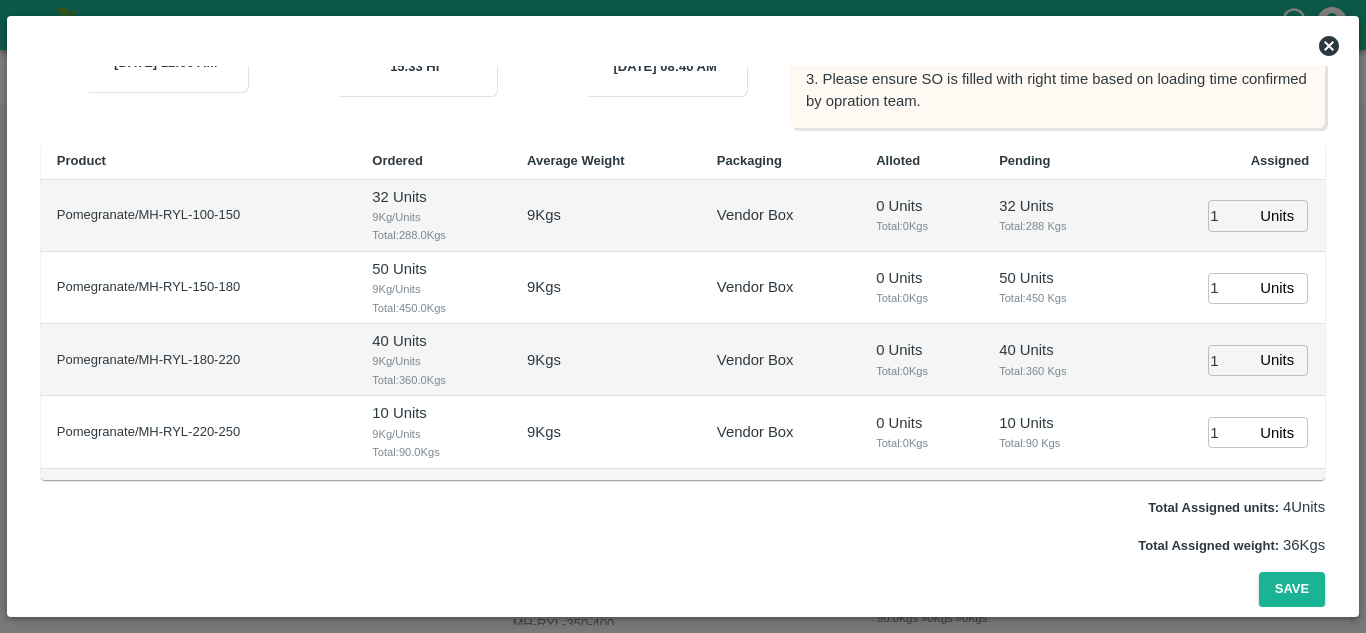 click on "40   Units" at bounding box center (1056, 350) 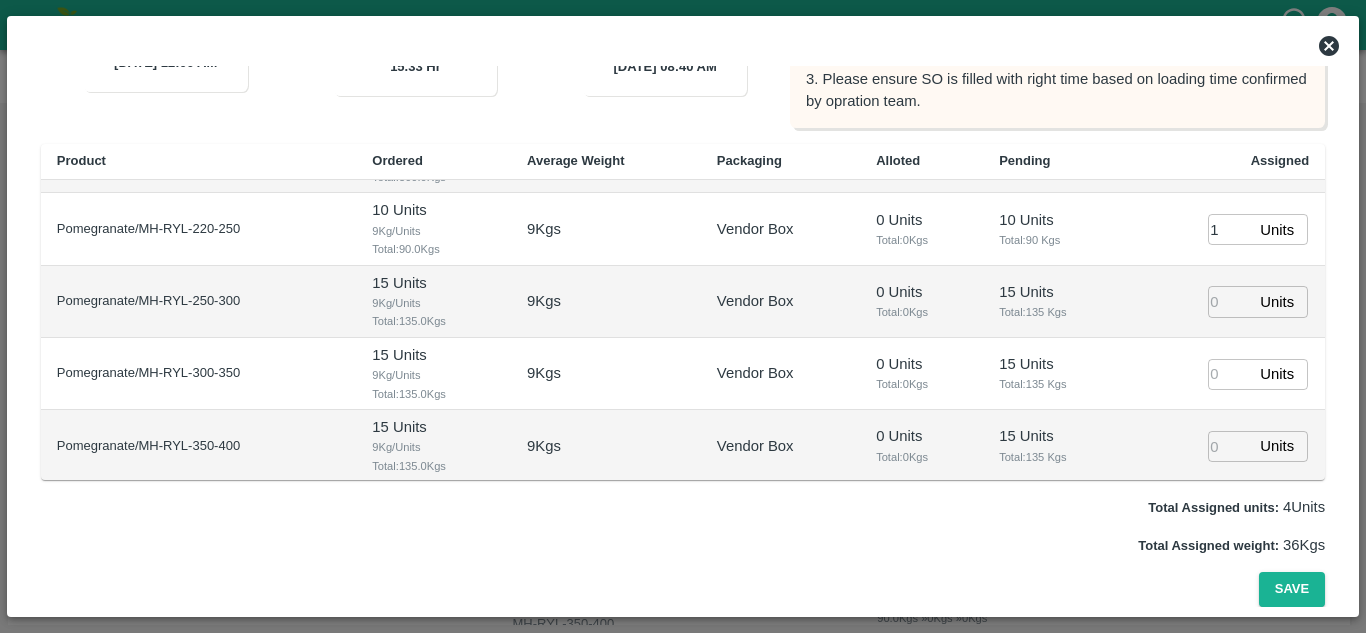 scroll, scrollTop: 204, scrollLeft: 0, axis: vertical 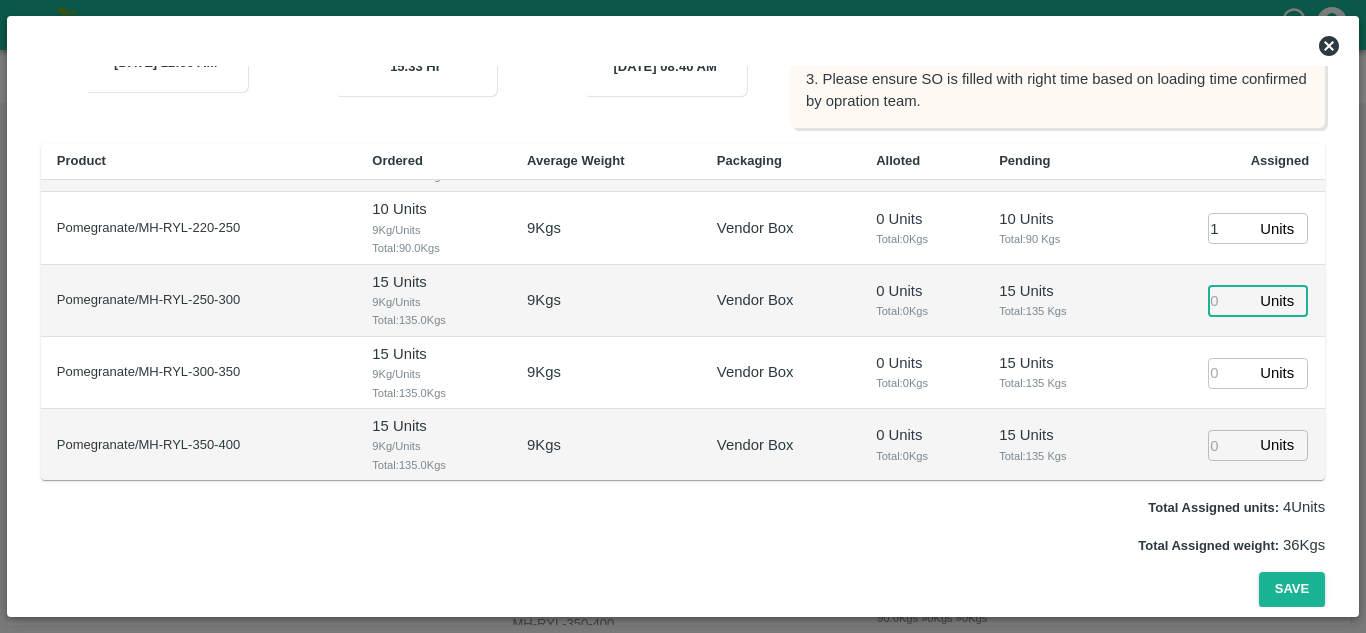click at bounding box center (1230, 300) 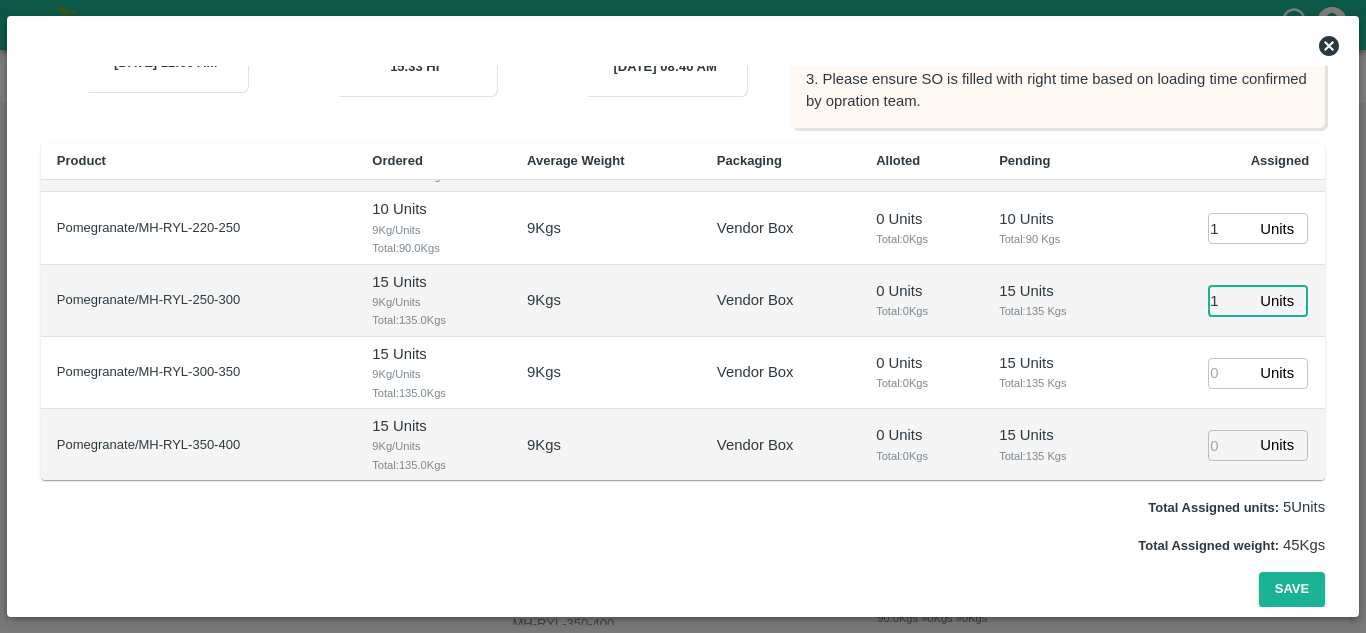 type on "1" 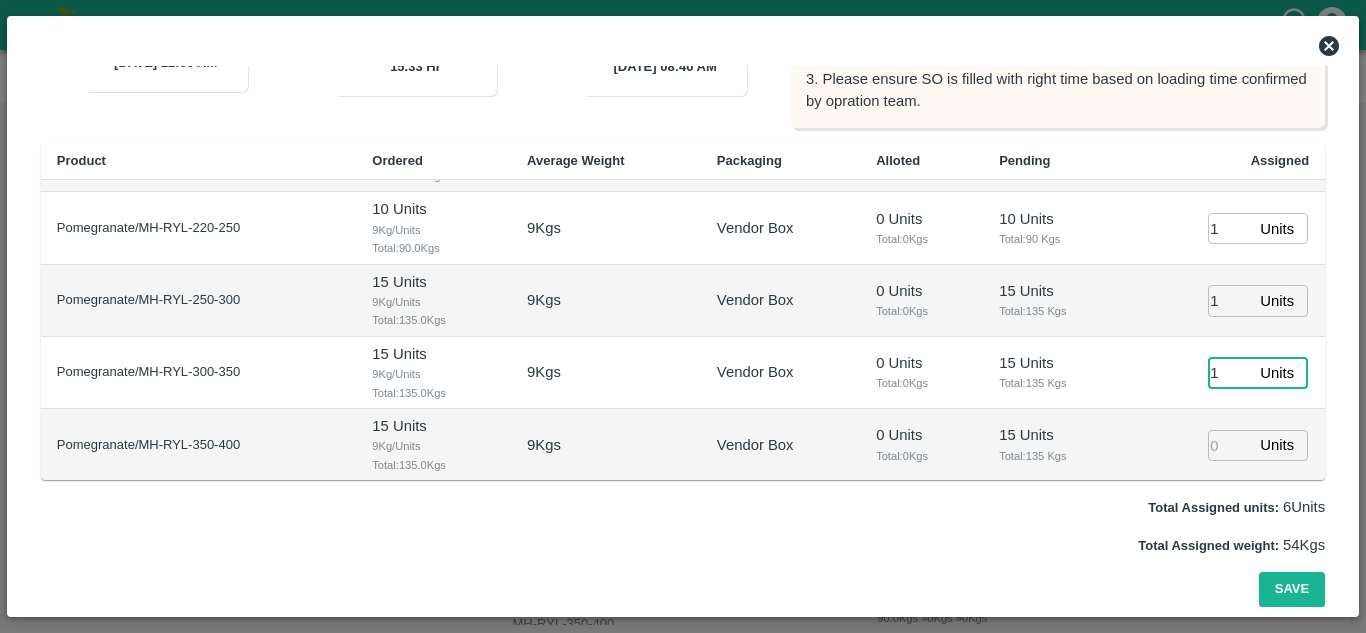 click on "1" at bounding box center (1230, 373) 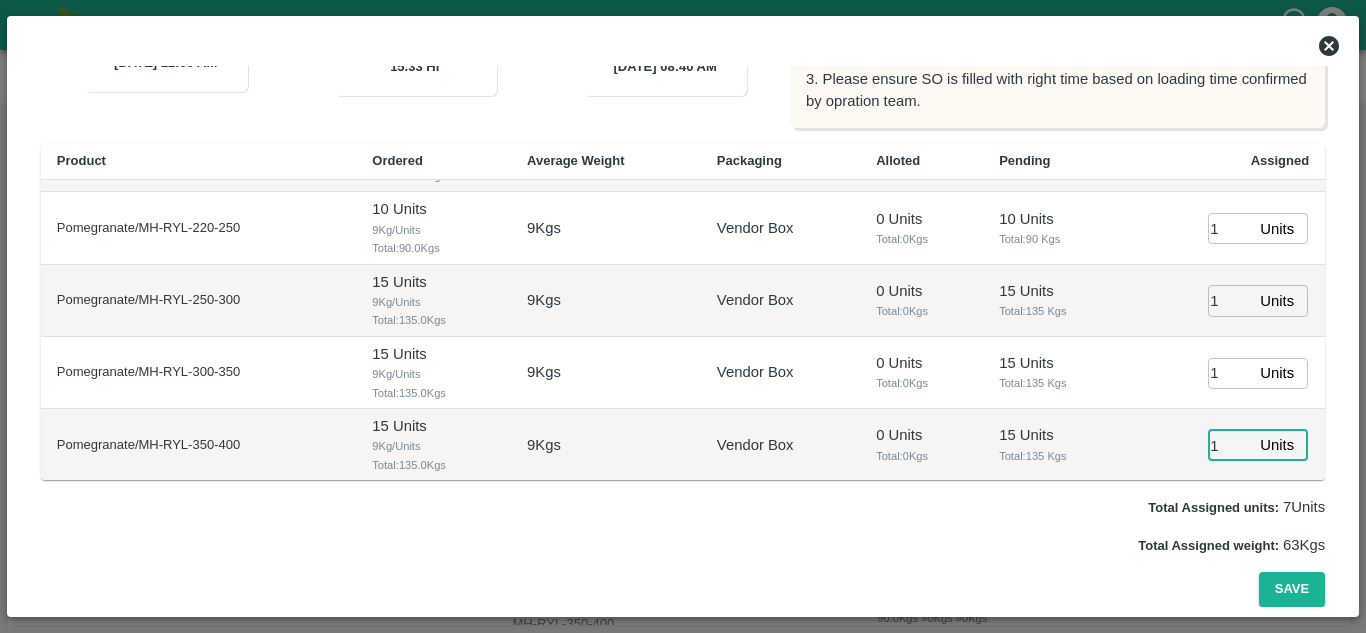 click on "1" at bounding box center (1230, 445) 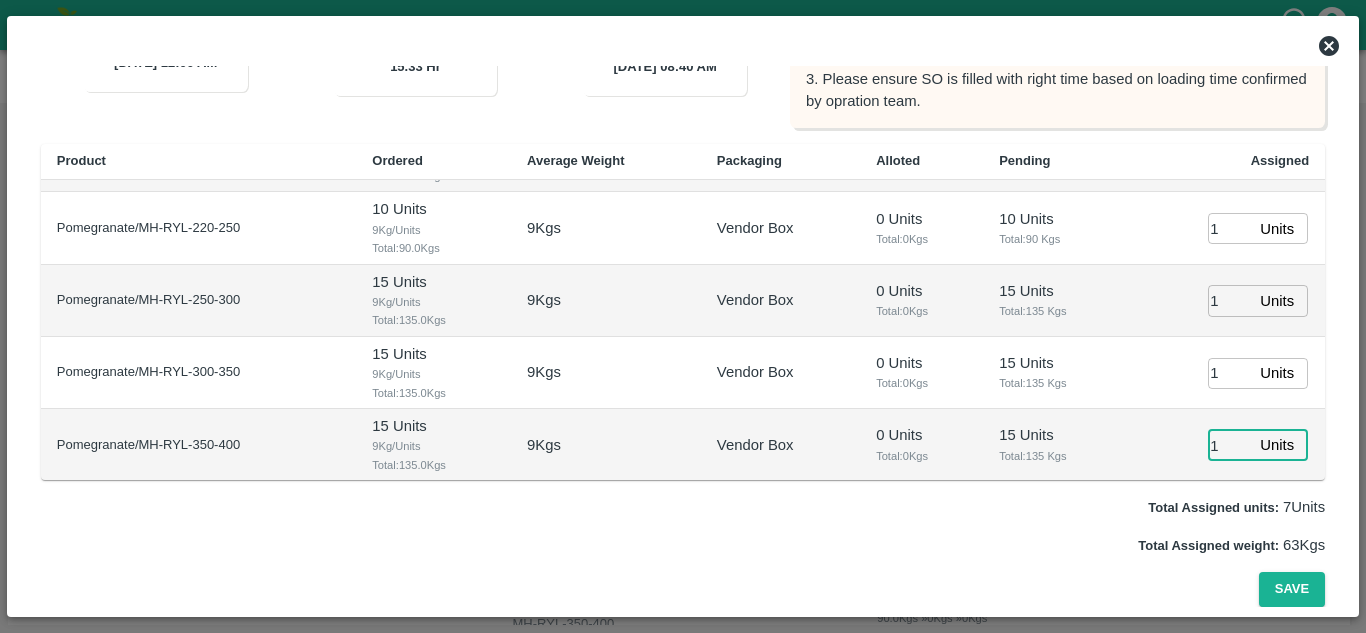 scroll, scrollTop: 205, scrollLeft: 0, axis: vertical 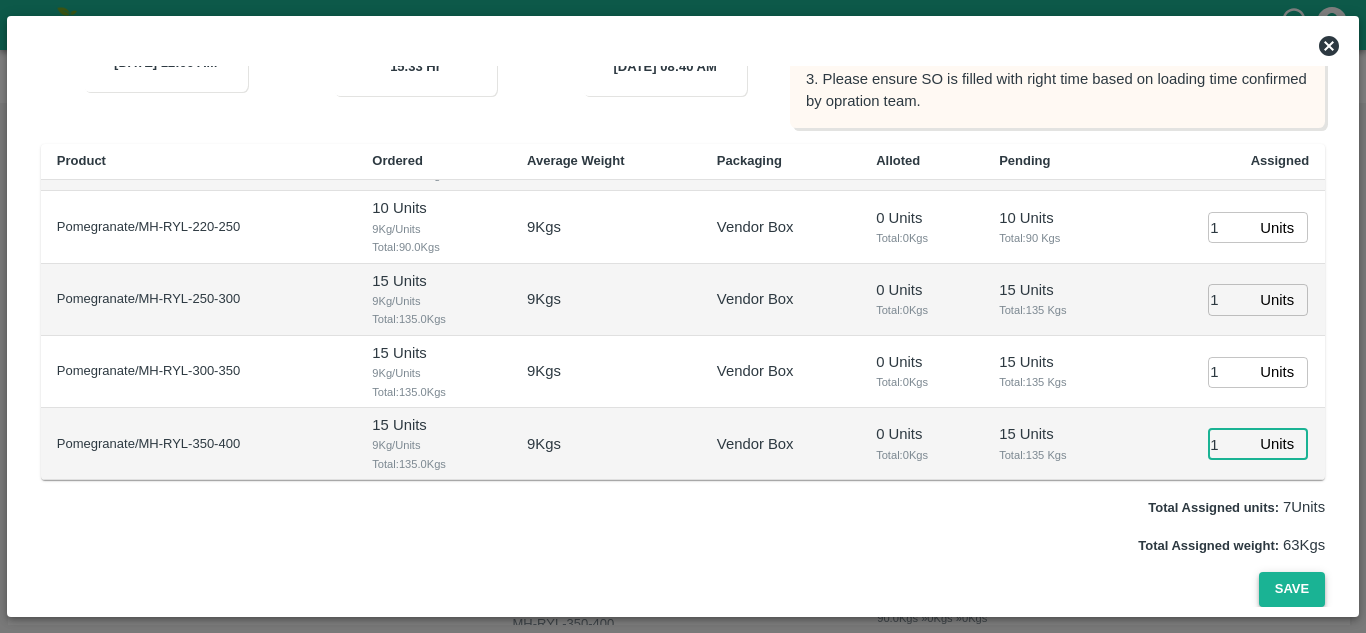 type on "1" 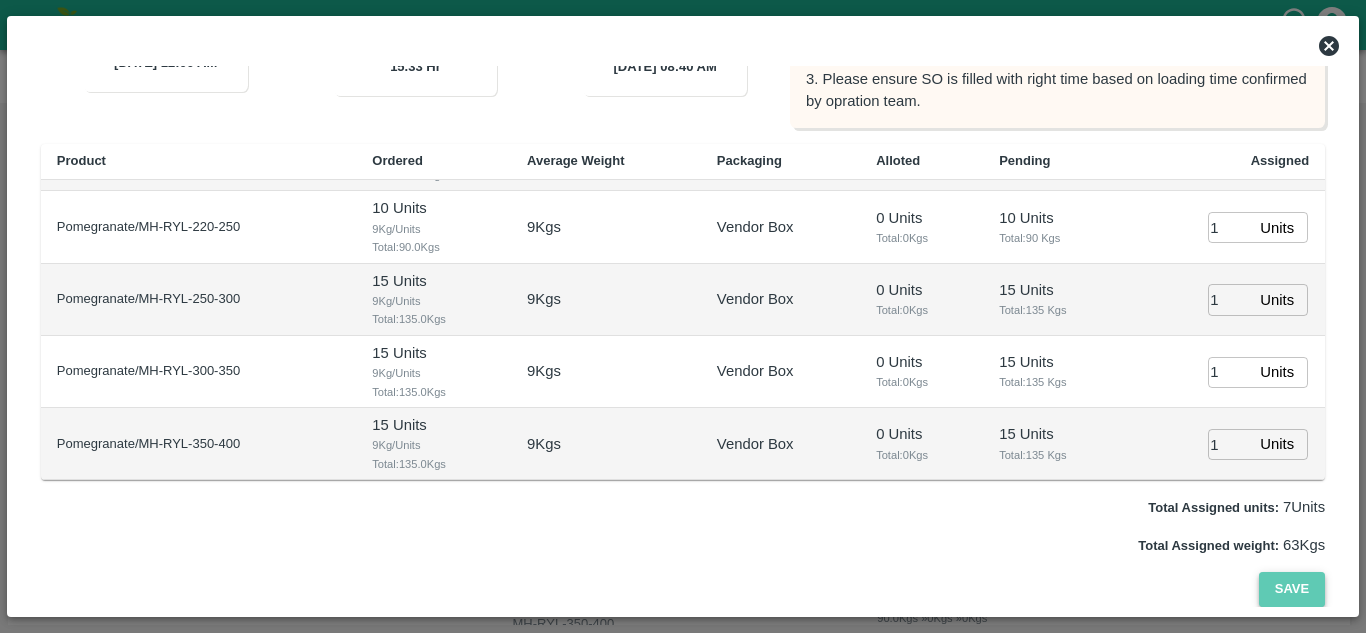 click on "Save" at bounding box center [1292, 589] 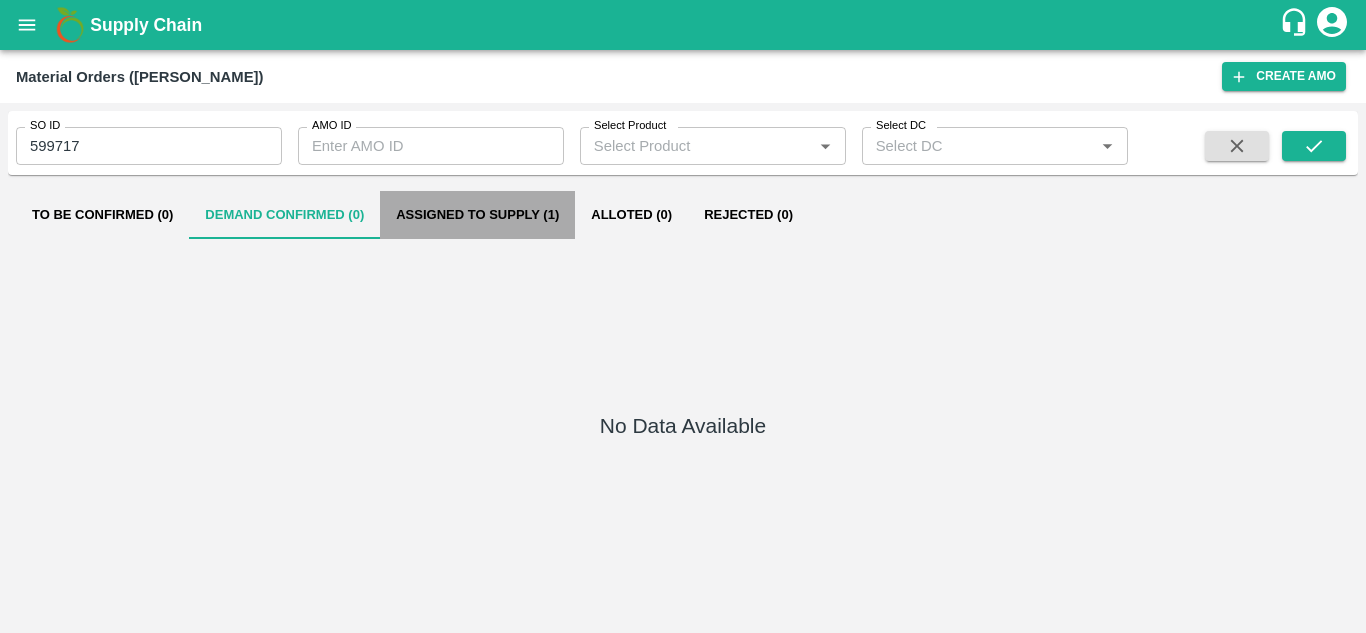 click on "Assigned to Supply (1)" at bounding box center [477, 215] 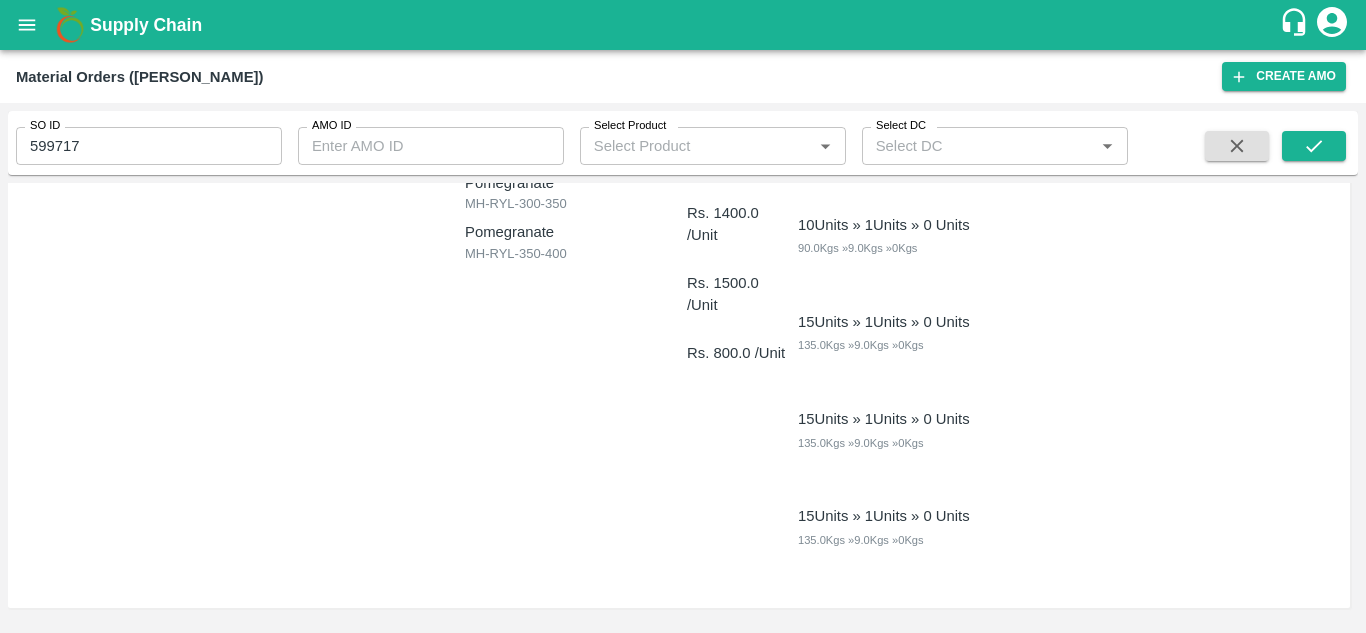 scroll, scrollTop: 0, scrollLeft: 0, axis: both 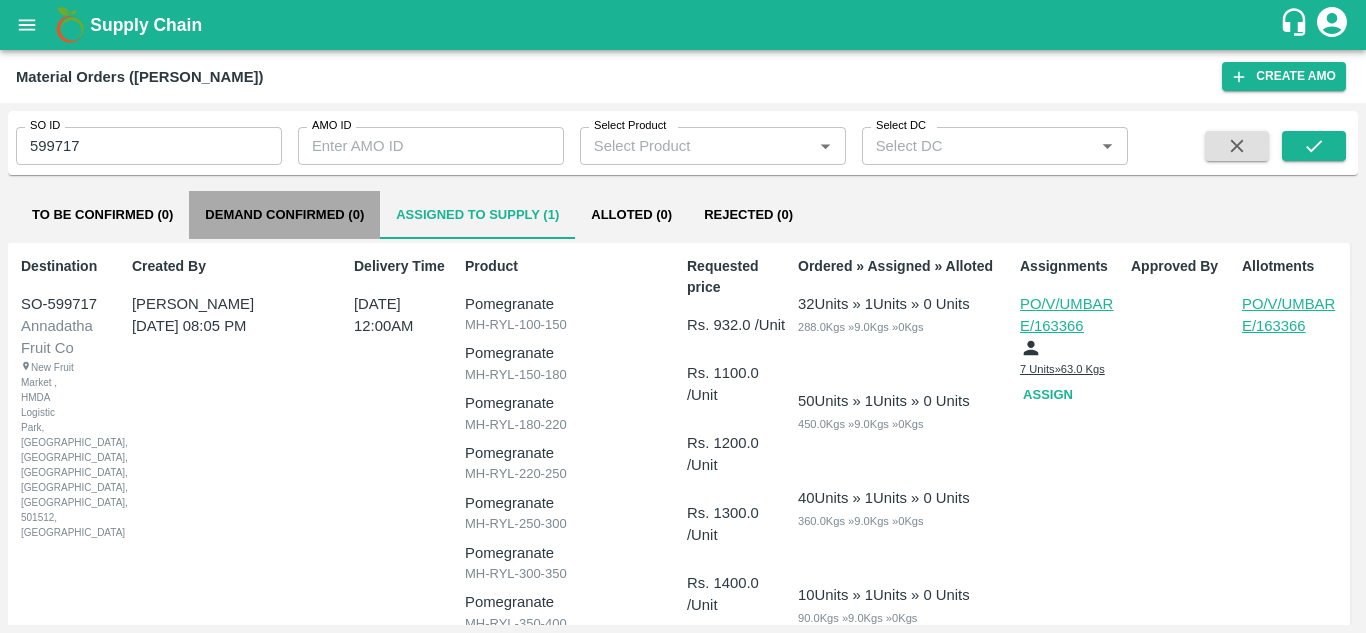 click on "Demand Confirmed (0)" at bounding box center [284, 215] 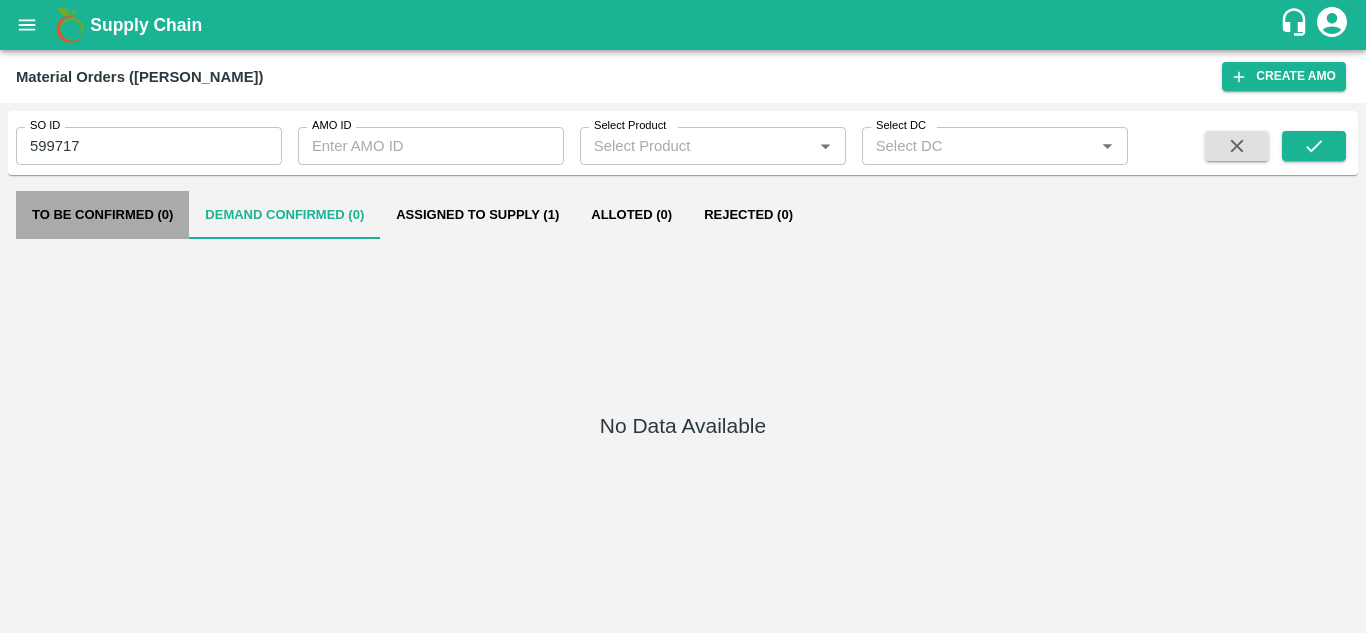 click on "To Be Confirmed (0)" at bounding box center (102, 215) 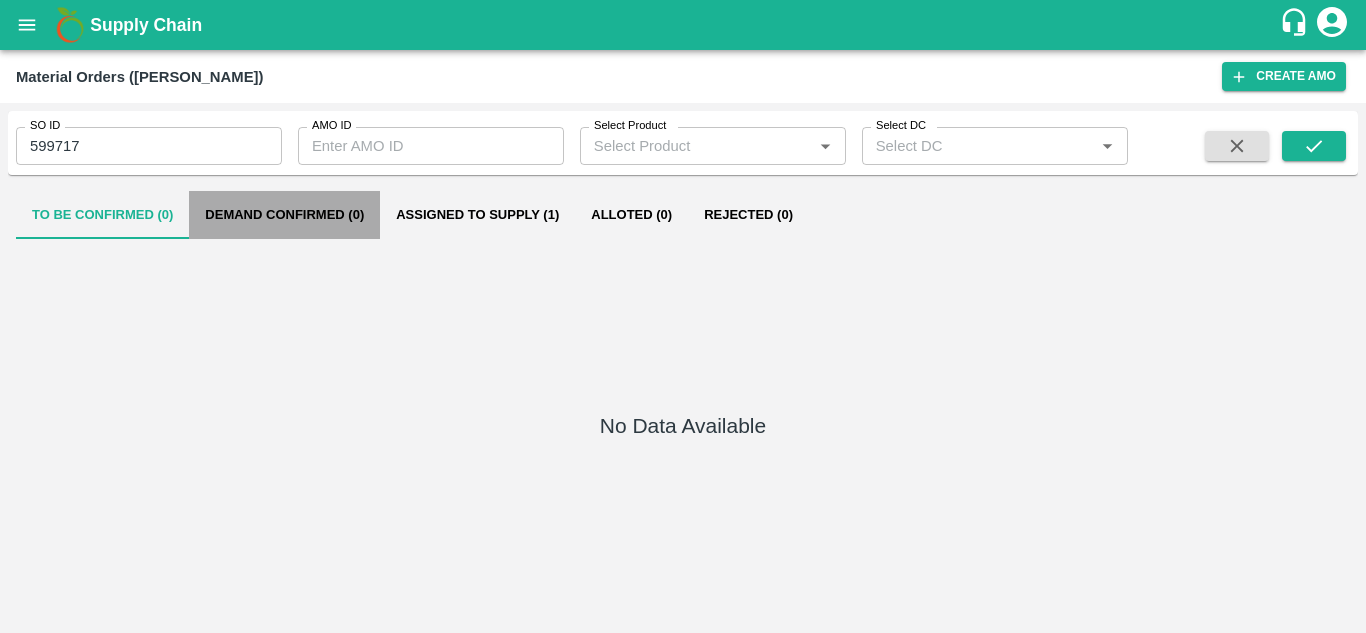 click on "Demand Confirmed (0)" at bounding box center [284, 215] 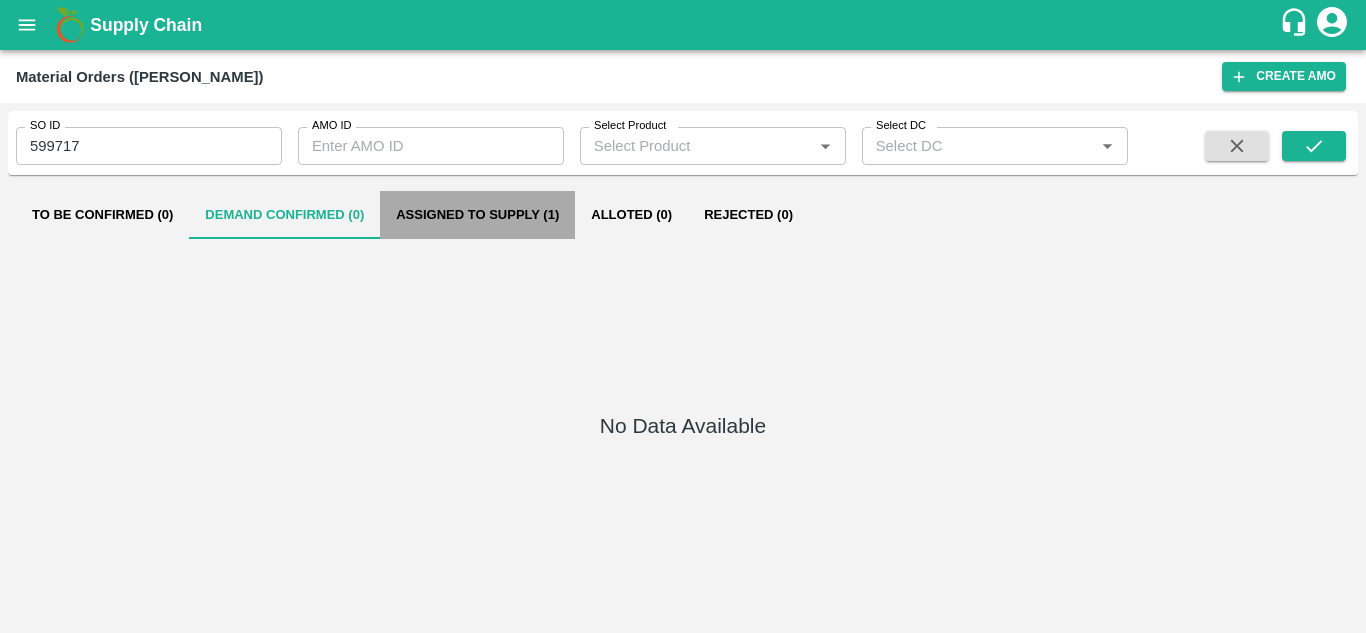 click on "Assigned to Supply (1)" at bounding box center [477, 215] 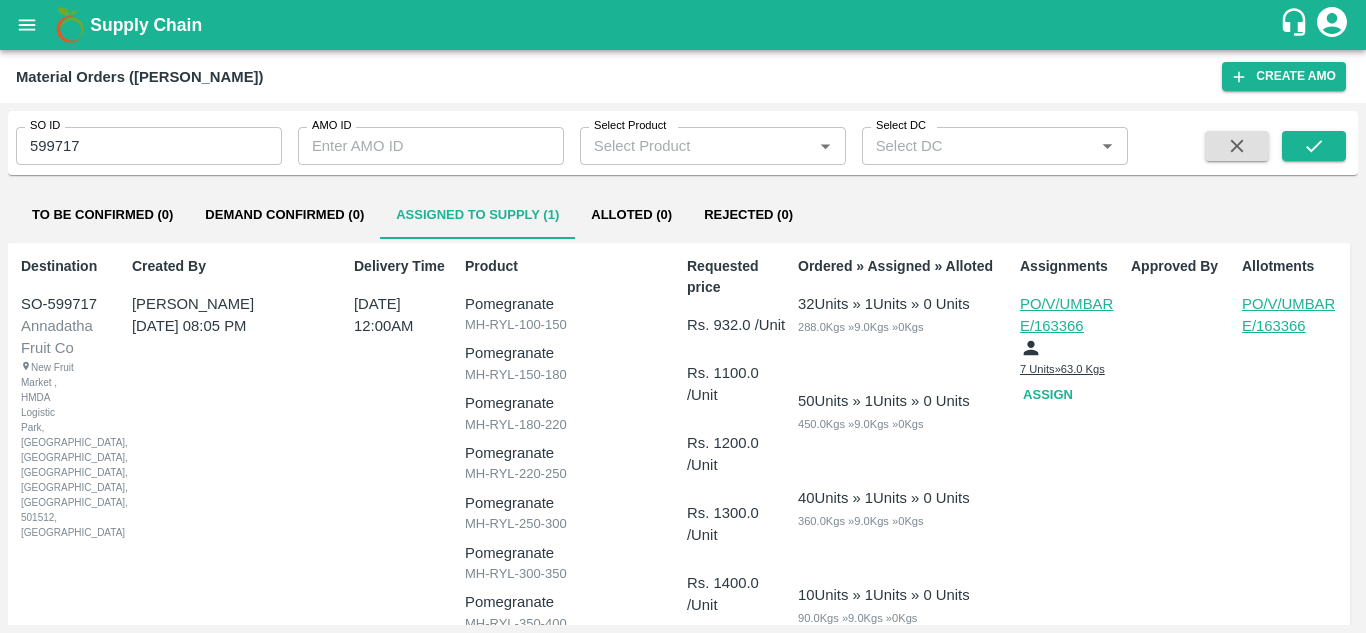 click on "PO/V/UMBARE/163366" at bounding box center (1070, 315) 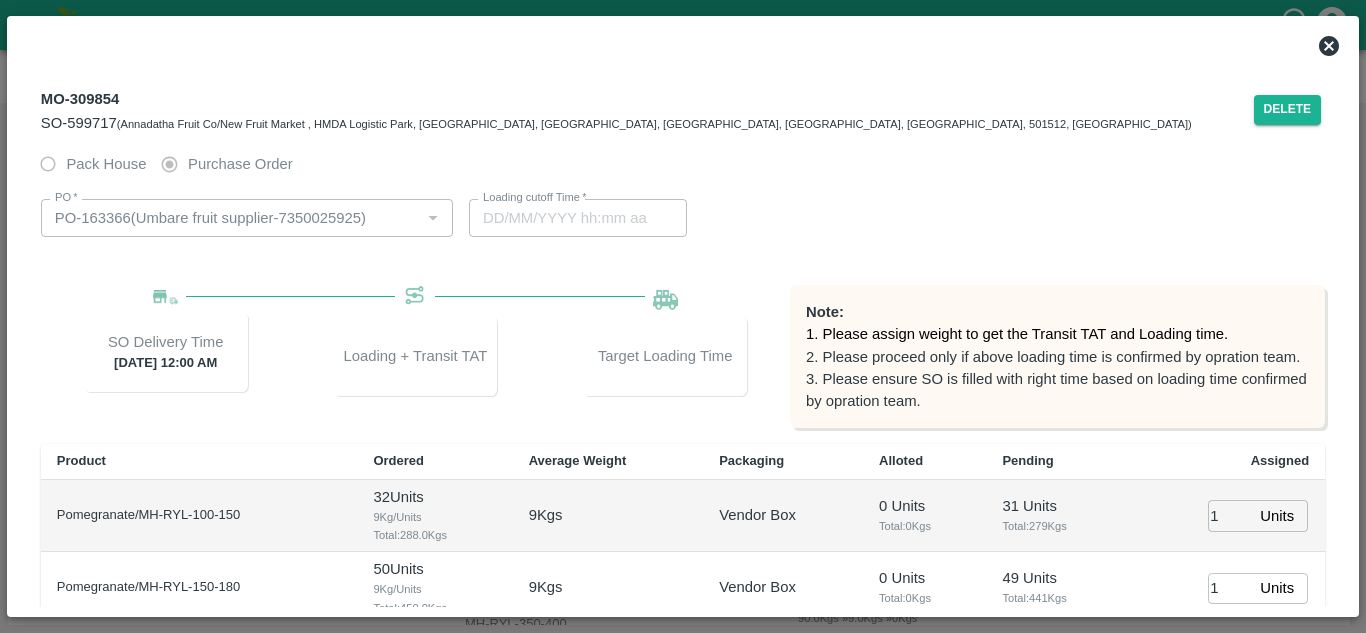 type on "[DATE] 08:40 AM" 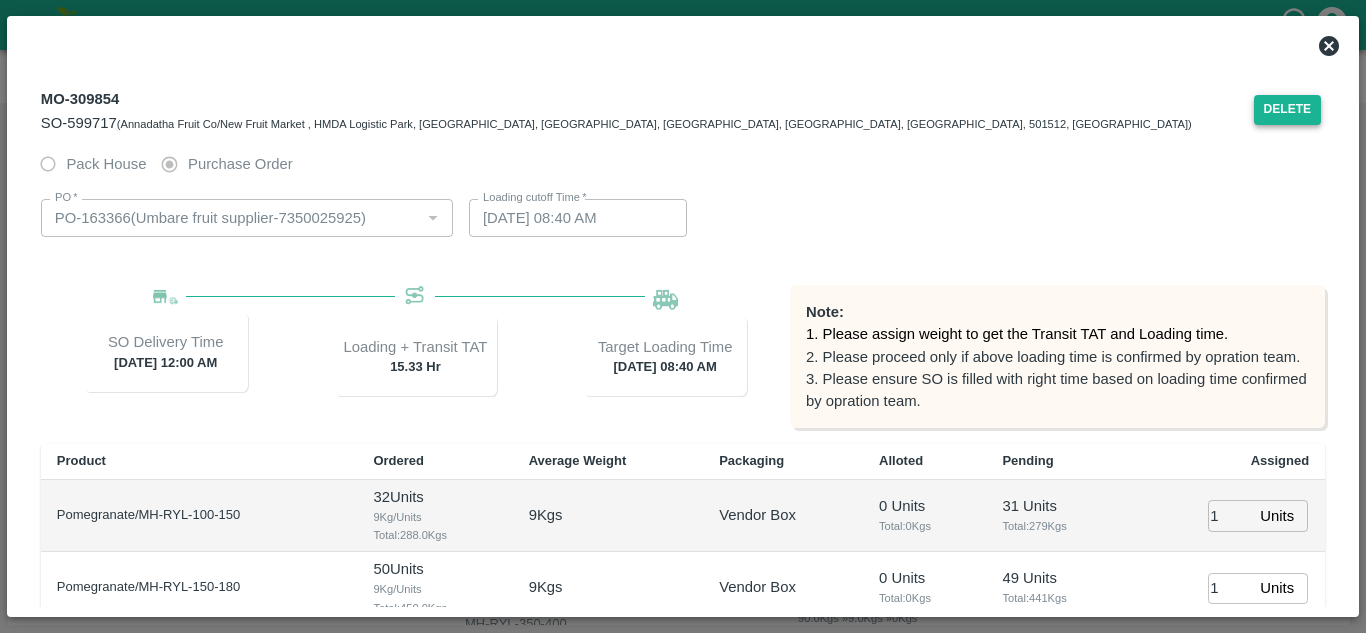 click on "Delete" at bounding box center (1288, 109) 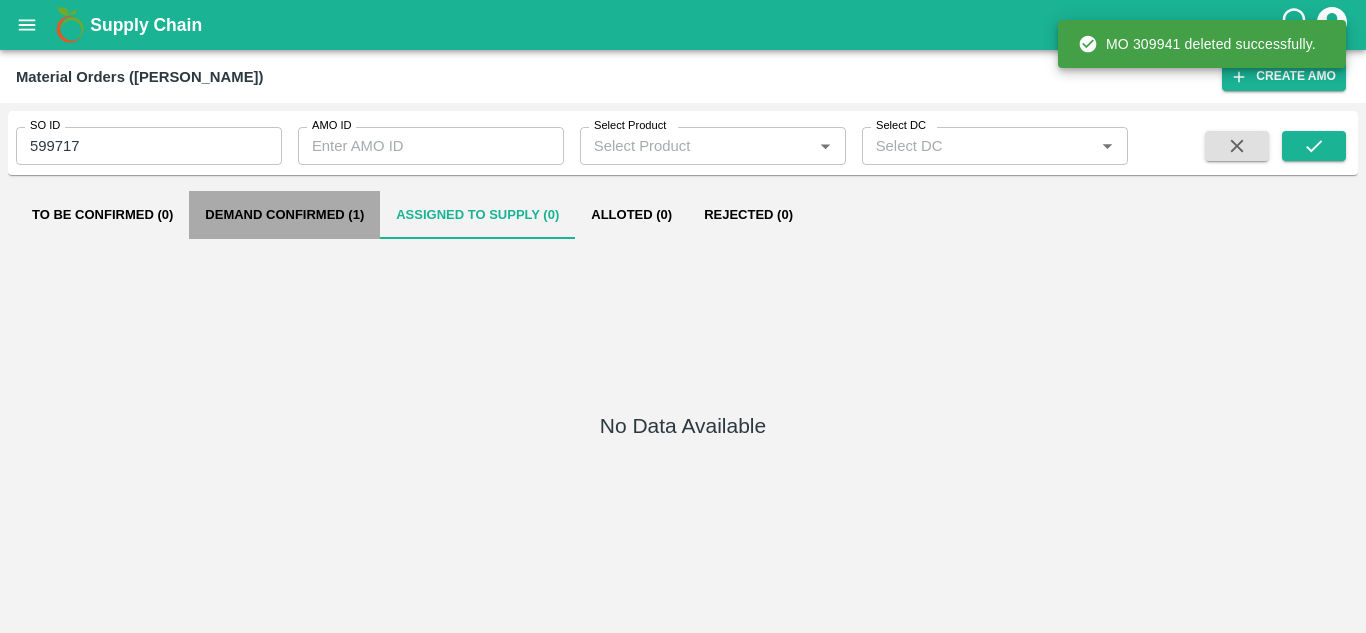 click on "Demand Confirmed (1)" at bounding box center [284, 215] 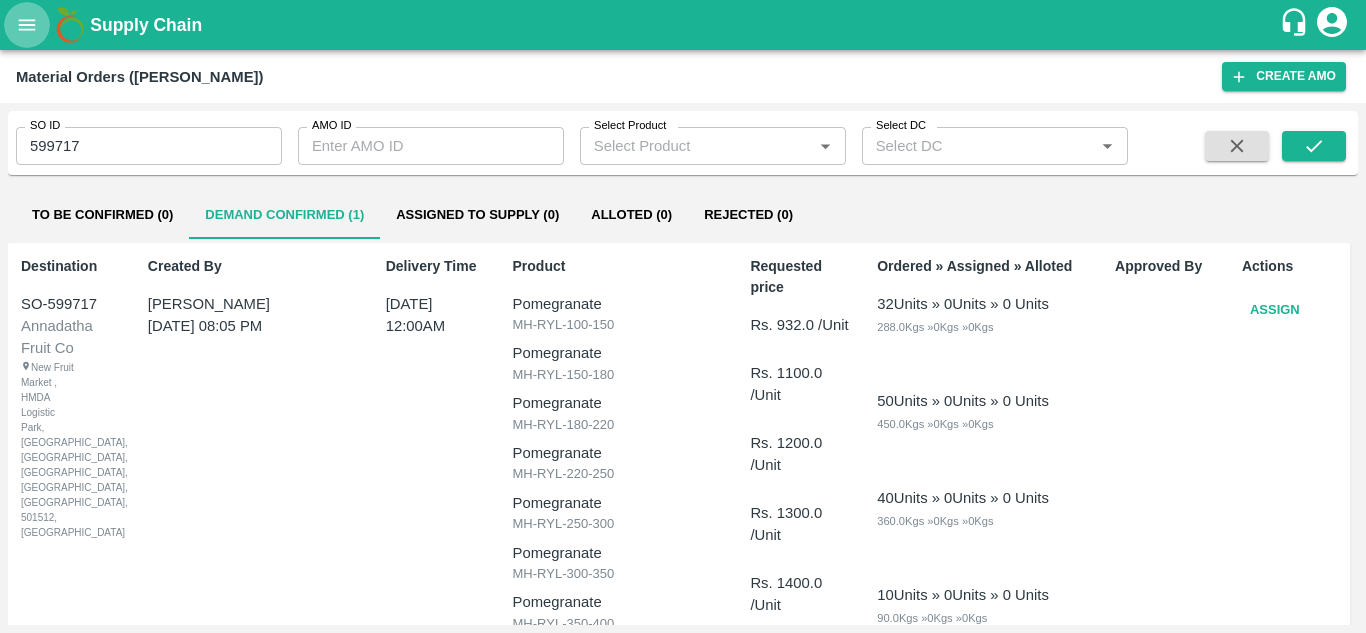 click 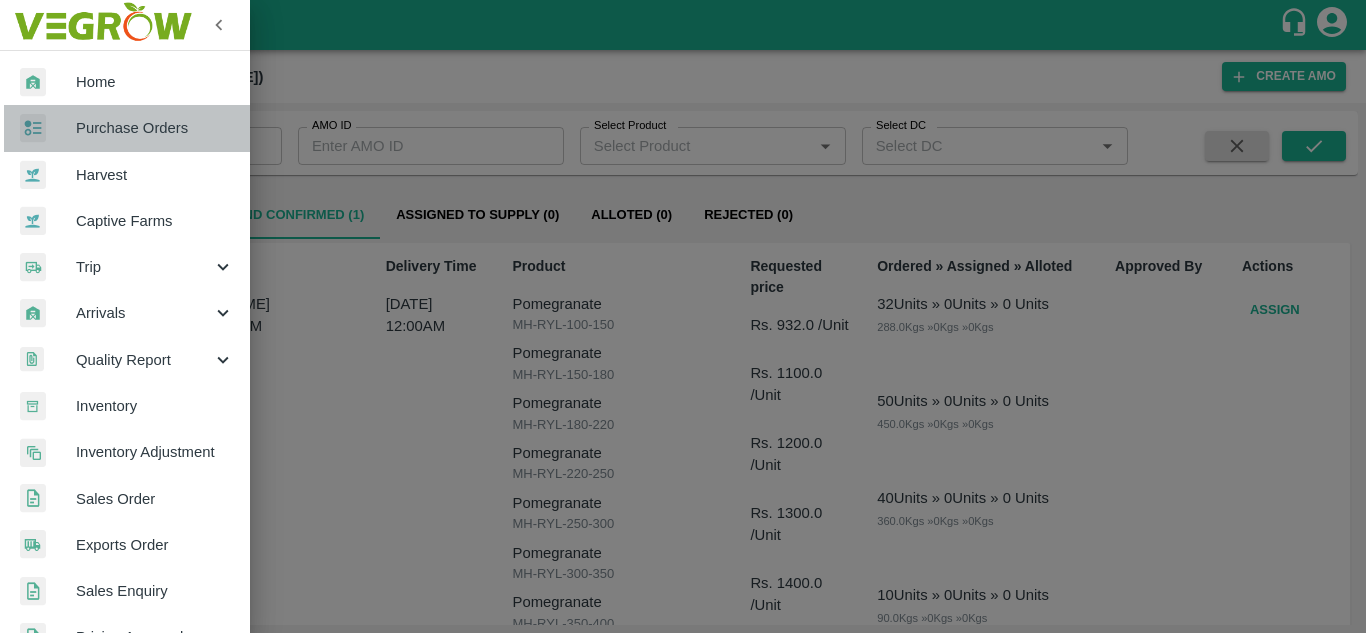 click on "Purchase Orders" at bounding box center (155, 128) 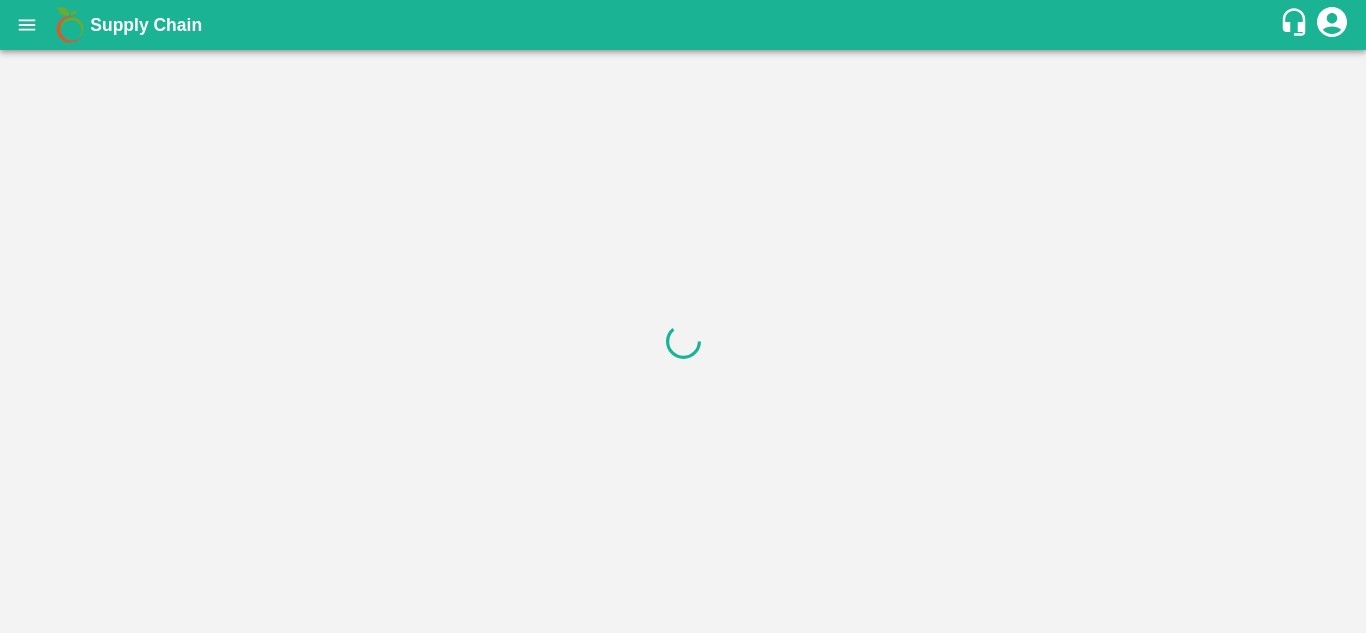 scroll, scrollTop: 0, scrollLeft: 0, axis: both 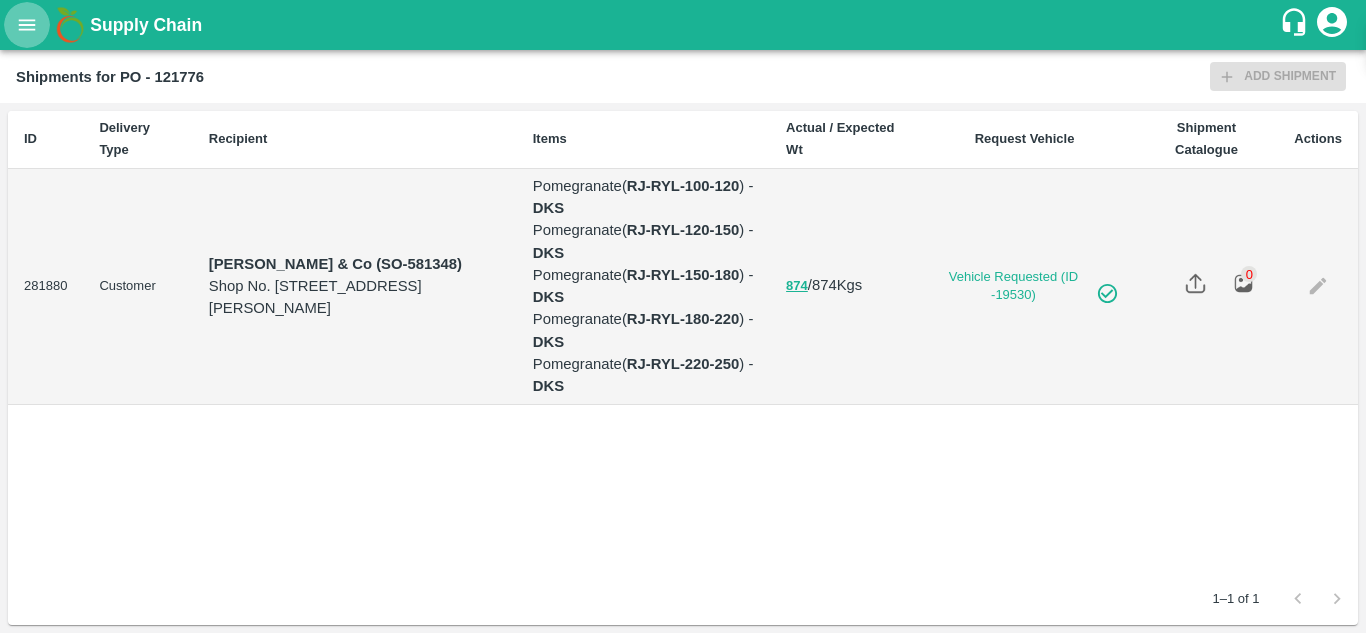 click 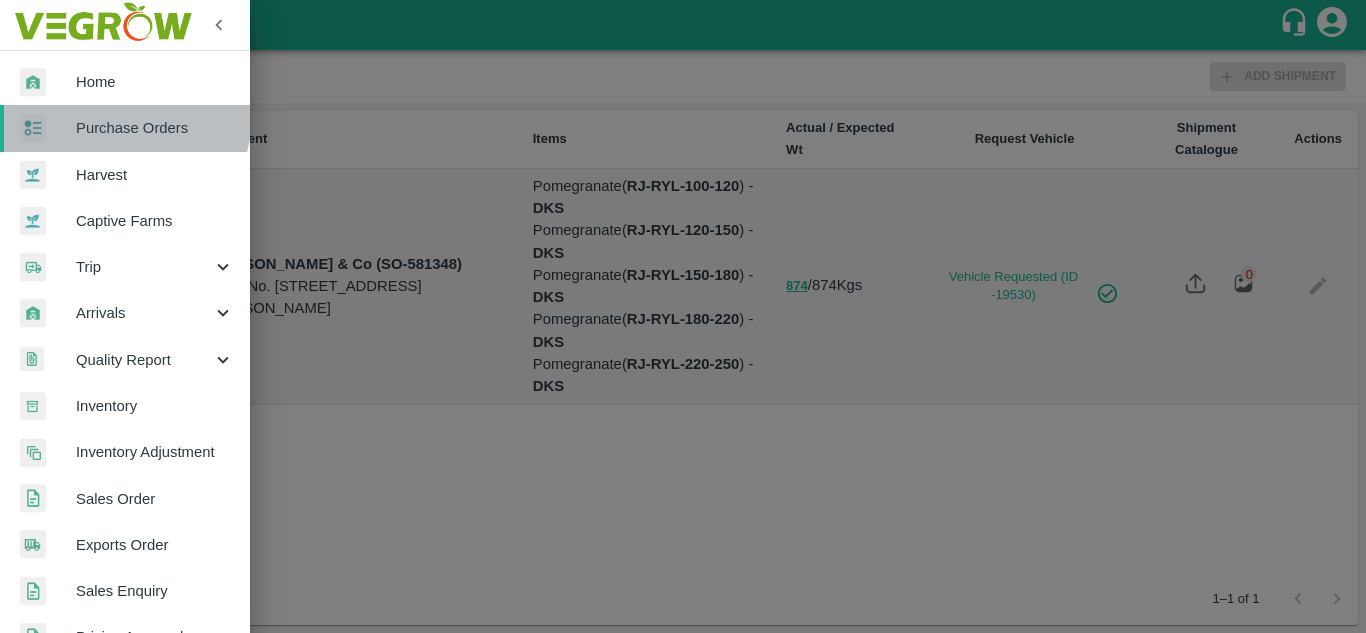 click on "Purchase Orders" at bounding box center (125, 128) 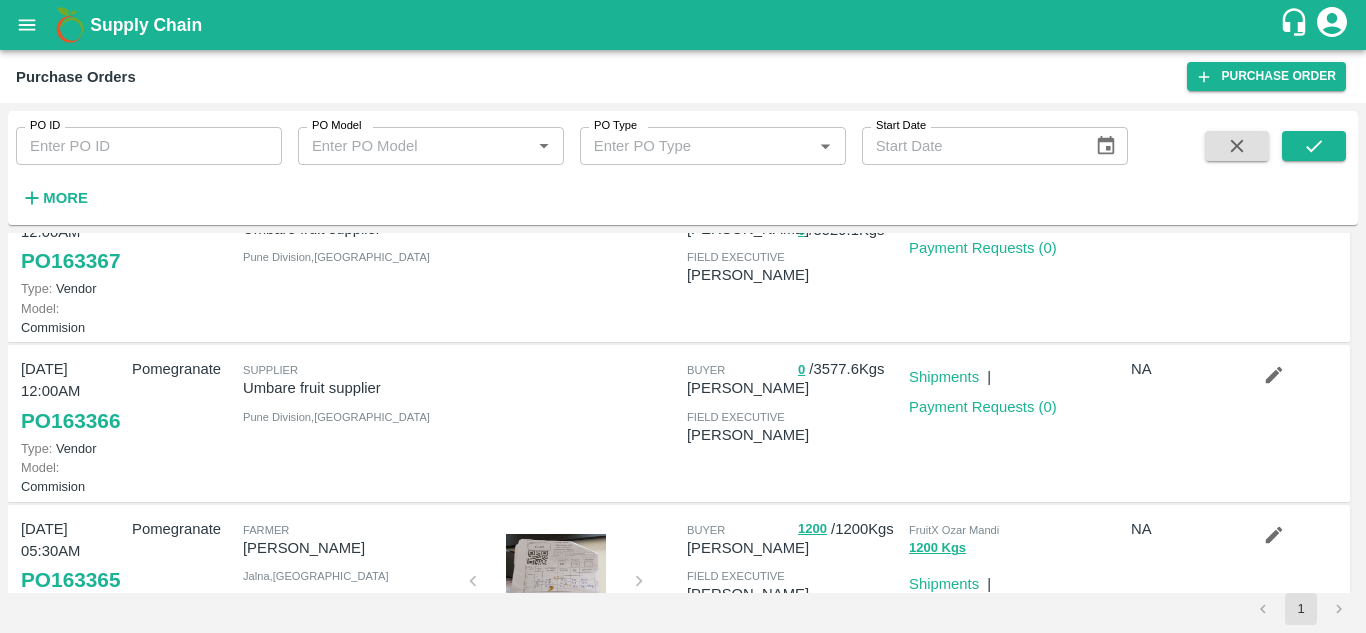 scroll, scrollTop: 86, scrollLeft: 0, axis: vertical 